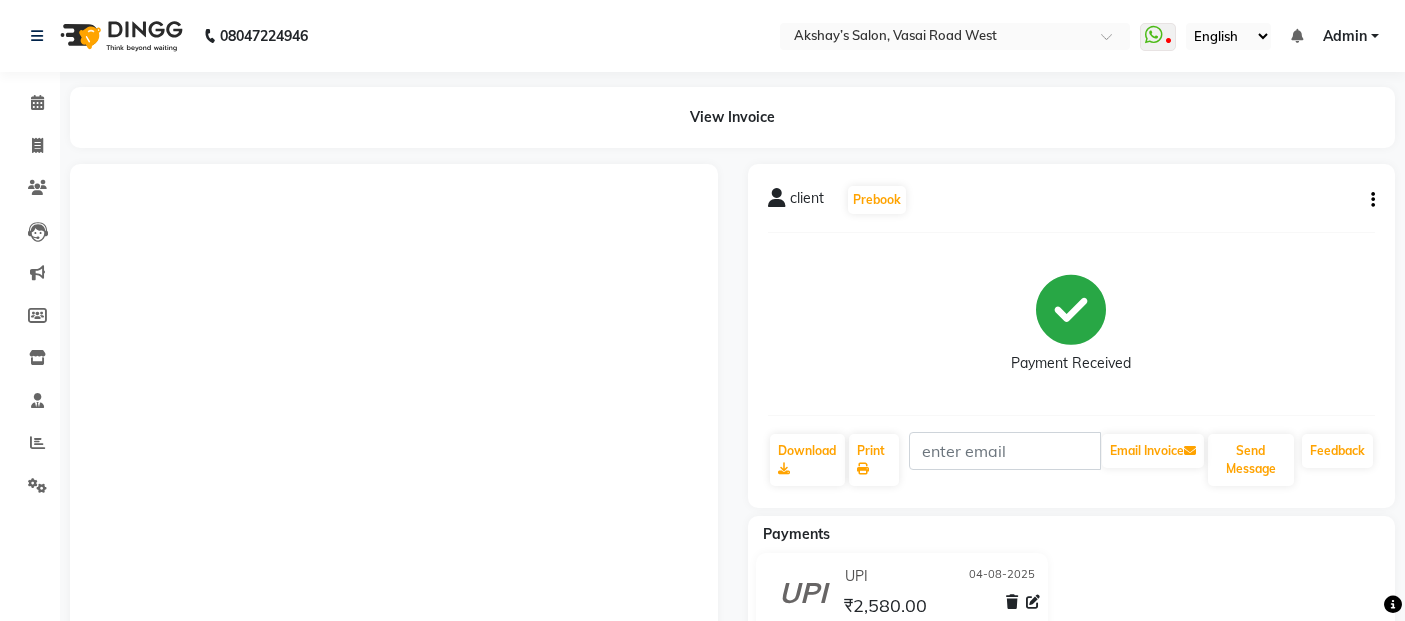 scroll, scrollTop: 0, scrollLeft: 0, axis: both 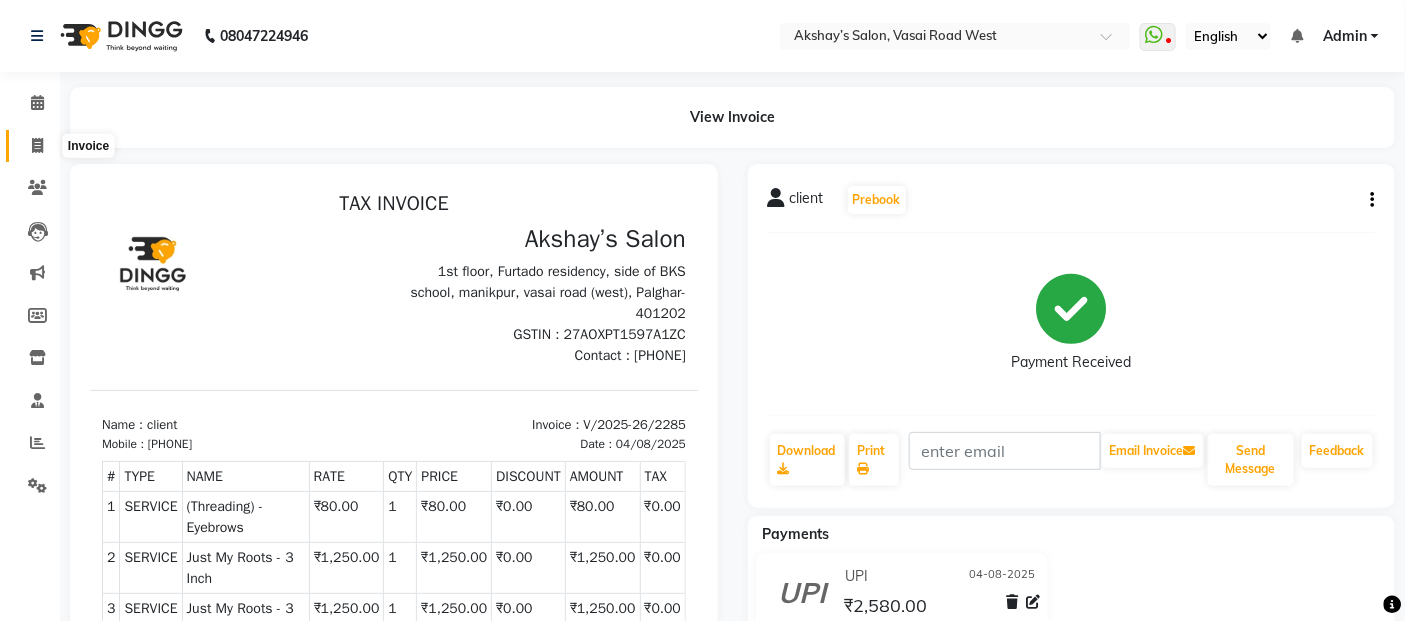 click 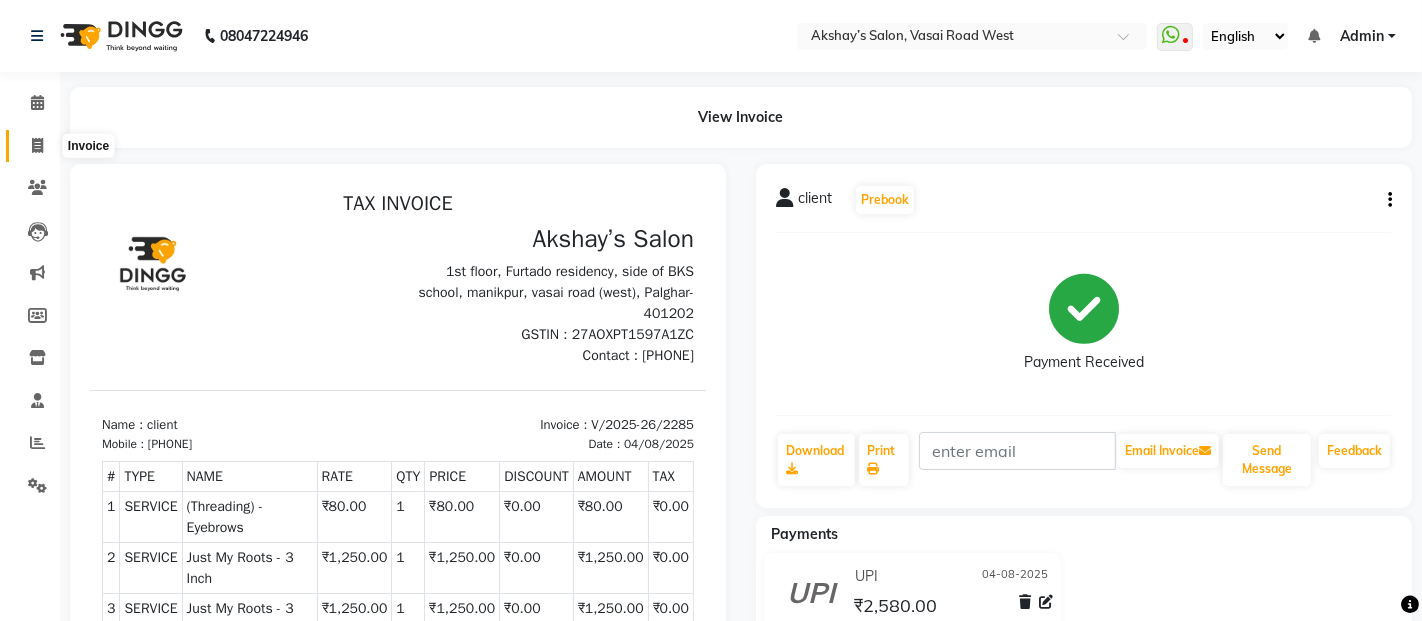 select on "5150" 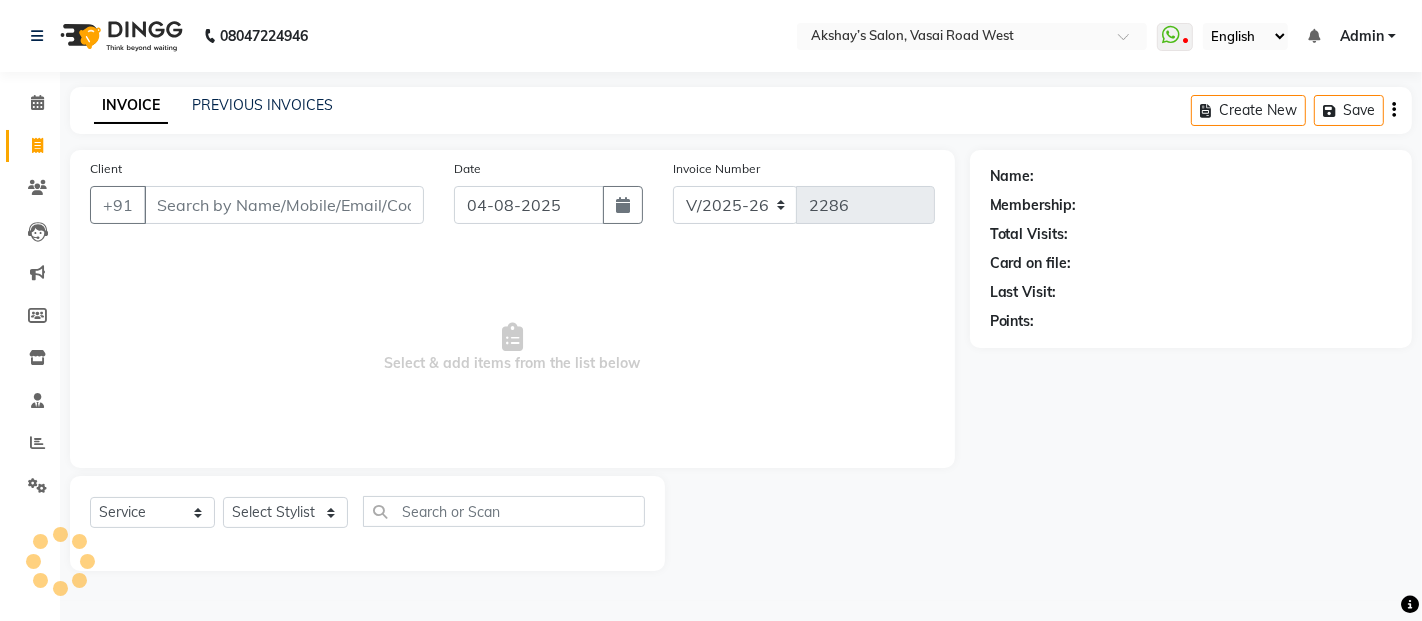 click on "Client" at bounding box center [284, 205] 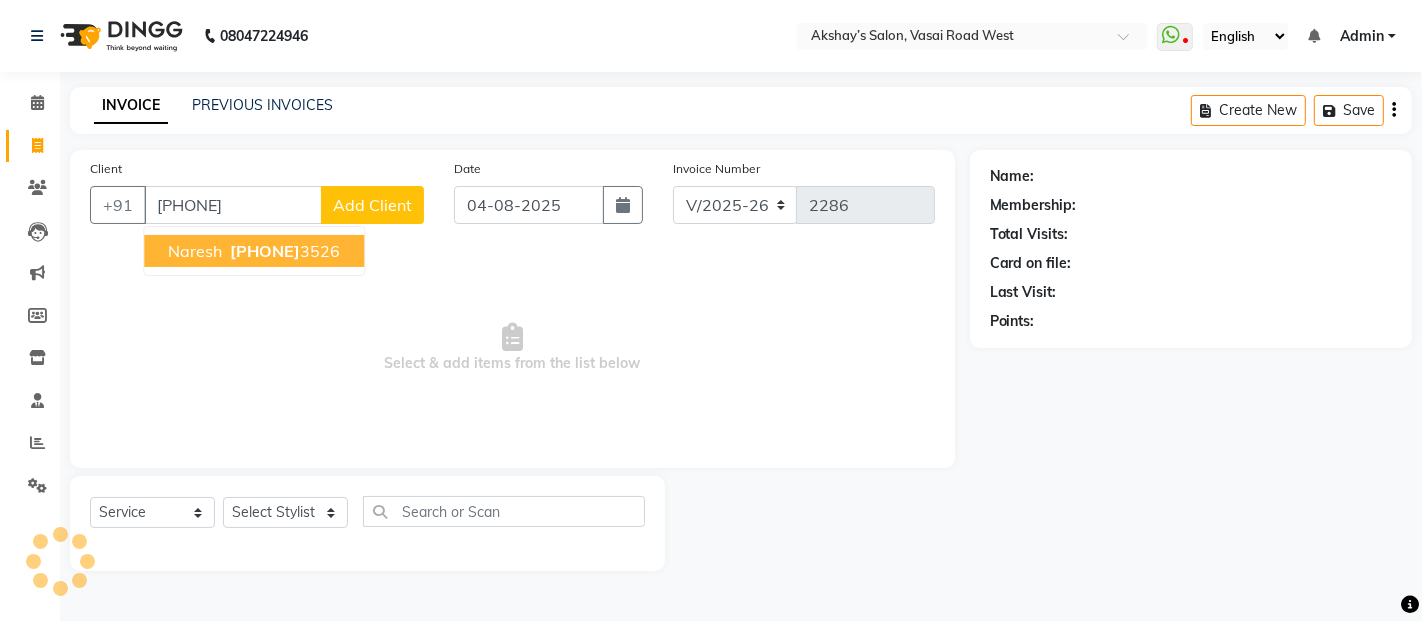 type on "[PHONE]" 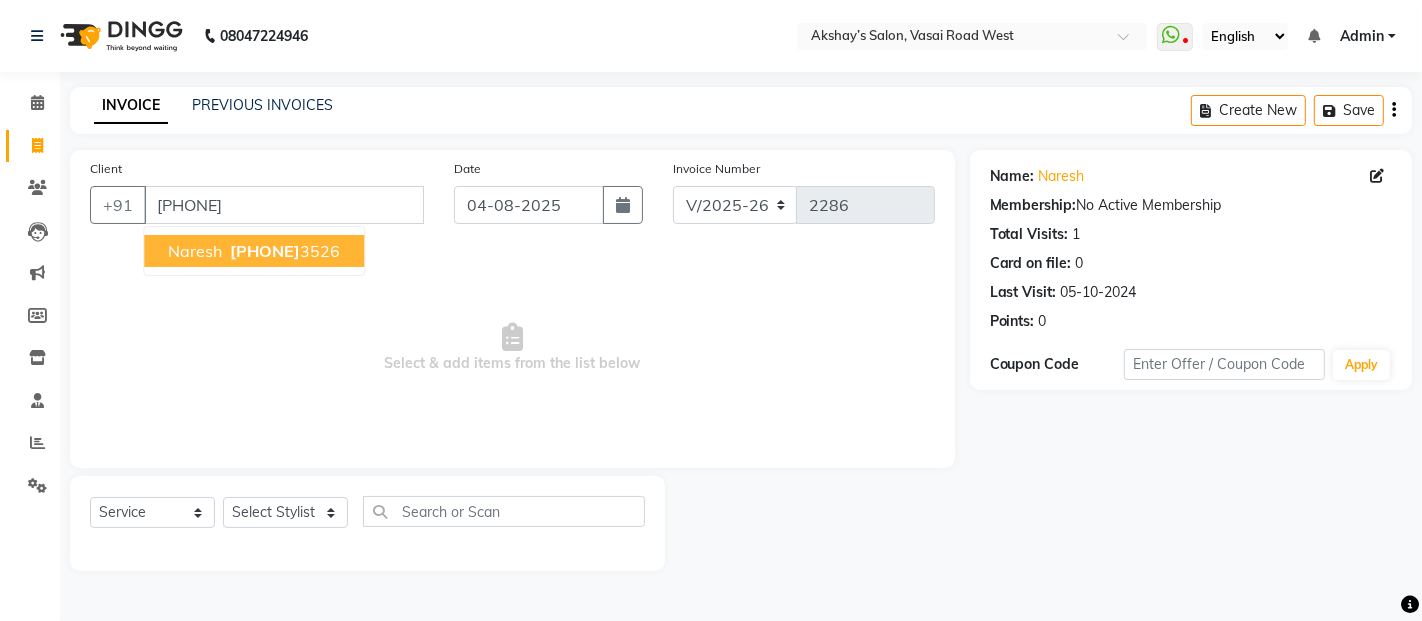 click on "[PHONE]" at bounding box center (265, 251) 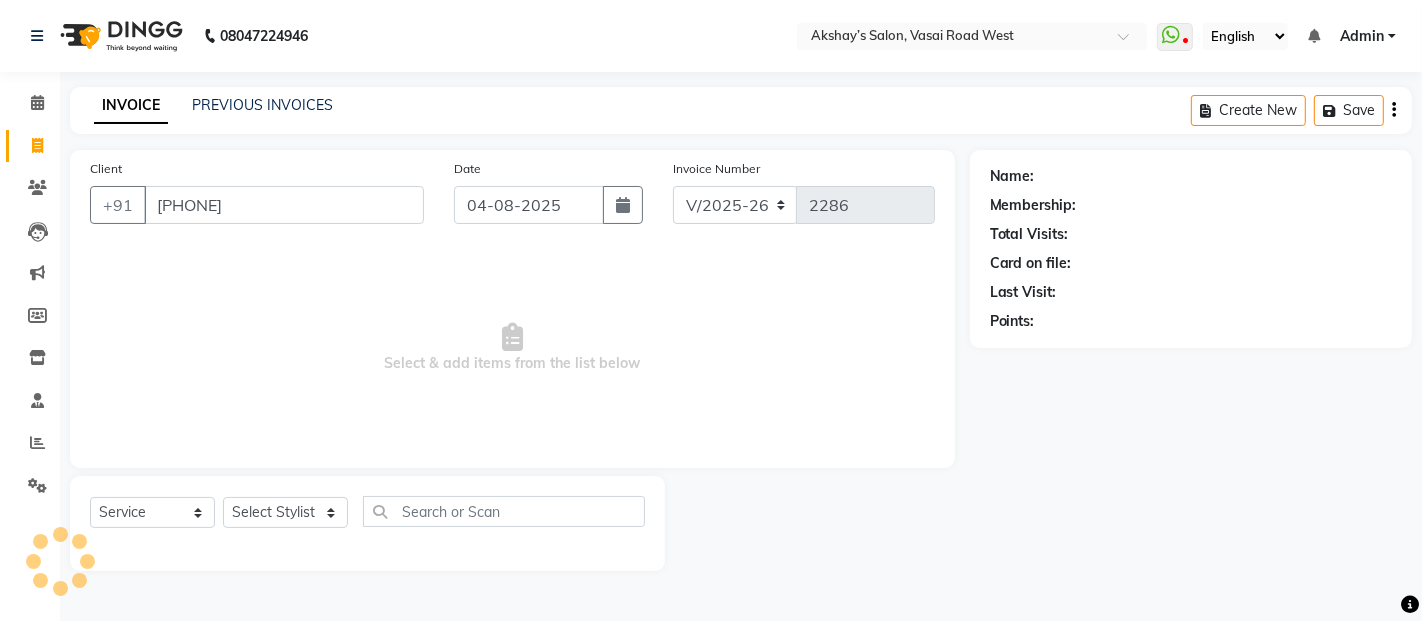 click on "Select & add items from the list below" at bounding box center [512, 348] 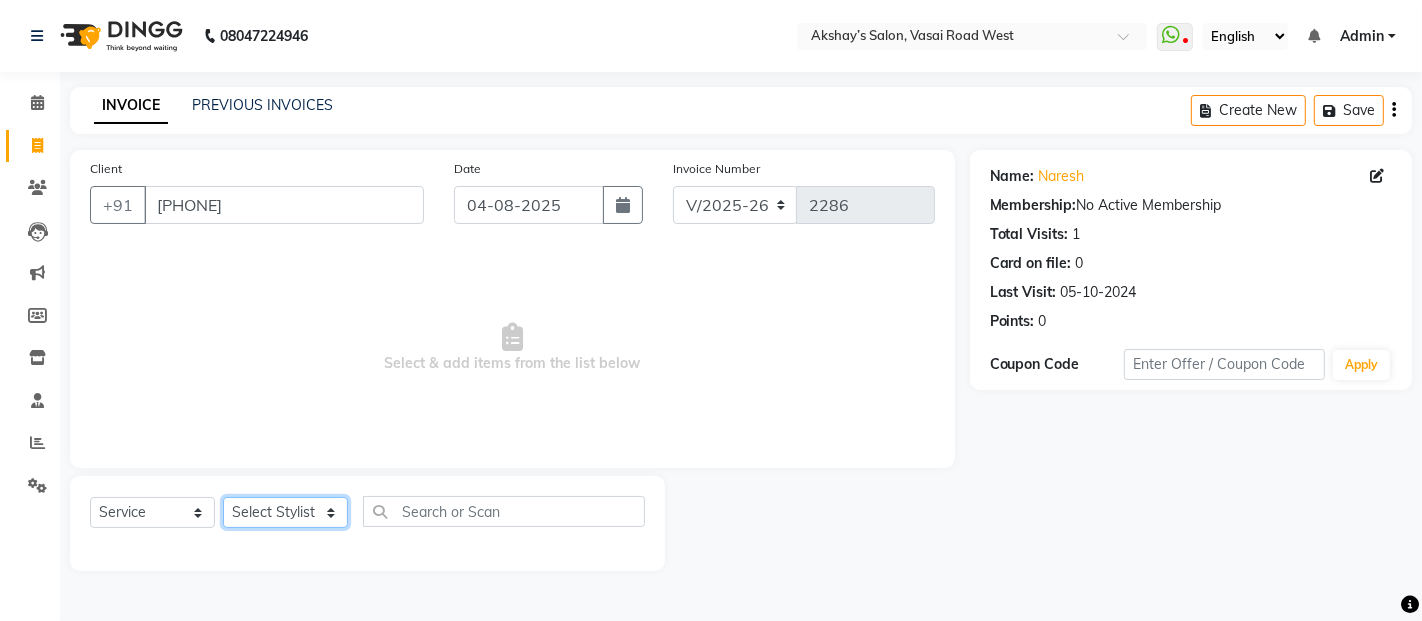click on "Select Stylist Abdul Adil salmani Akshay thombare ali ANAS Ayaan Bhavika Gauri Kunal Manager Naaz Payal sahil Shlok Shruti Soni Srushti Swara Angre" 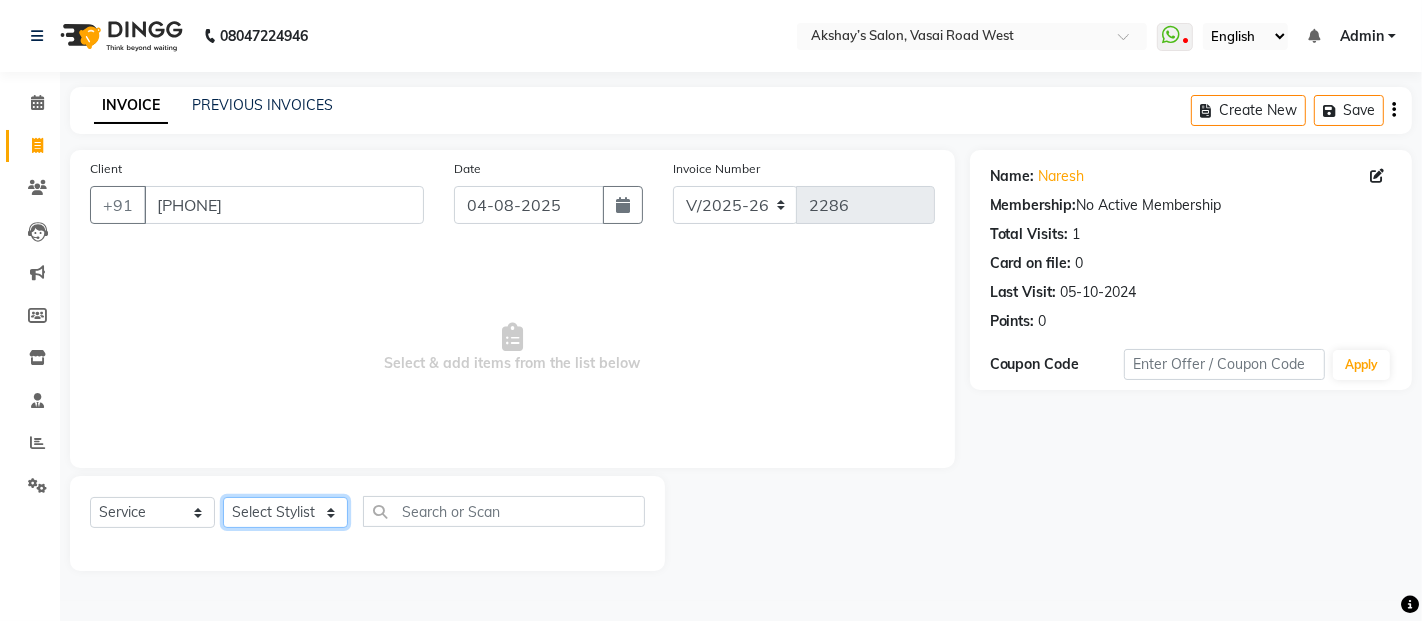select on "52310" 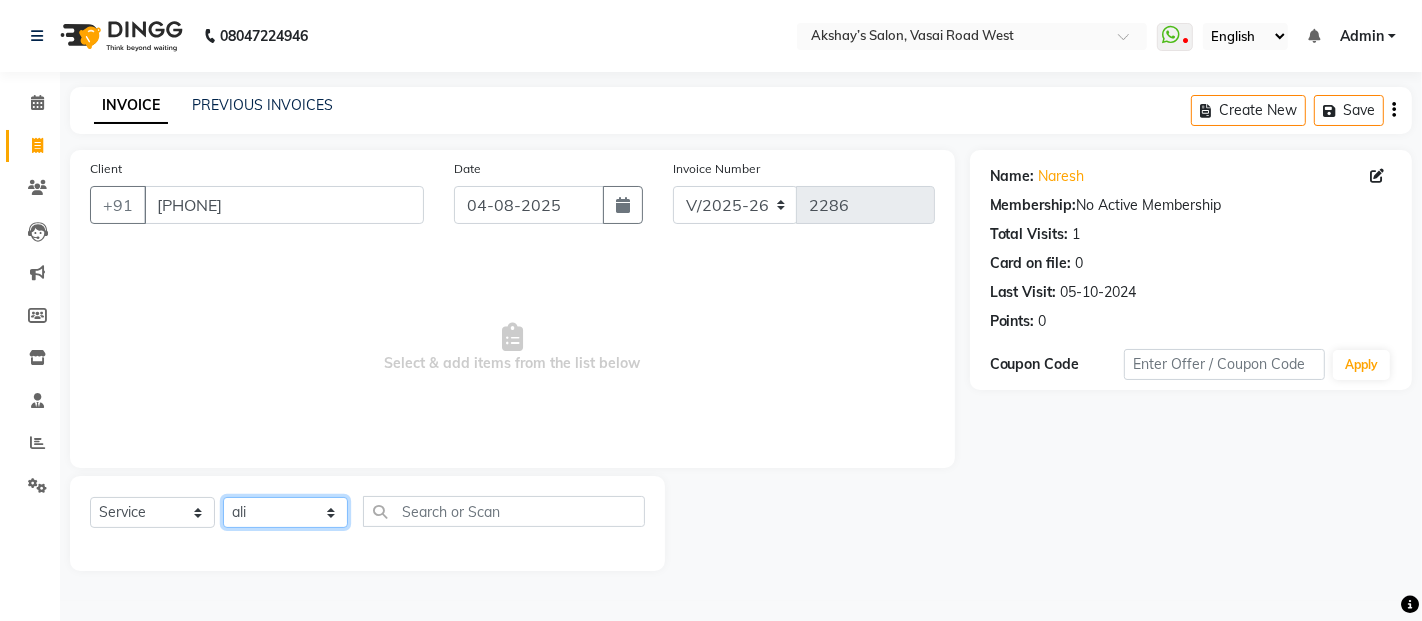 click on "Select Stylist Abdul Adil salmani Akshay thombare ali ANAS Ayaan Bhavika Gauri Kunal Manager Naaz Payal sahil Shlok Shruti Soni Srushti Swara Angre" 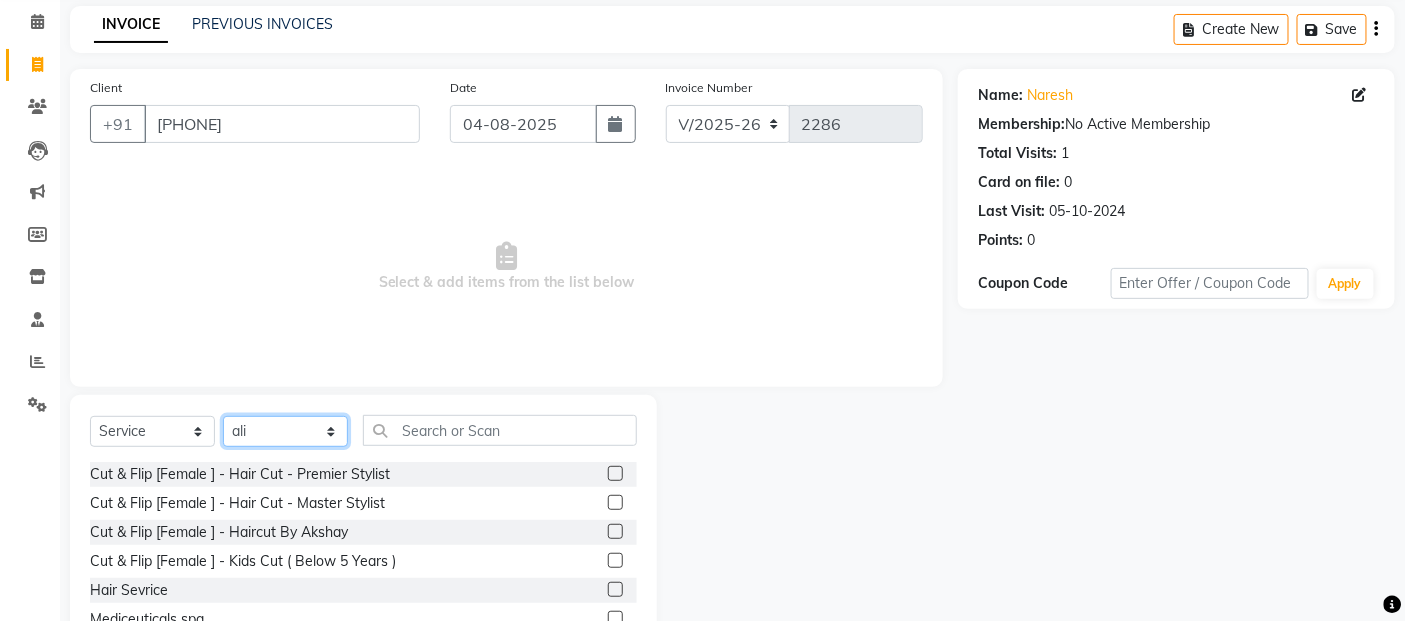 scroll, scrollTop: 180, scrollLeft: 0, axis: vertical 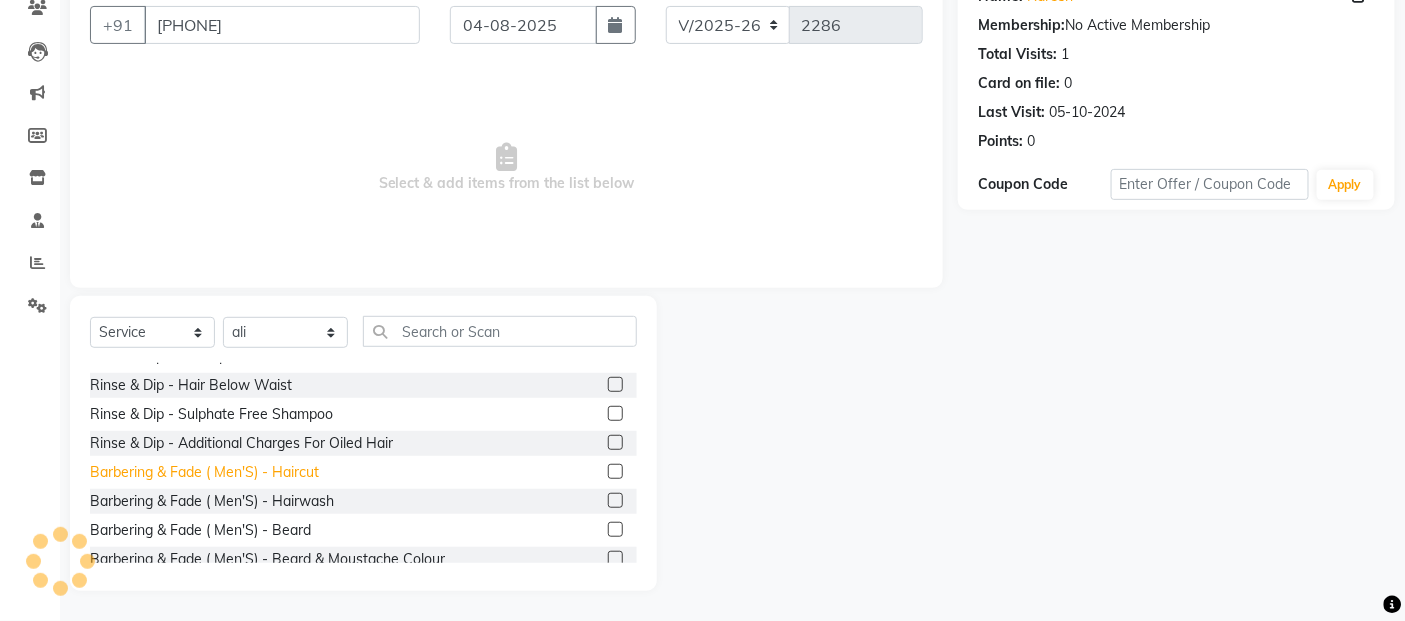 click on "Barbering & Fade  ( Men'S) - Haircut" 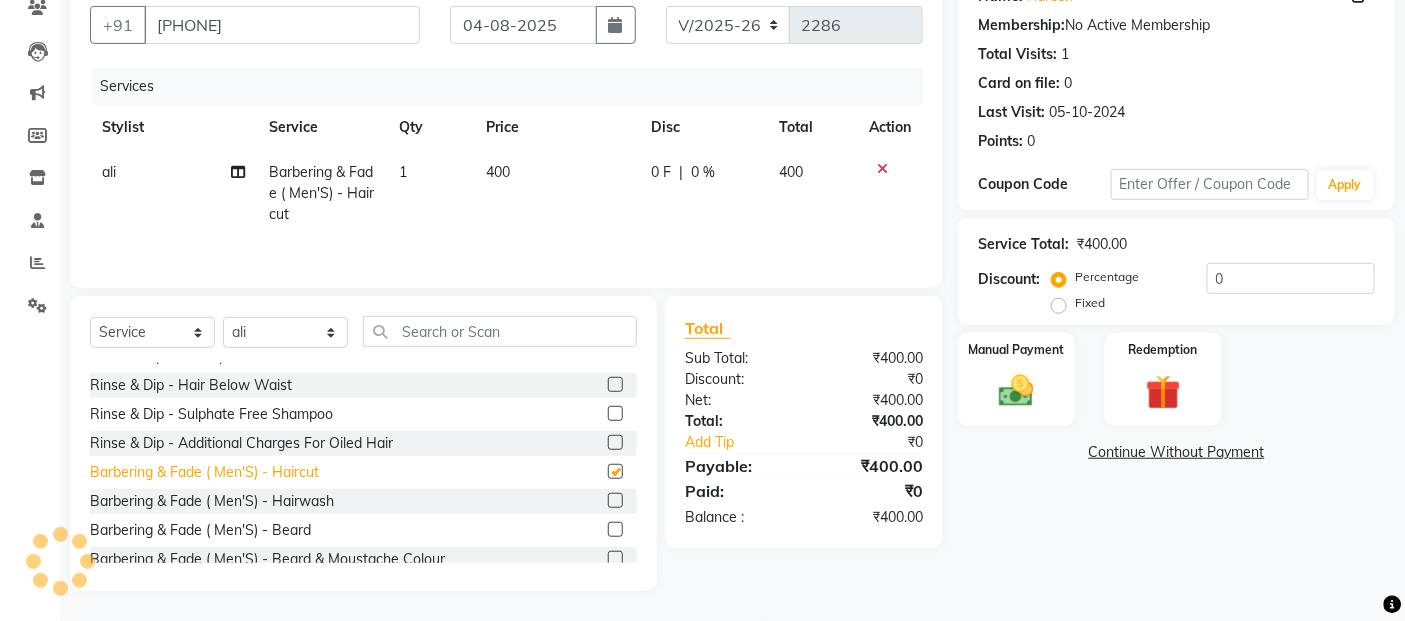 checkbox on "false" 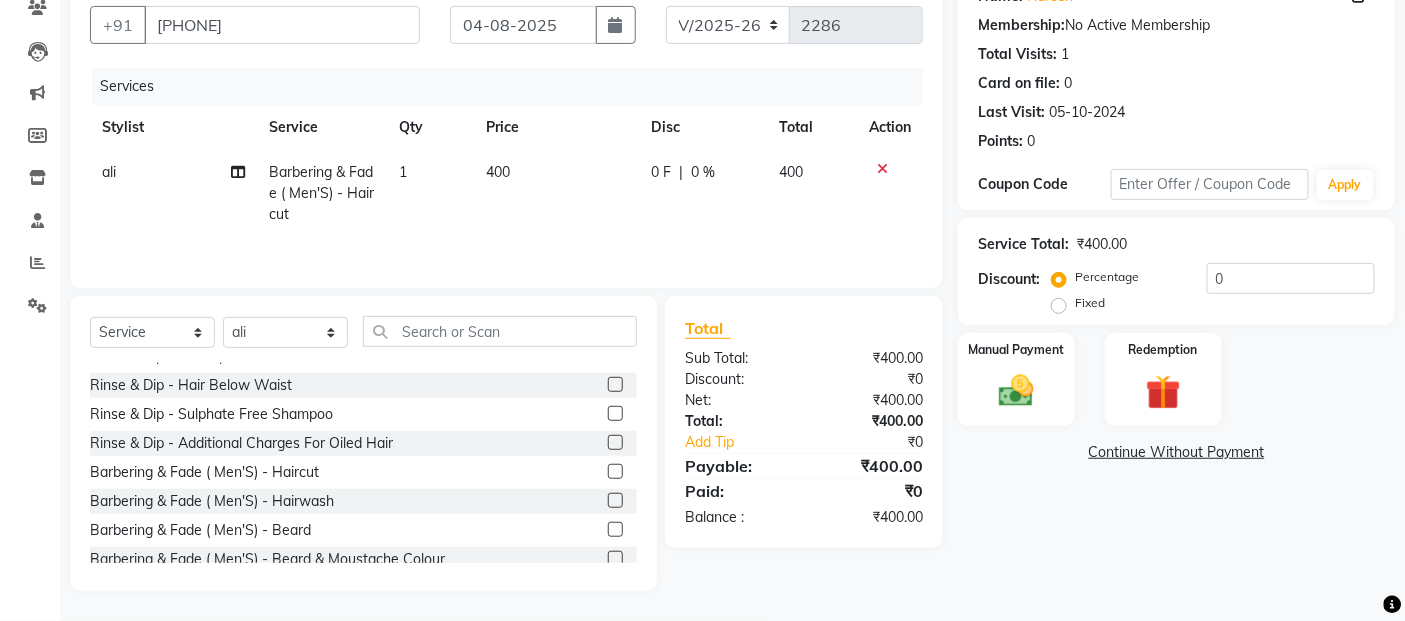 drag, startPoint x: 640, startPoint y: 220, endPoint x: 616, endPoint y: 203, distance: 29.410883 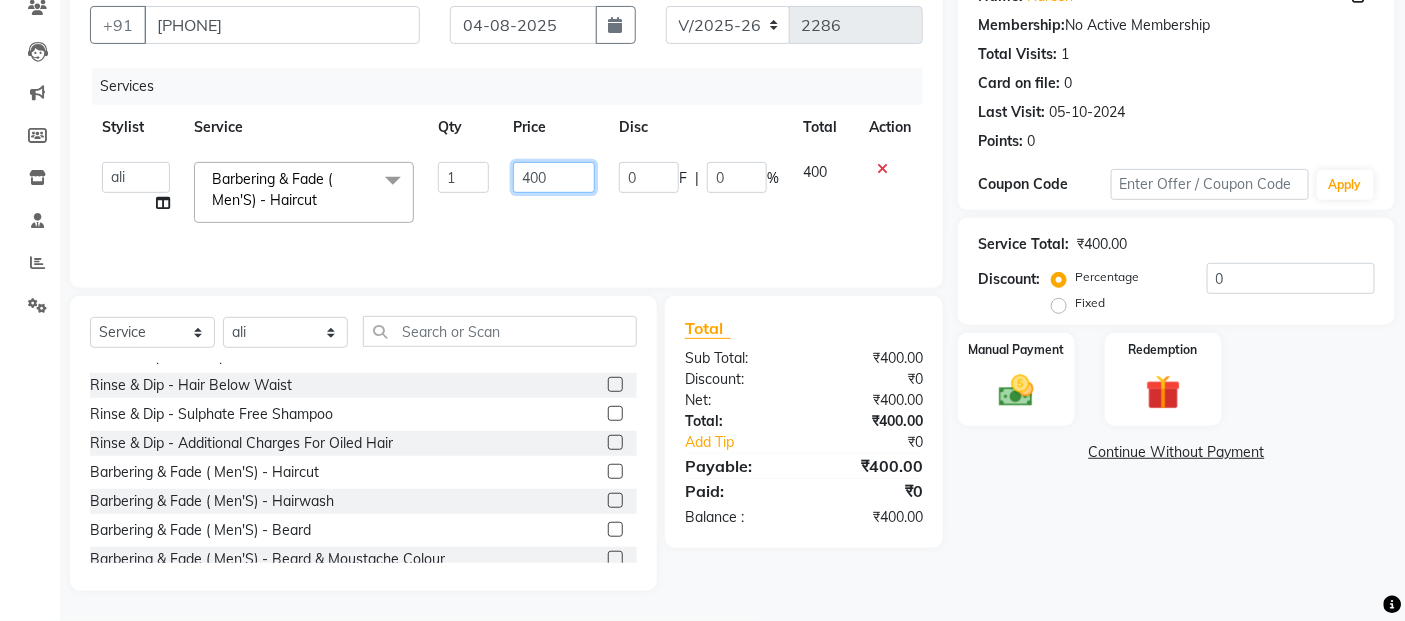 drag, startPoint x: 593, startPoint y: 173, endPoint x: 564, endPoint y: 166, distance: 29.832869 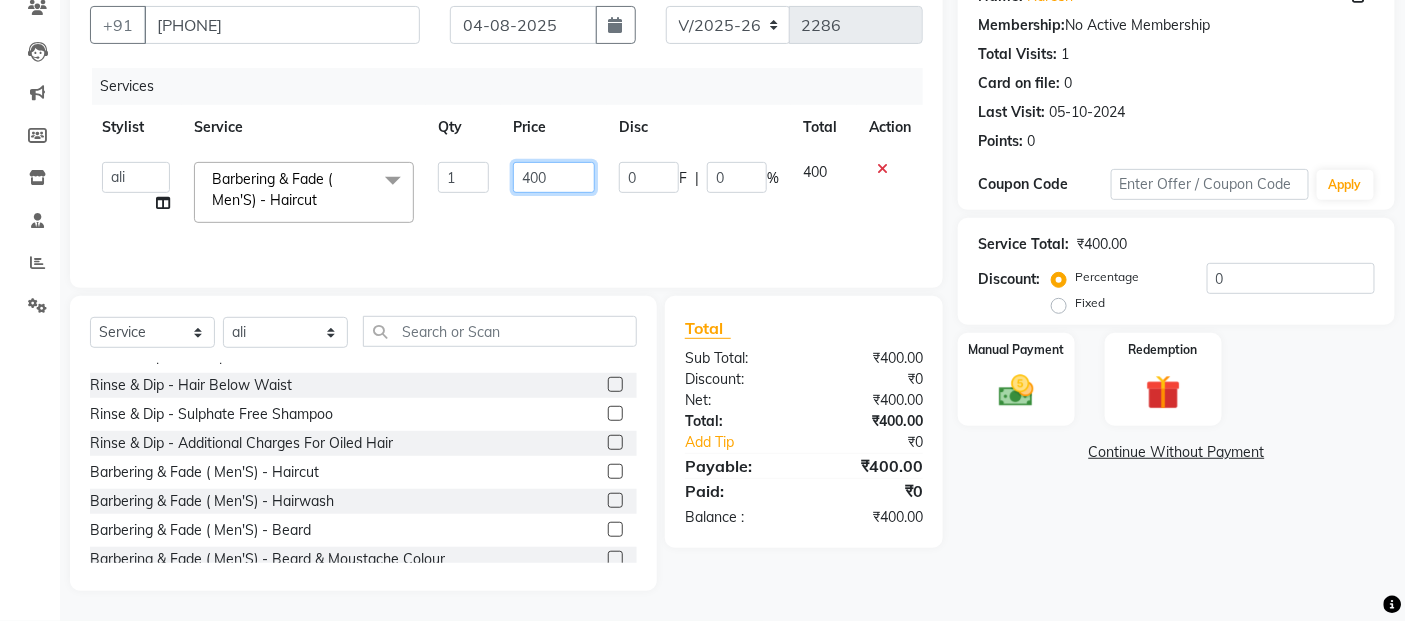 click on "400" 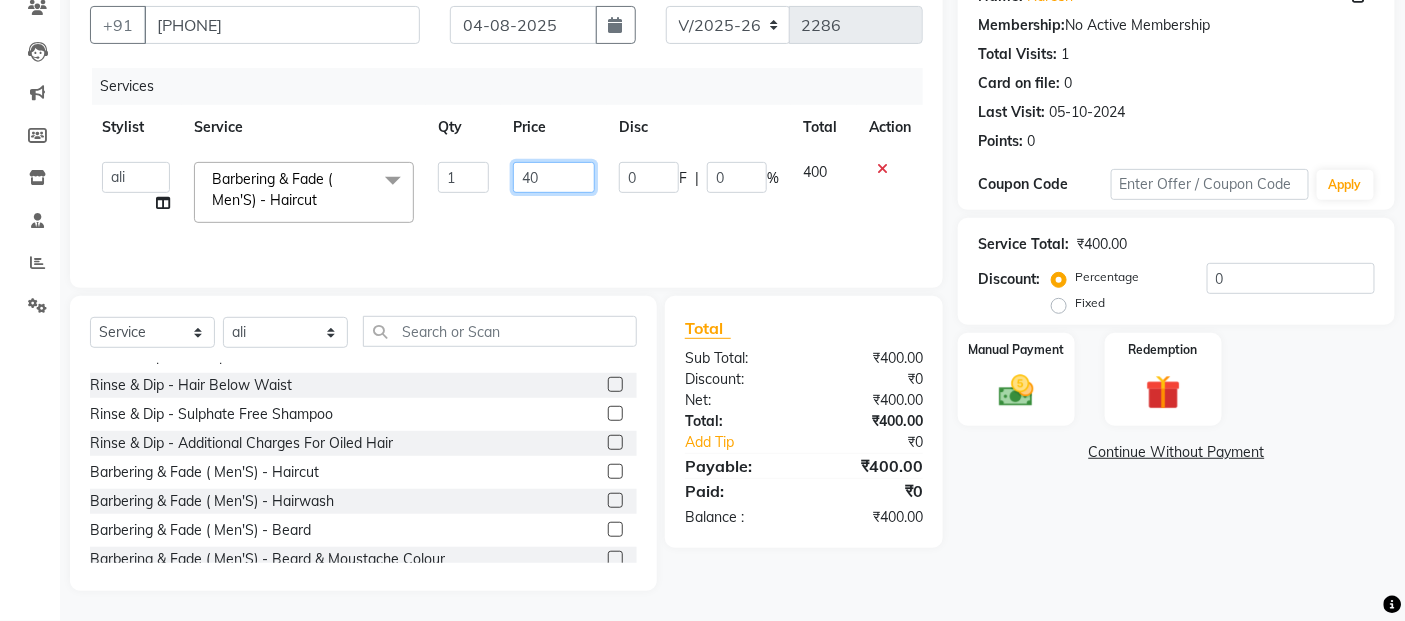 type on "4" 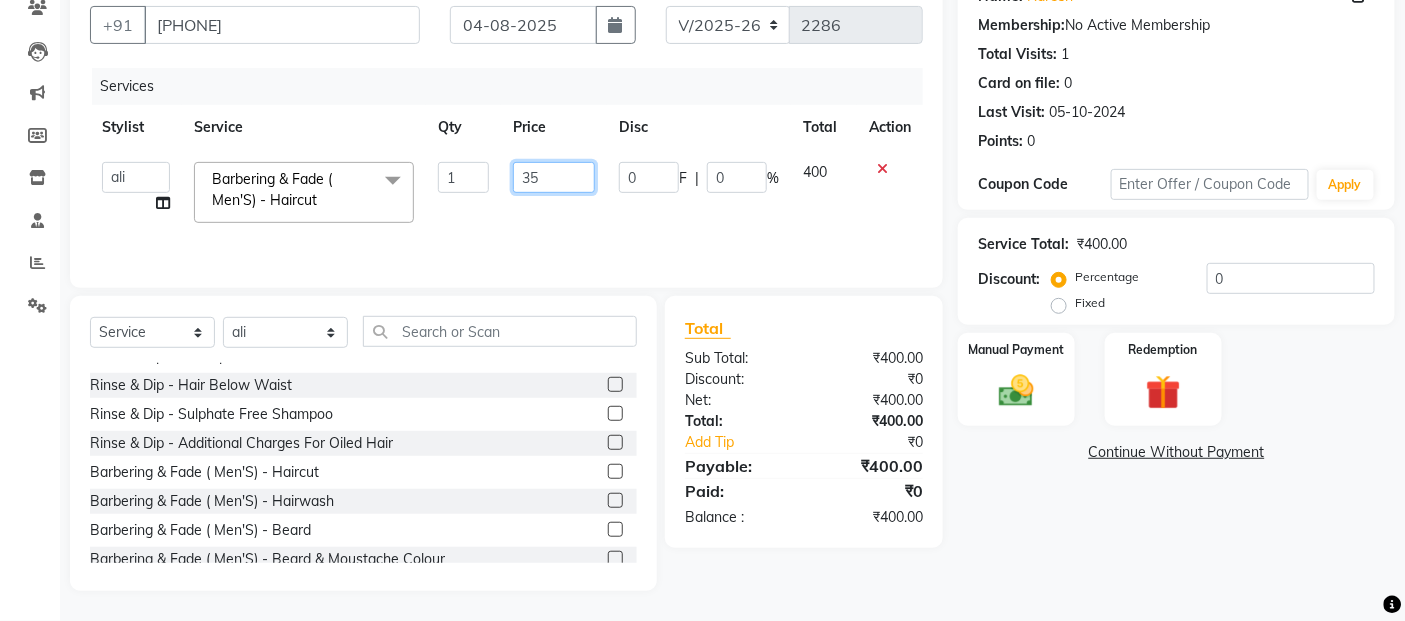type on "350" 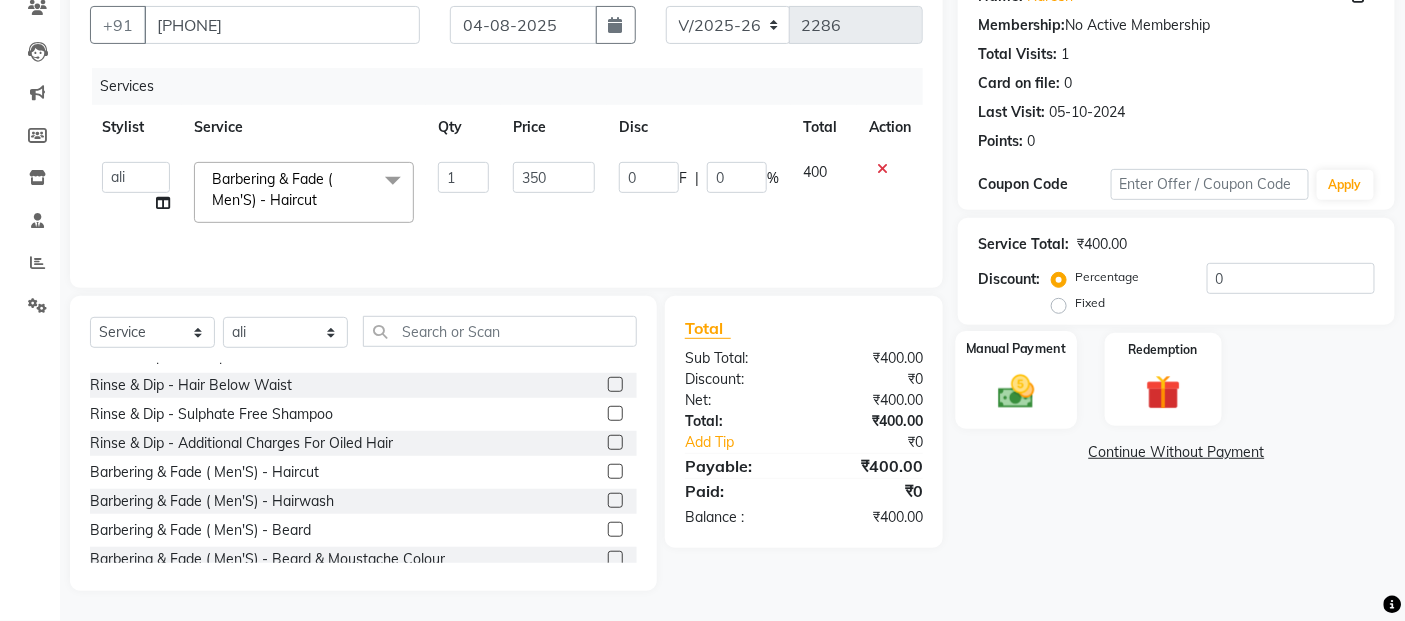 click on "Manual Payment" 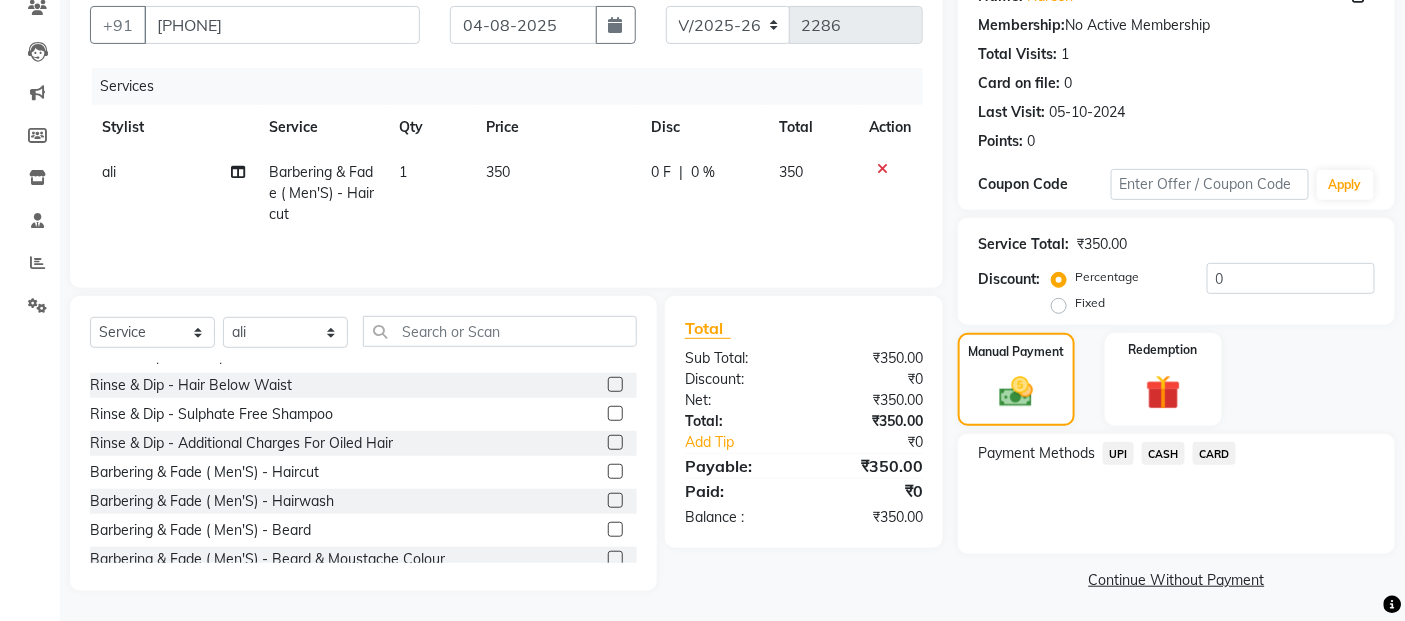 click on "UPI" 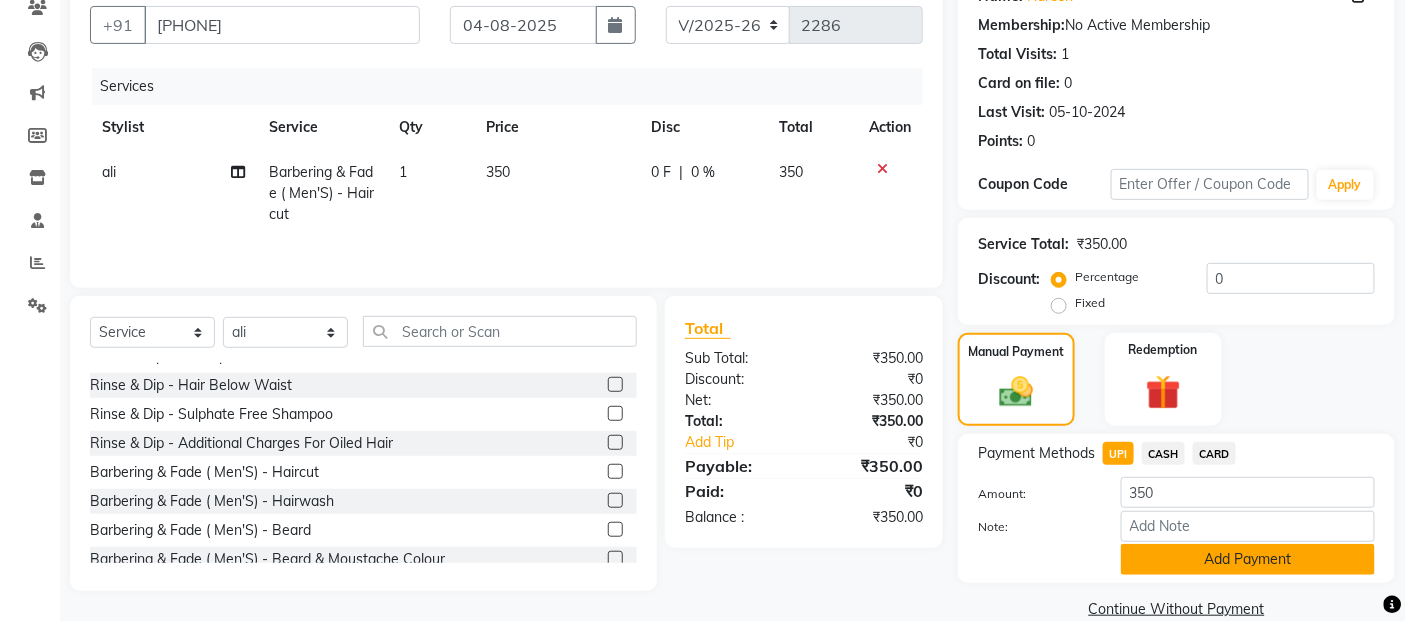 click on "Add Payment" 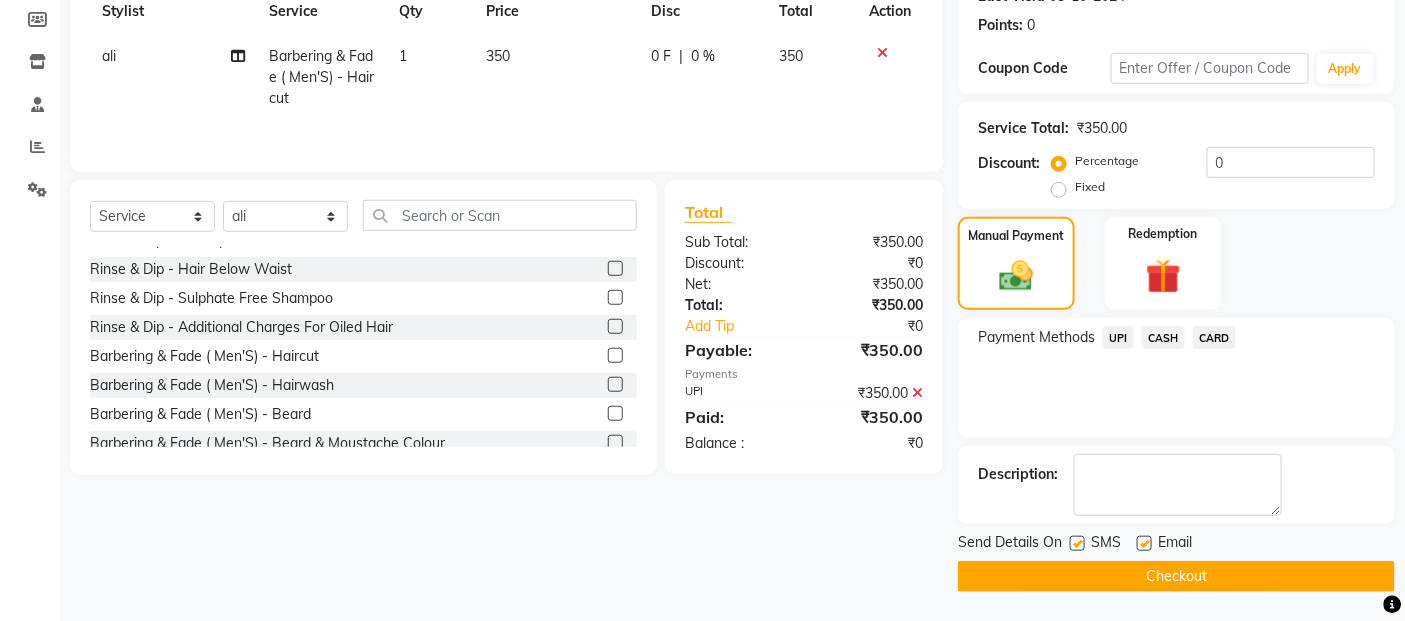 scroll, scrollTop: 297, scrollLeft: 0, axis: vertical 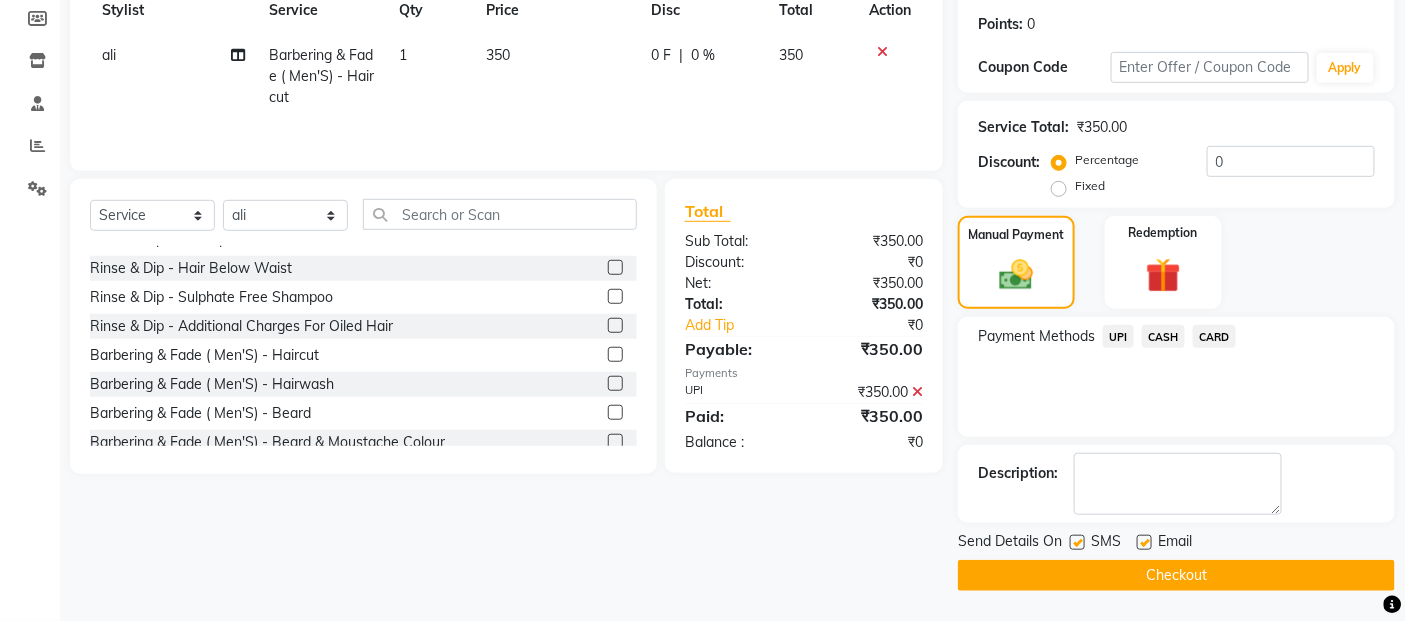 click on "Checkout" 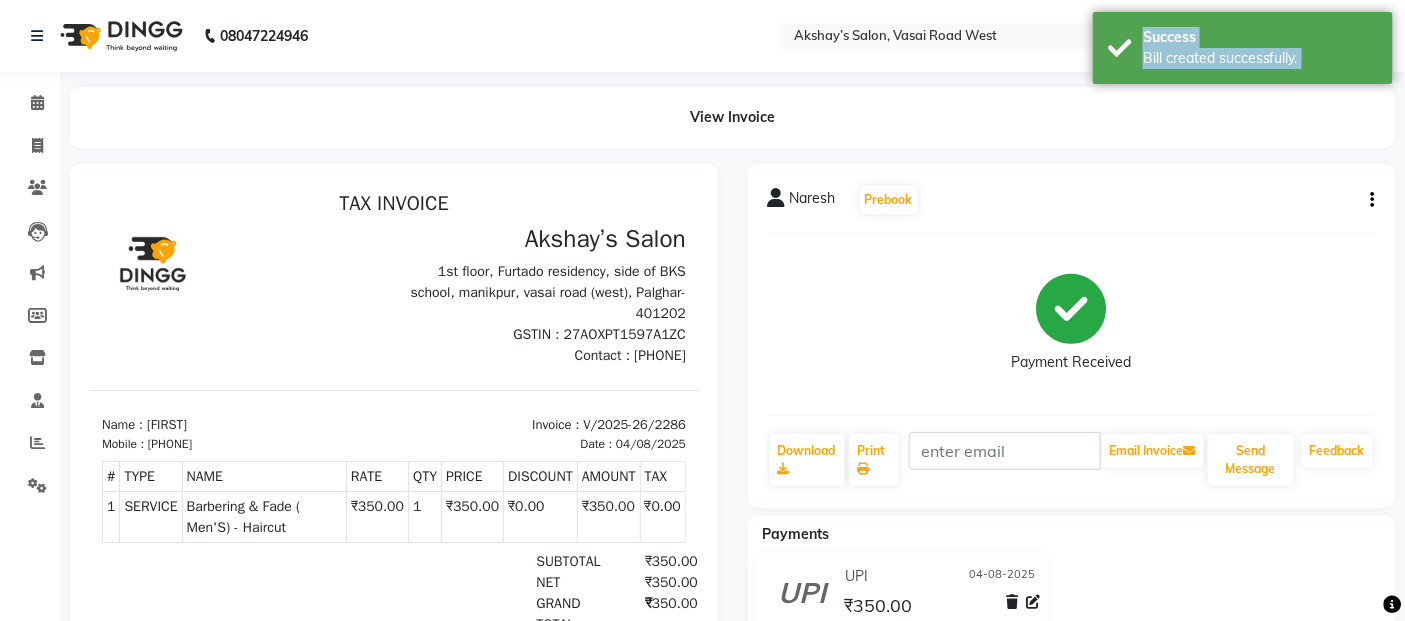 scroll, scrollTop: 0, scrollLeft: 0, axis: both 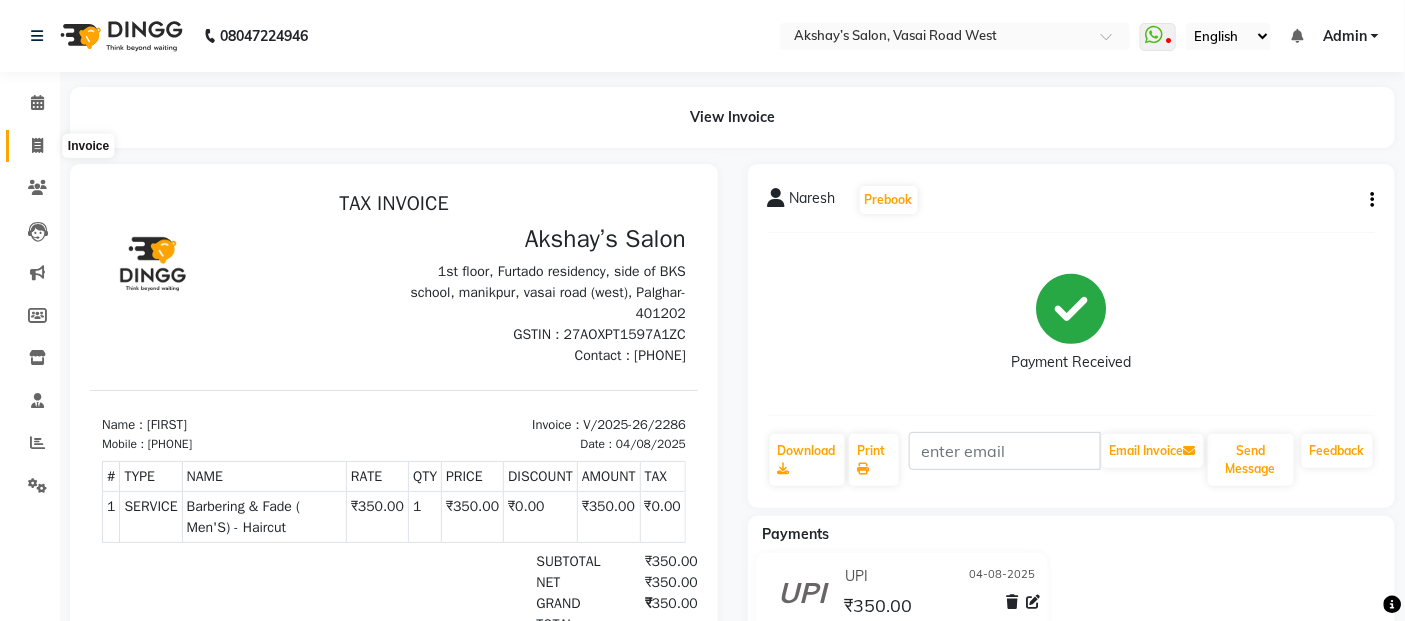 click 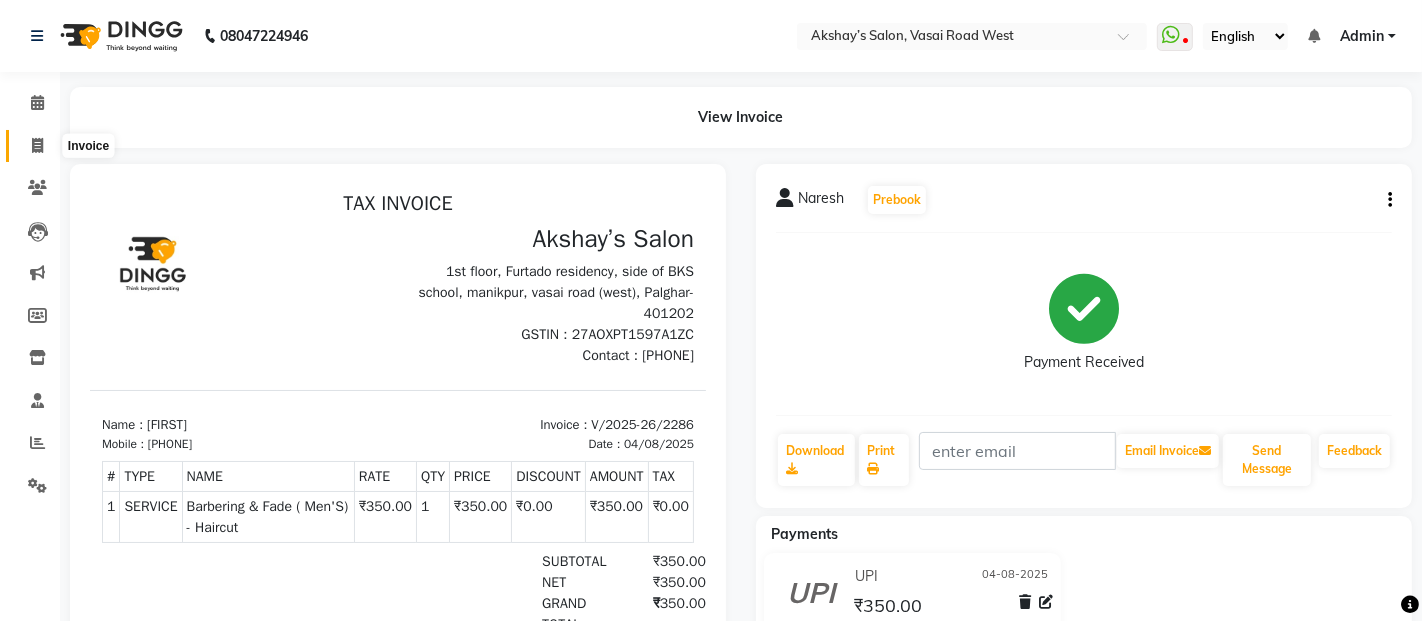 select on "5150" 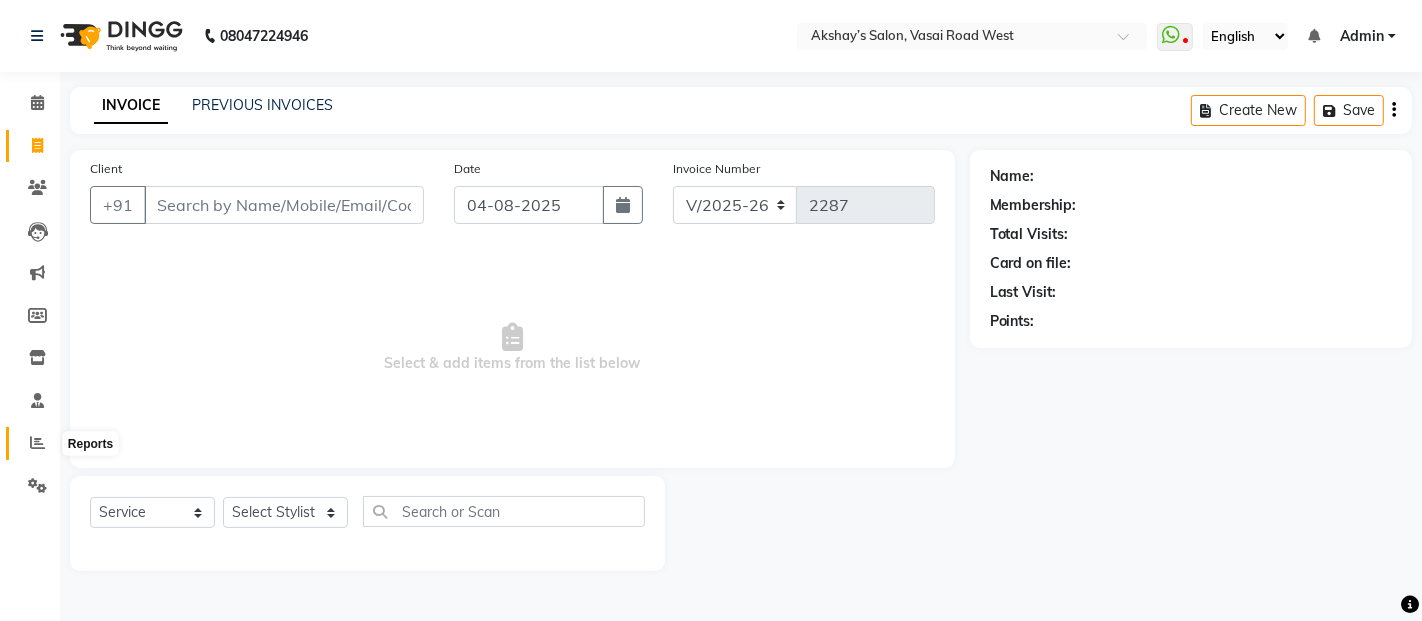 click 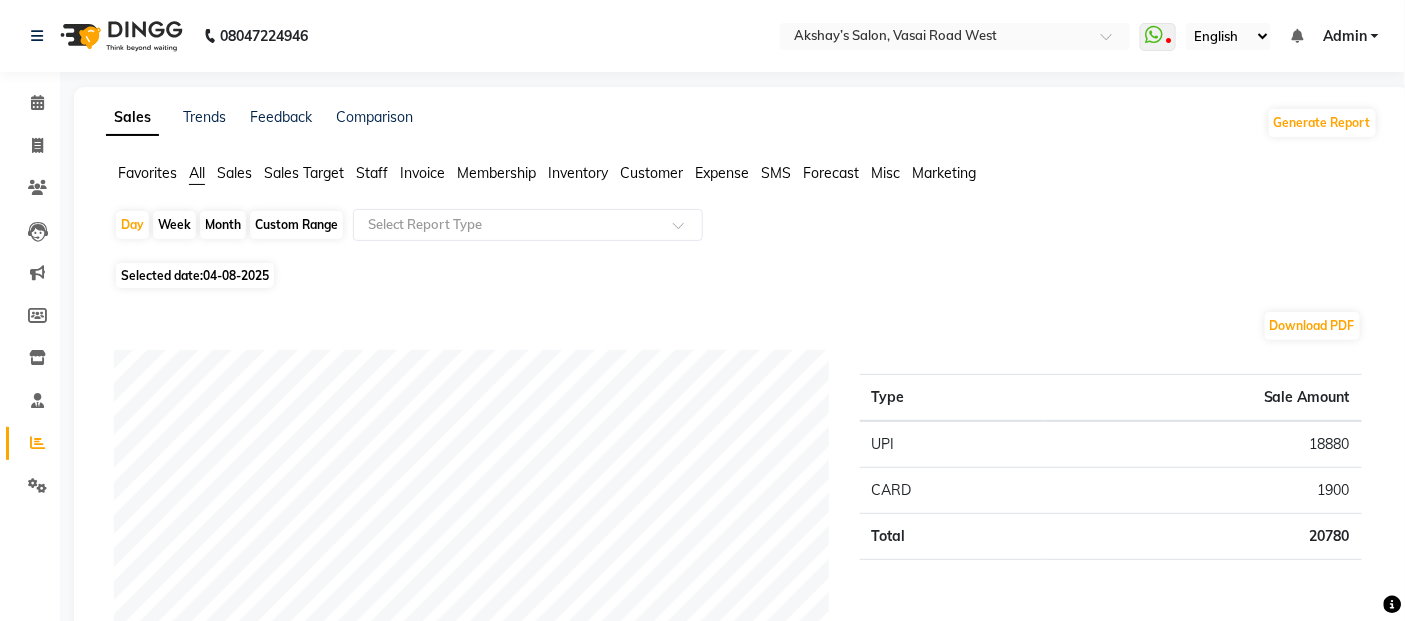 click on "Staff" 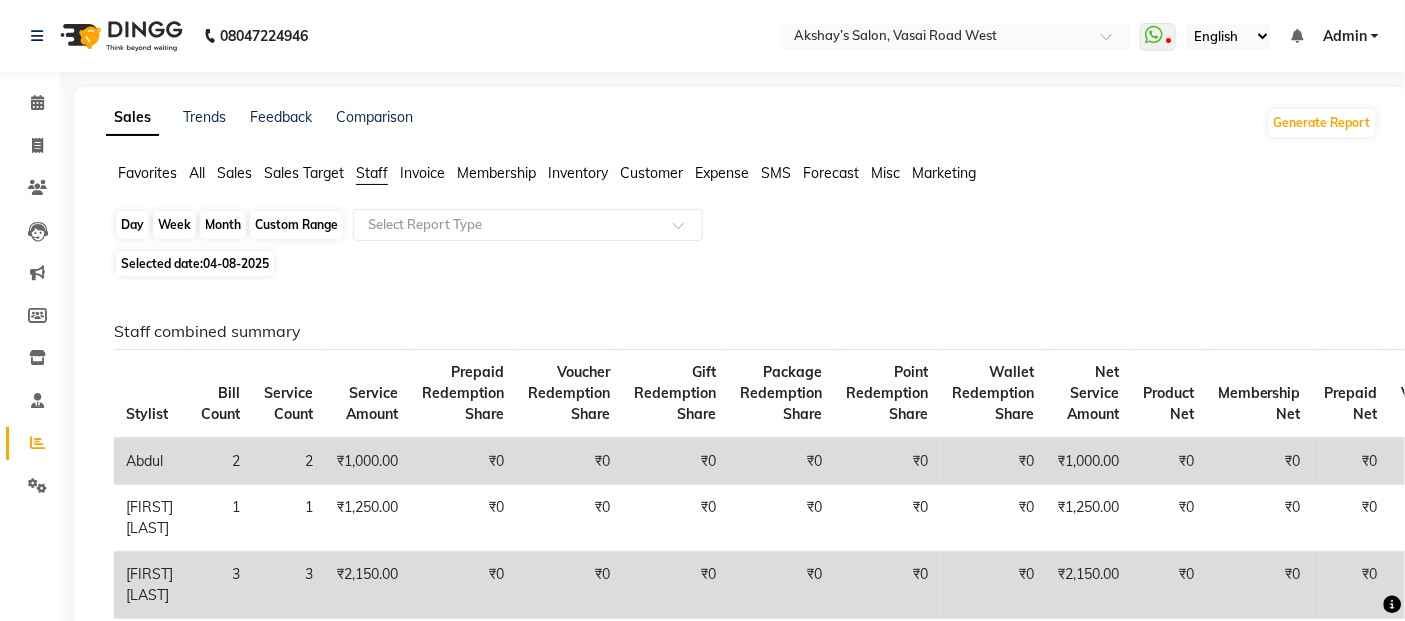 click on "Day" 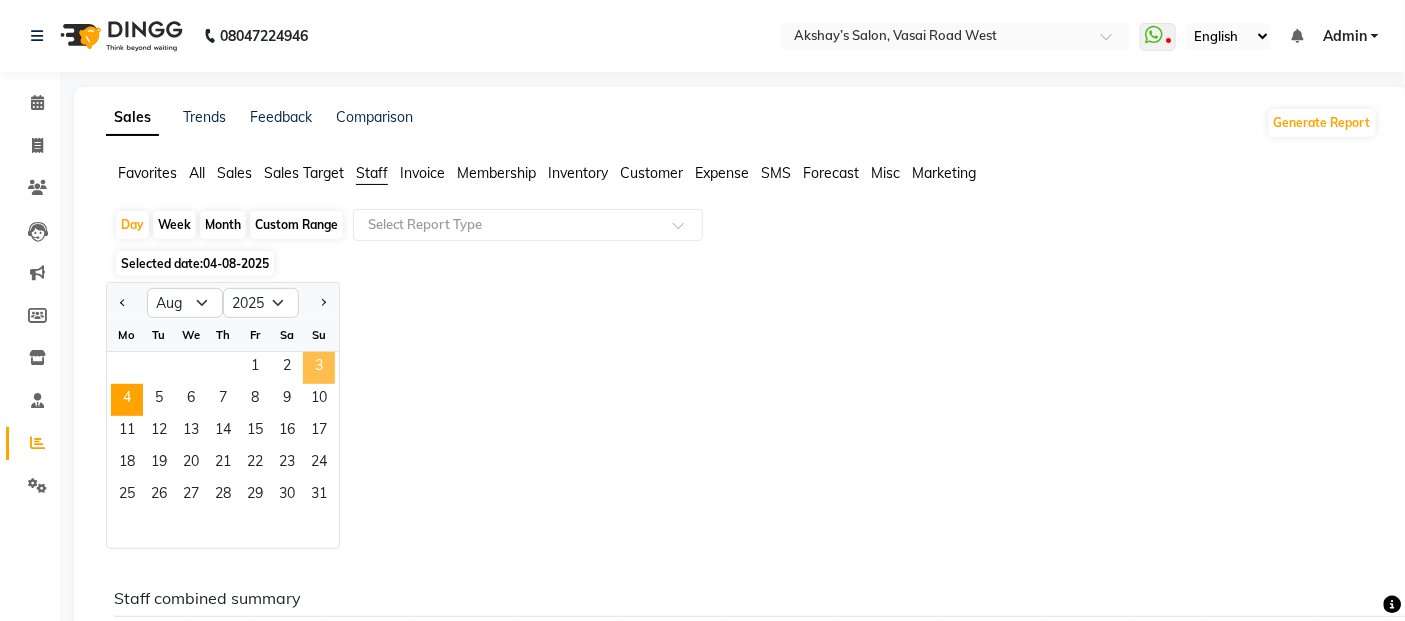 click on "3" 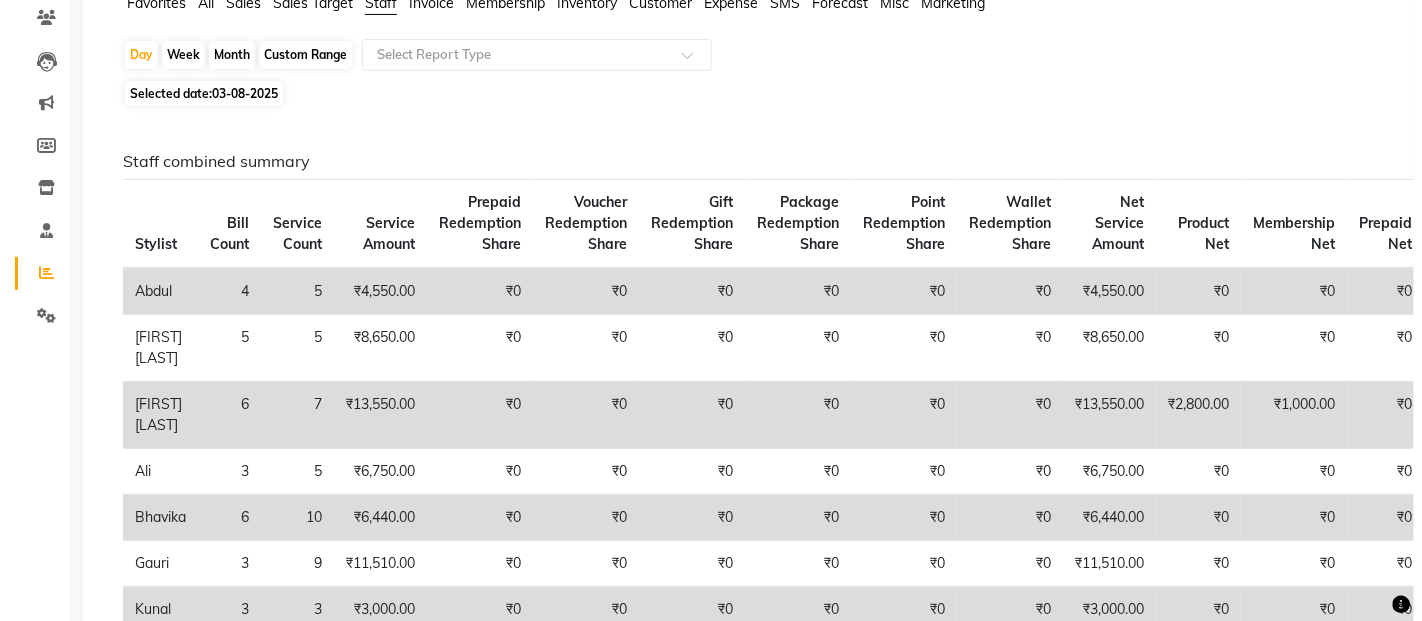 scroll, scrollTop: 0, scrollLeft: 0, axis: both 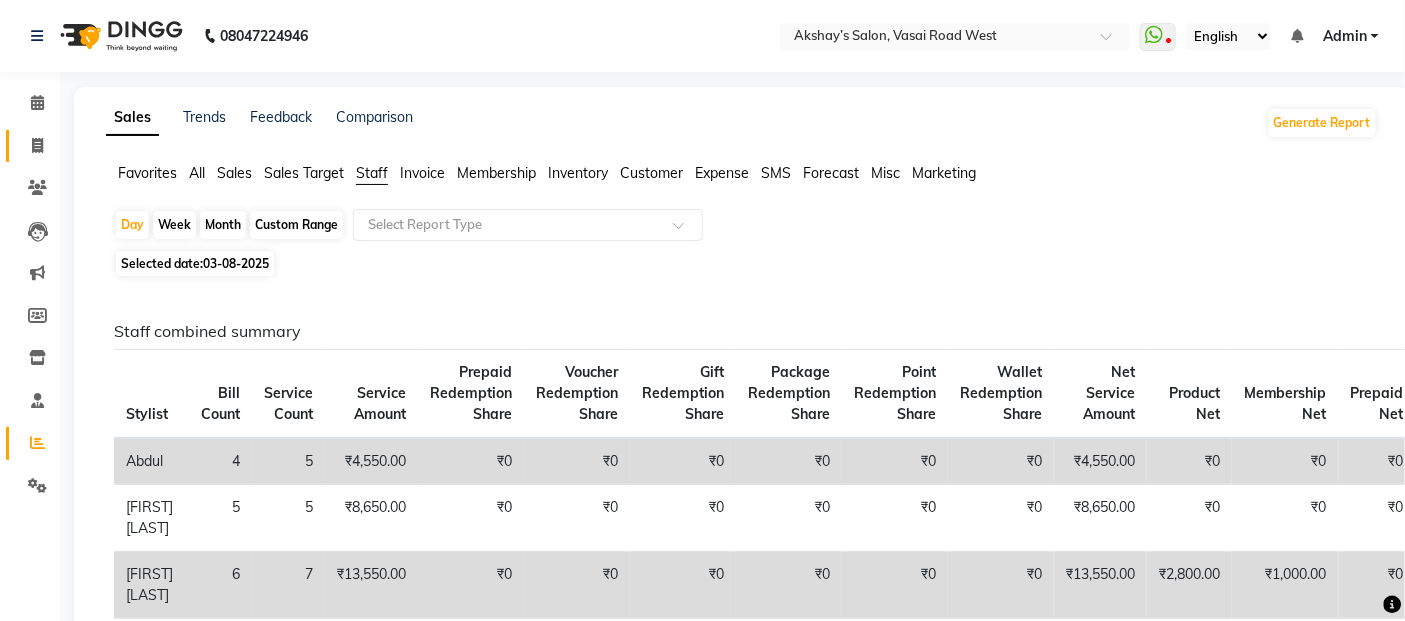 click on "Invoice" 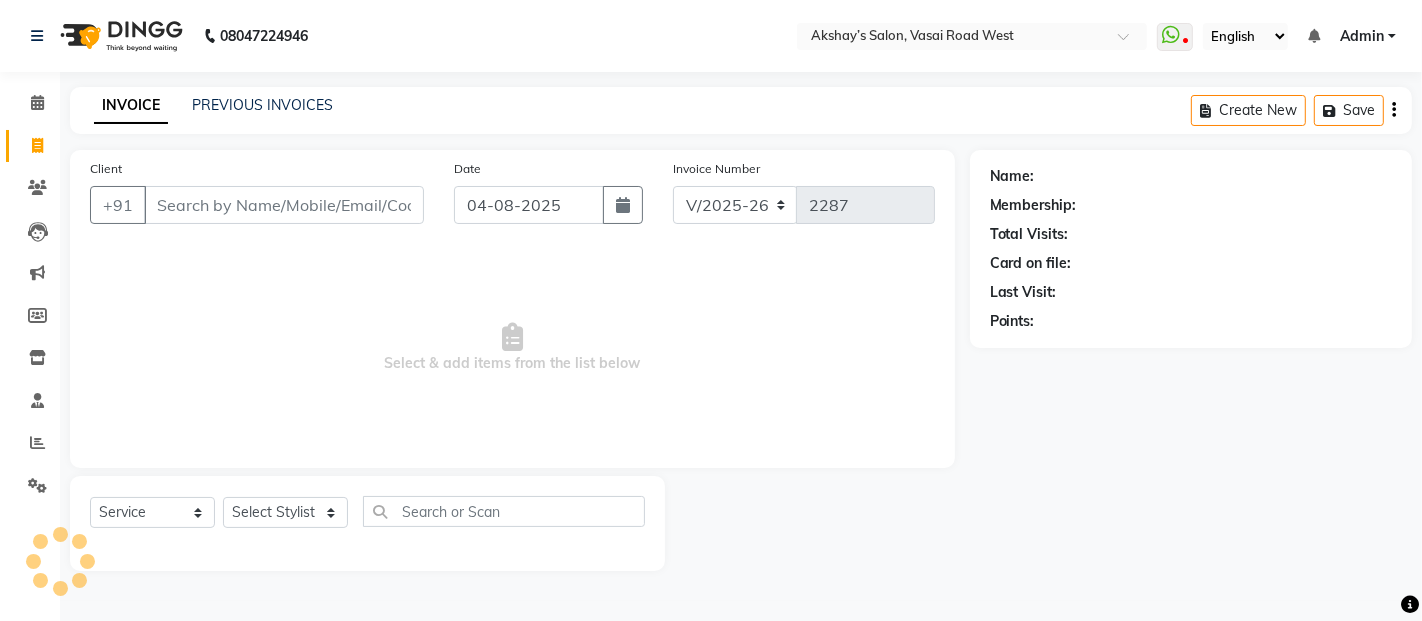 click on "Client" at bounding box center (284, 205) 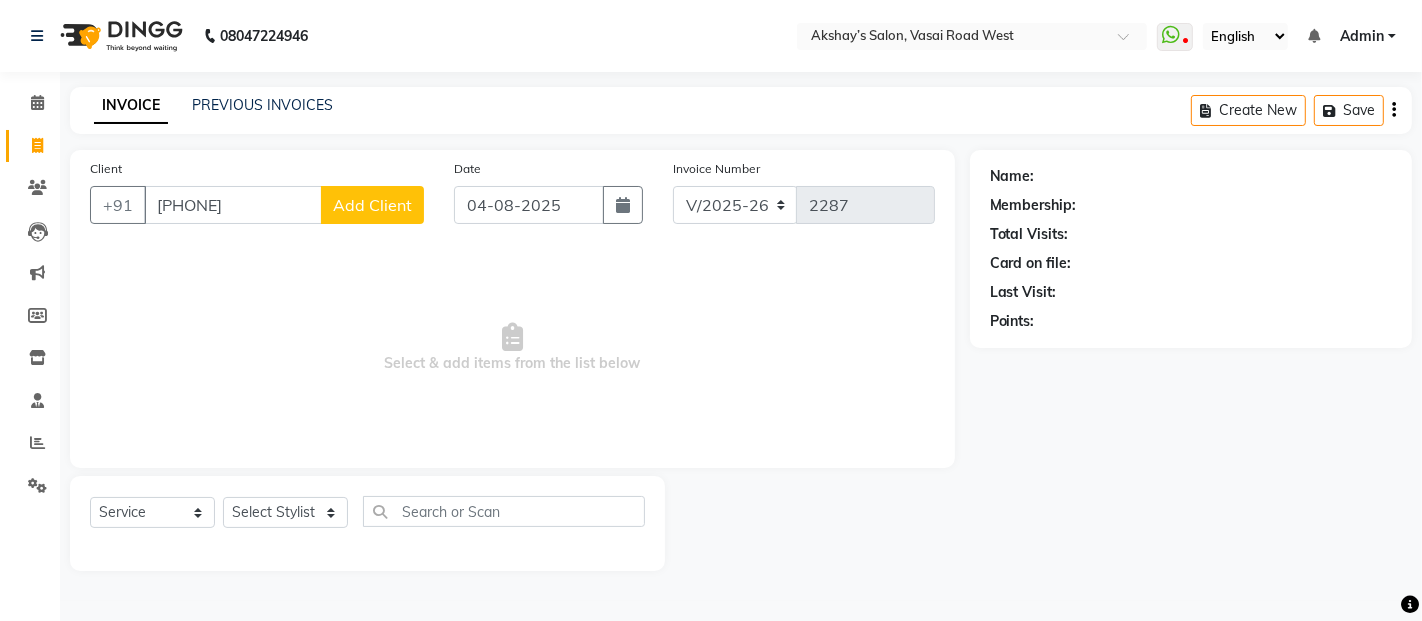 type on "[PHONE]" 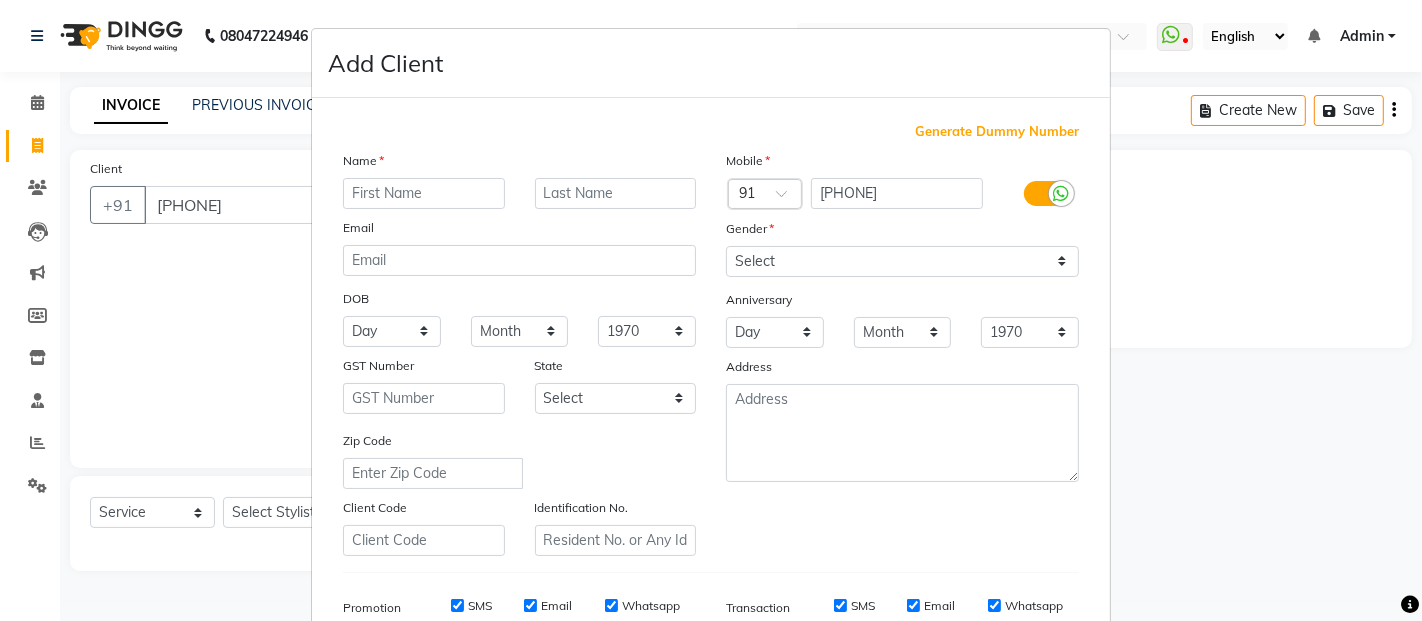 click at bounding box center (424, 193) 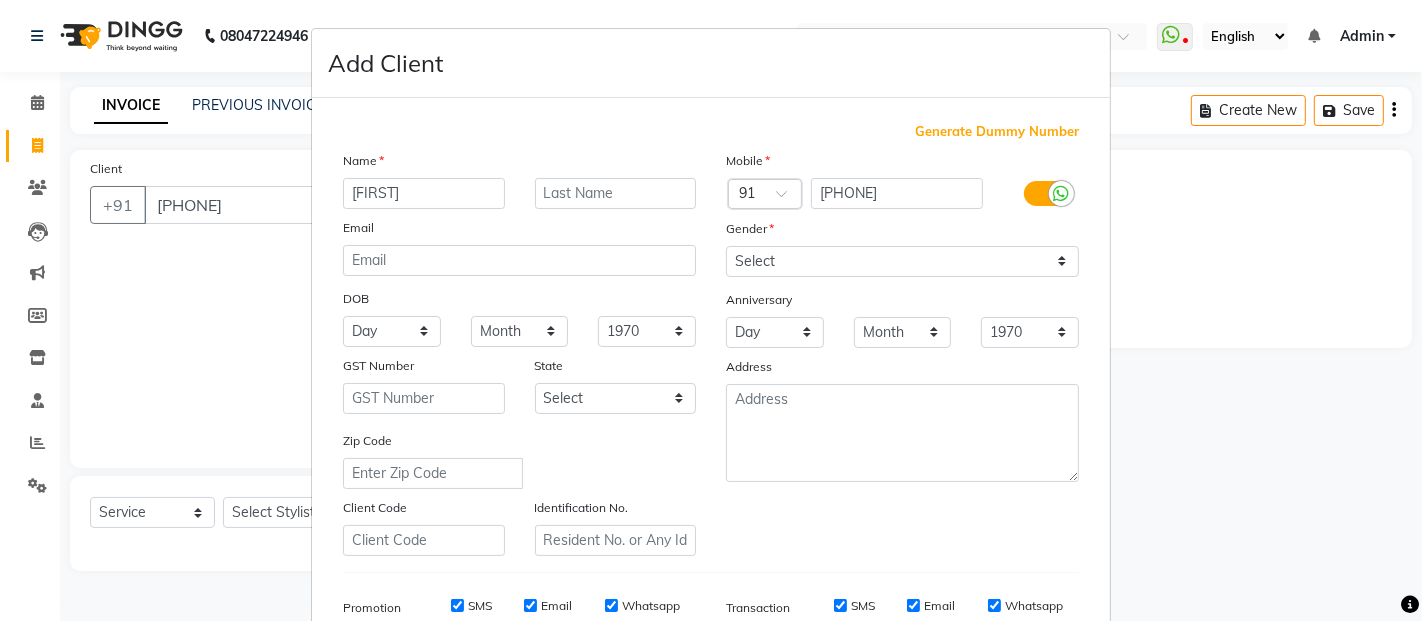 type on "[FIRST]" 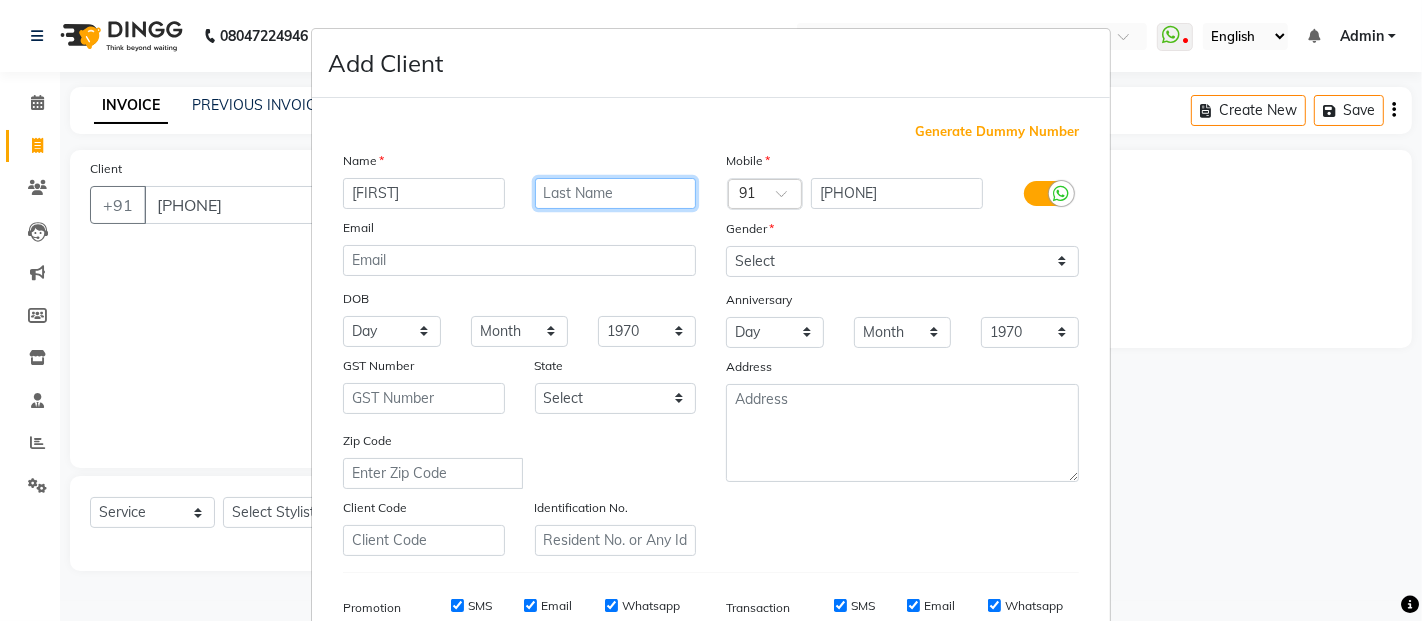 click at bounding box center (616, 193) 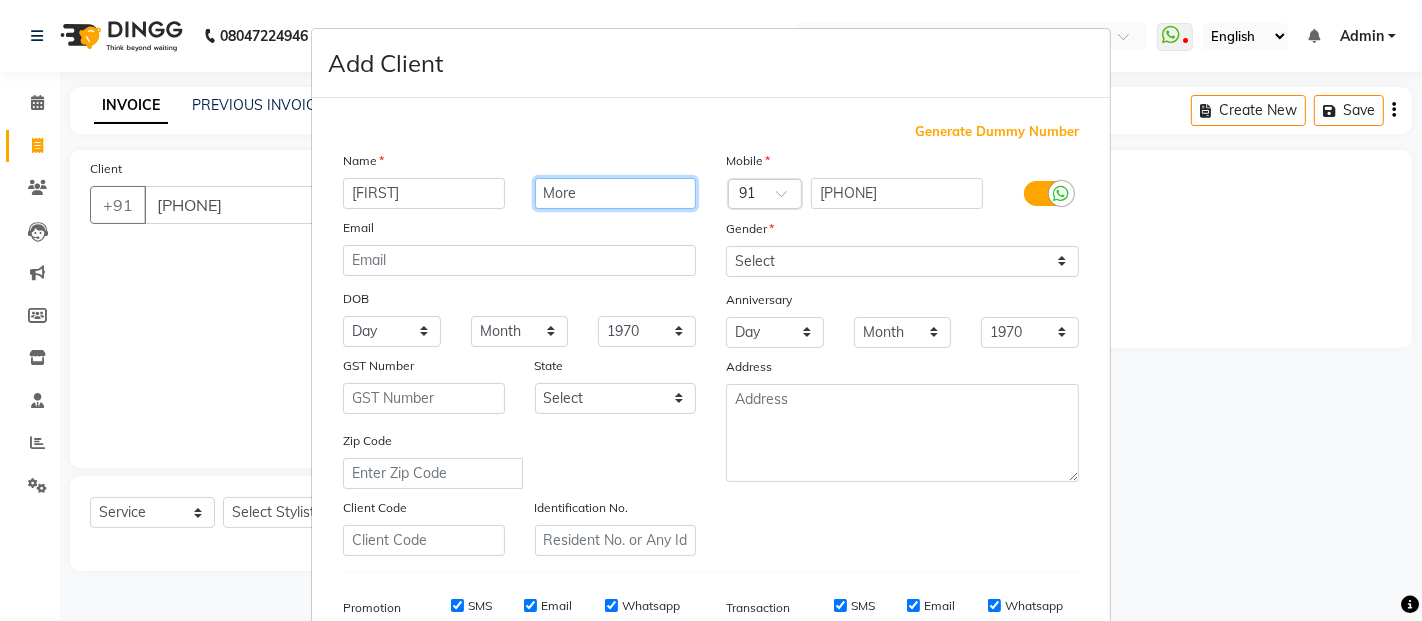 type on "More" 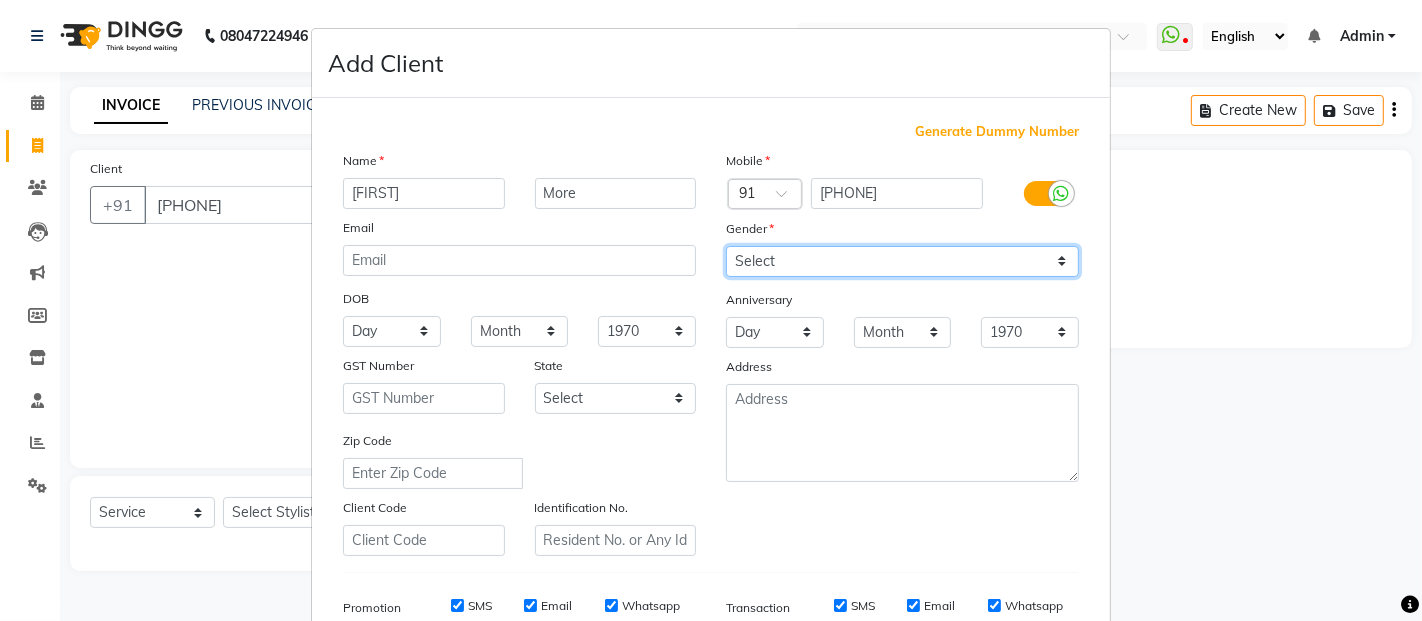 click on "Select Male Female Other Prefer Not To Say" at bounding box center [902, 261] 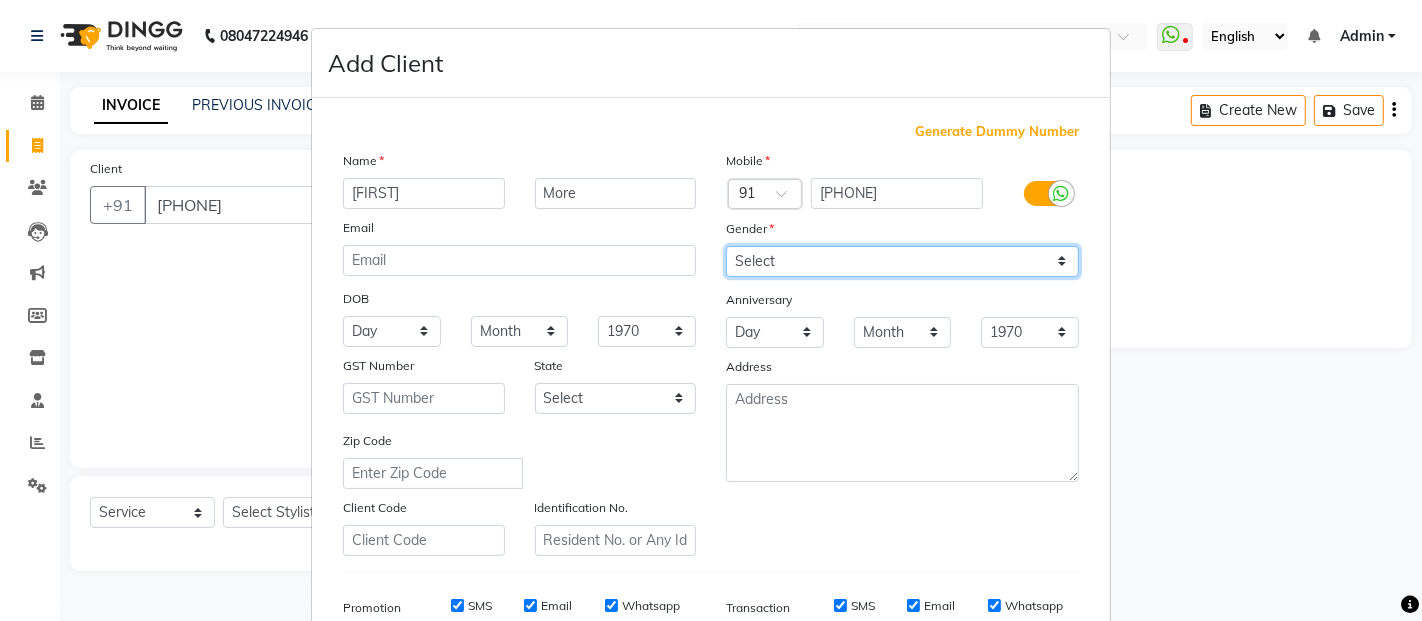 select on "male" 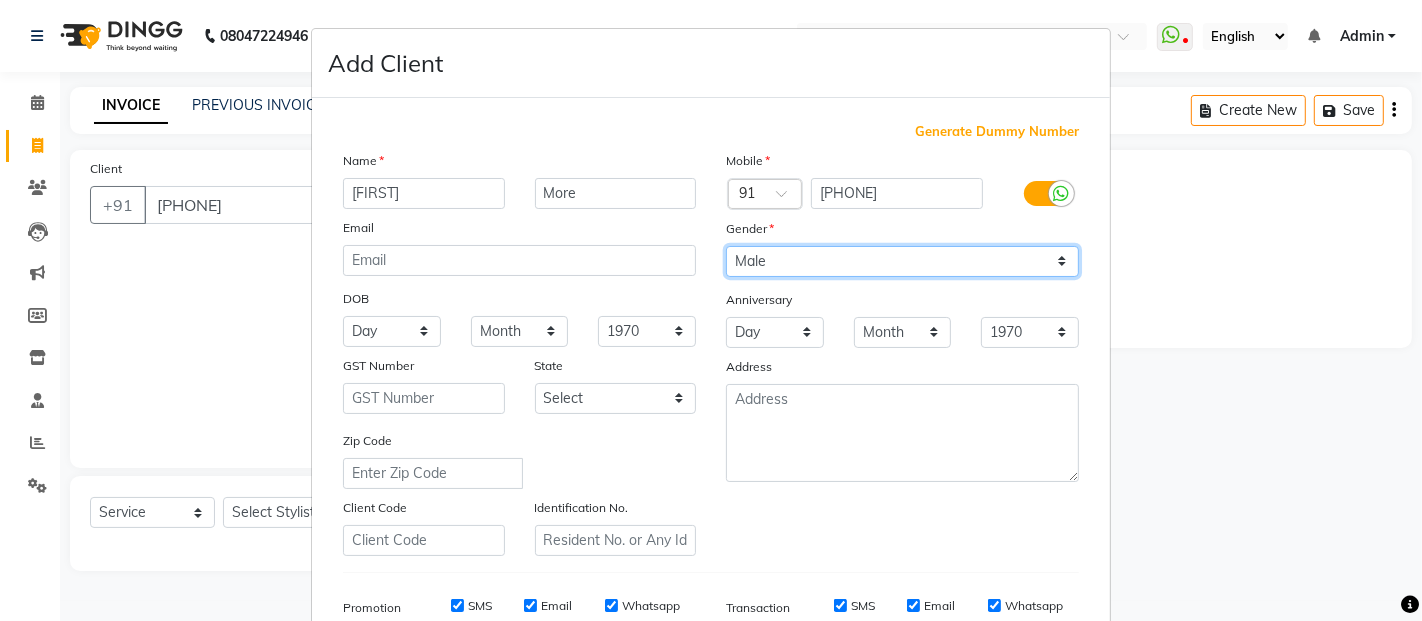 click on "Select Male Female Other Prefer Not To Say" at bounding box center [902, 261] 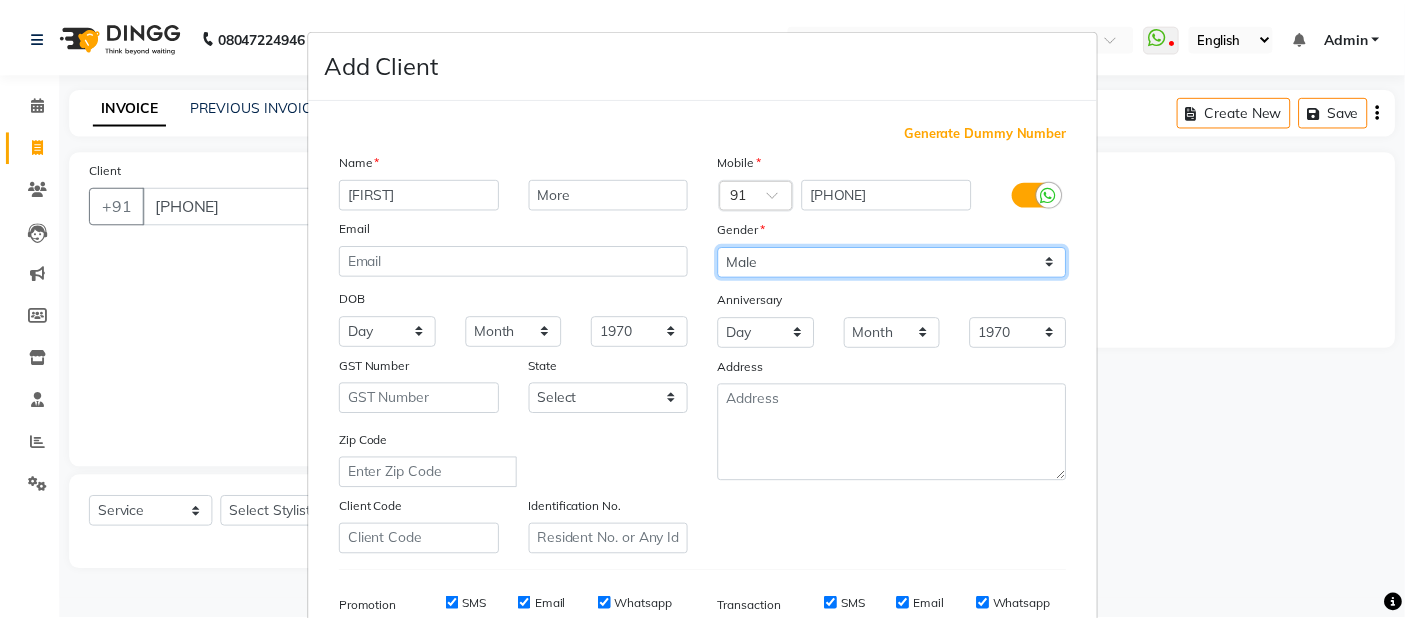 scroll, scrollTop: 303, scrollLeft: 0, axis: vertical 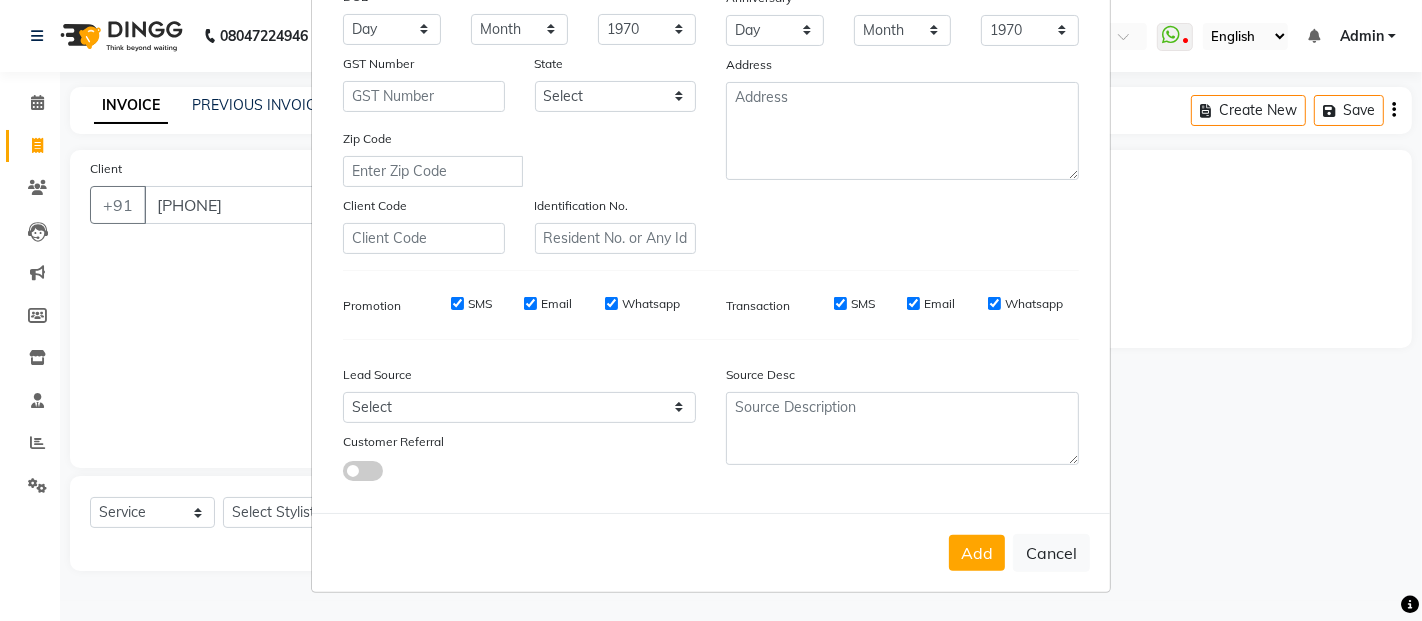 click on "Add" at bounding box center (977, 553) 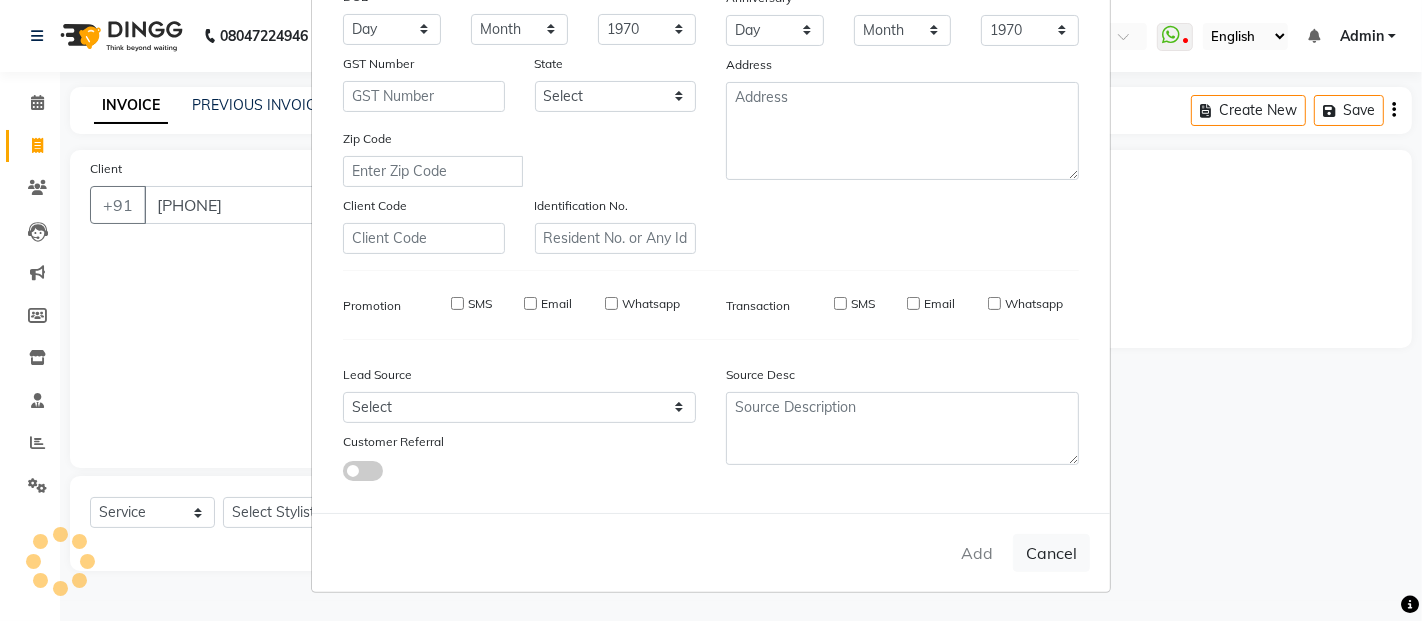 type 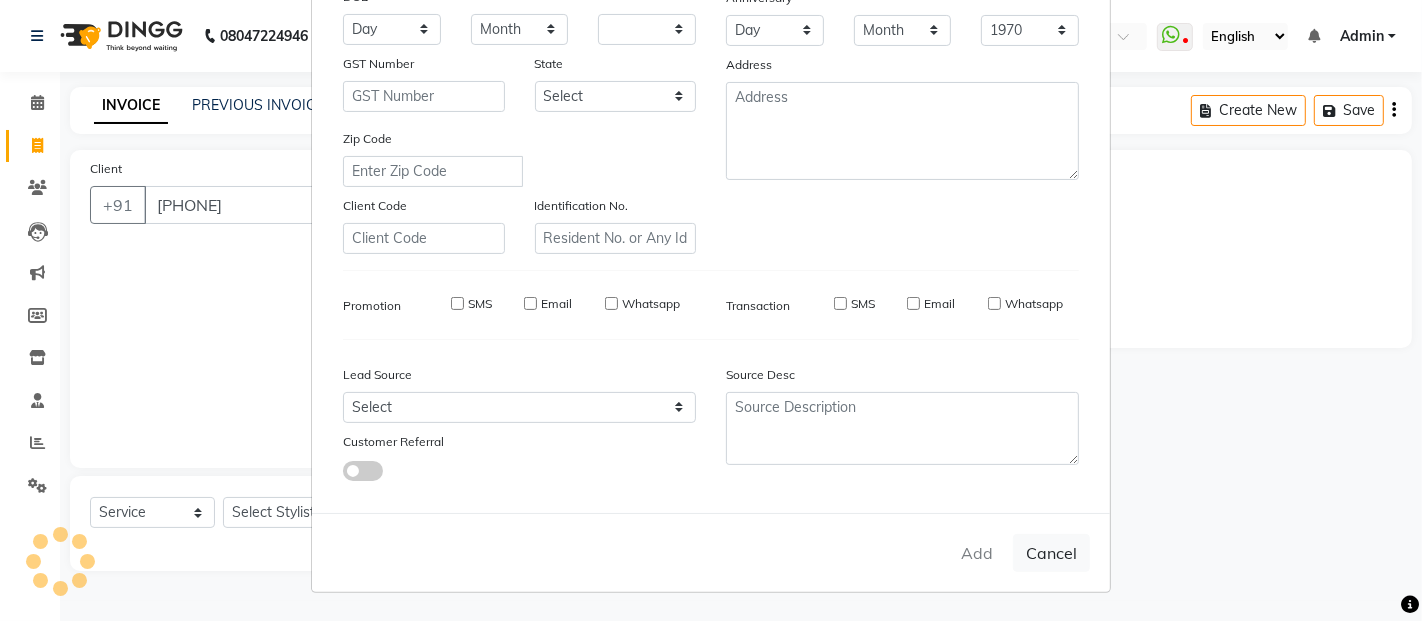 select 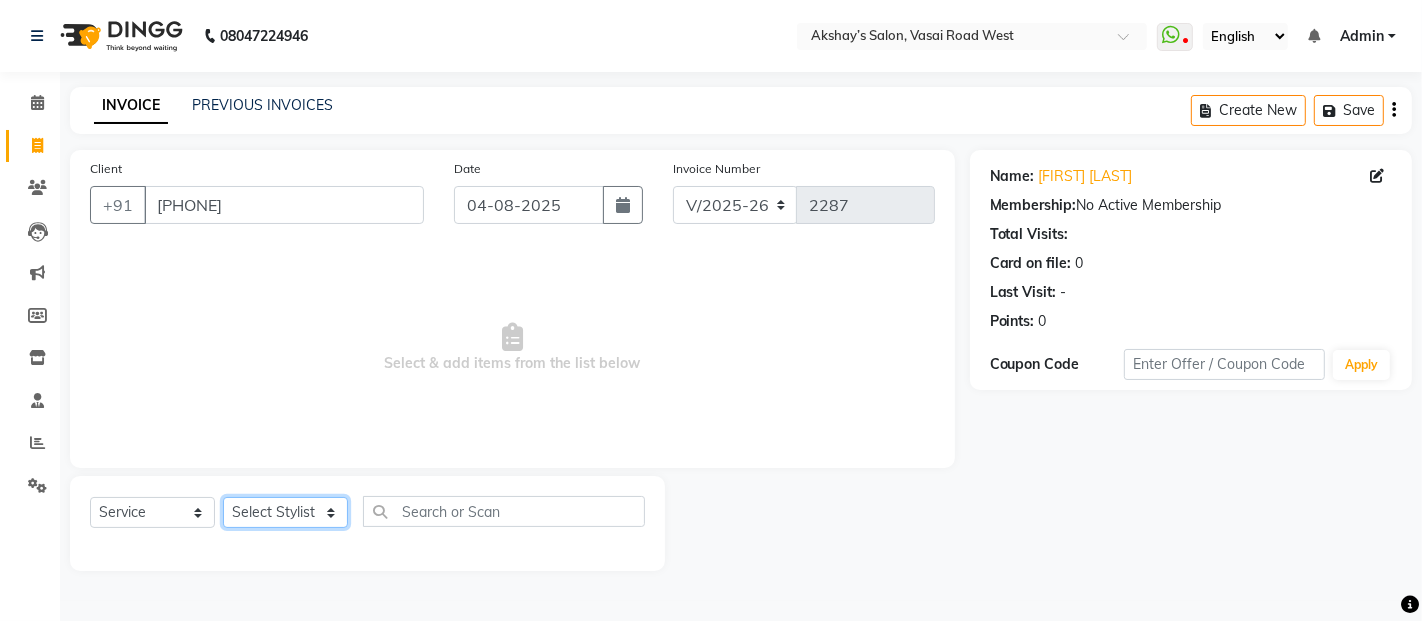 click on "Select Stylist Abdul Adil salmani Akshay thombare ali ANAS Ayaan Bhavika Gauri Kunal Manager Naaz Payal sahil Shlok Shruti Soni Srushti Swara Angre" 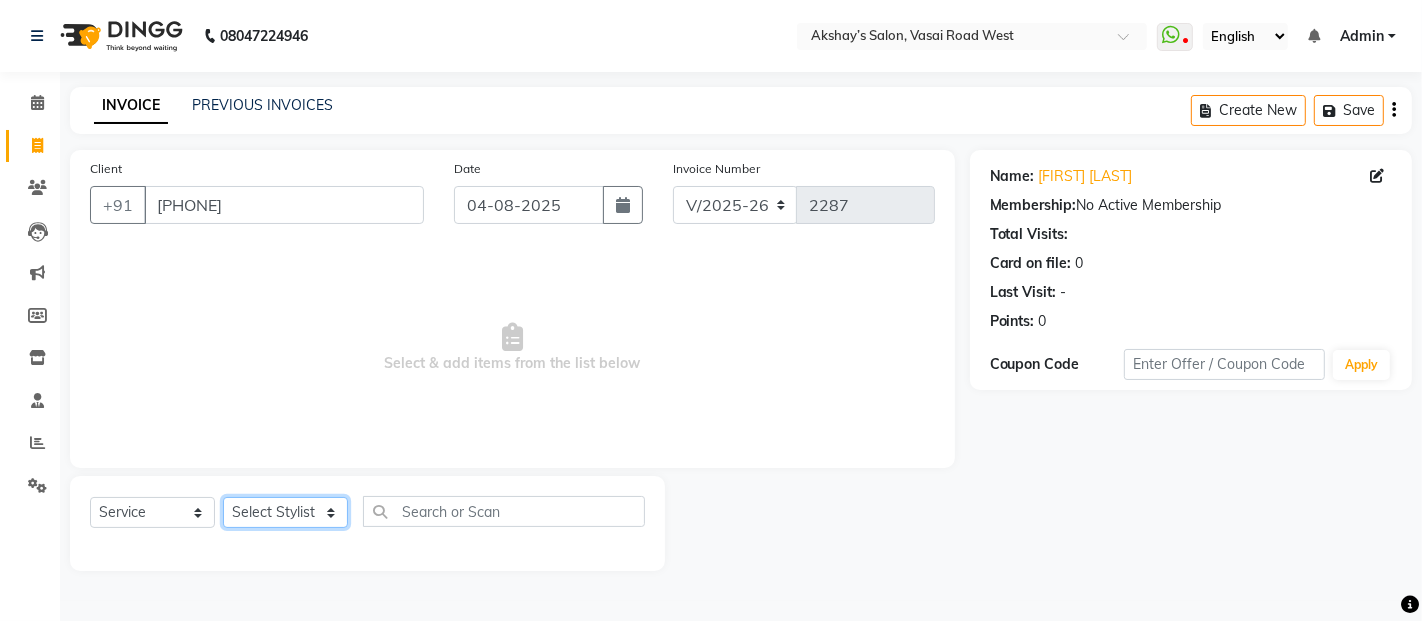 select on "68504" 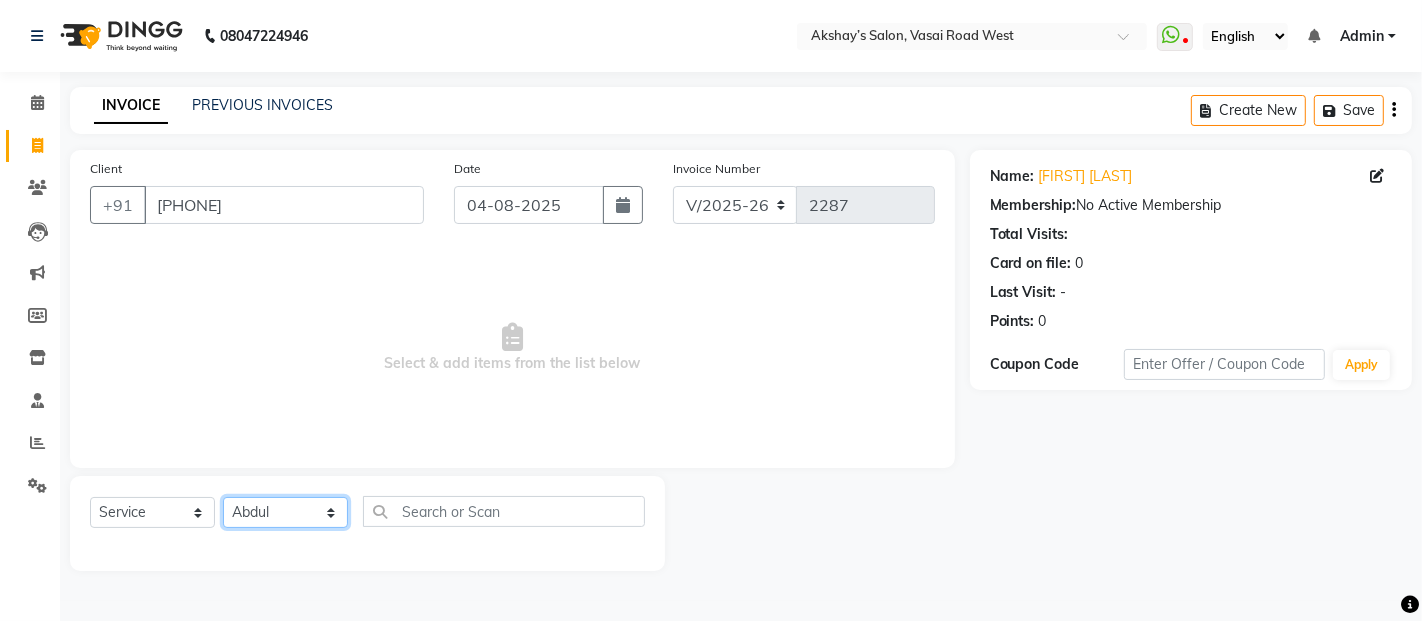 click on "Select Stylist Abdul Adil salmani Akshay thombare ali ANAS Ayaan Bhavika Gauri Kunal Manager Naaz Payal sahil Shlok Shruti Soni Srushti Swara Angre" 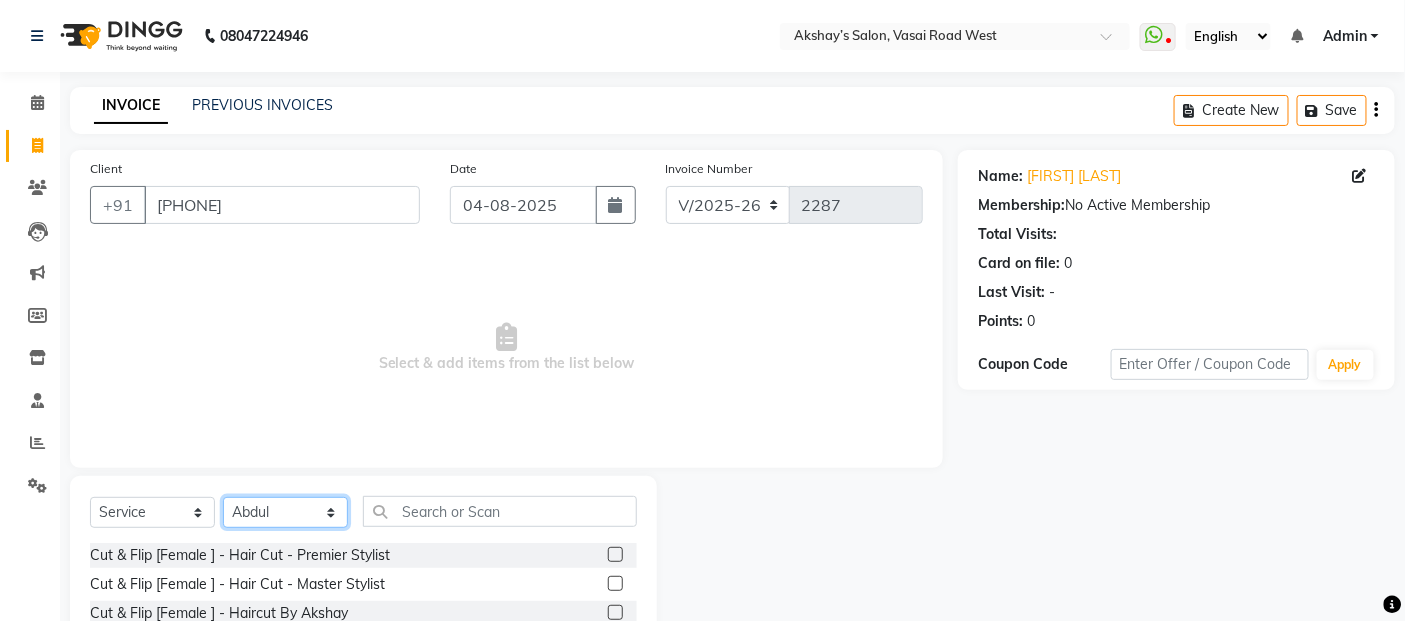 scroll, scrollTop: 180, scrollLeft: 0, axis: vertical 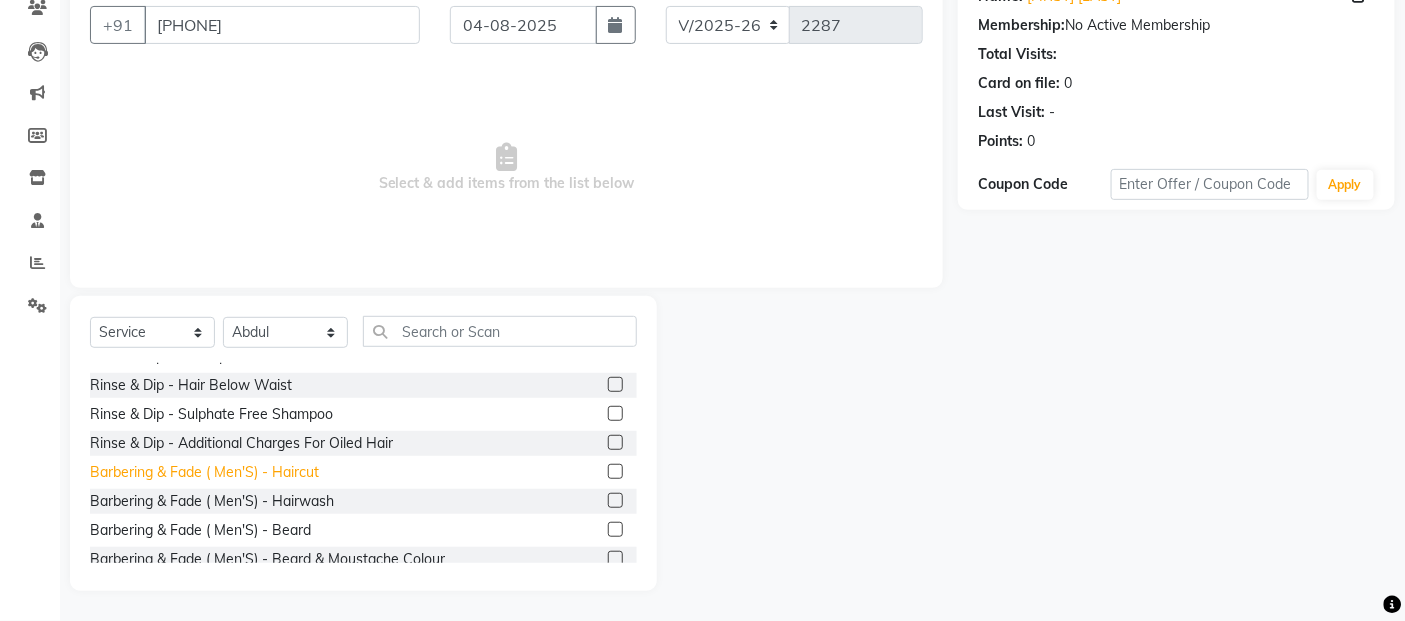 click on "Barbering & Fade  ( Men'S) - Haircut" 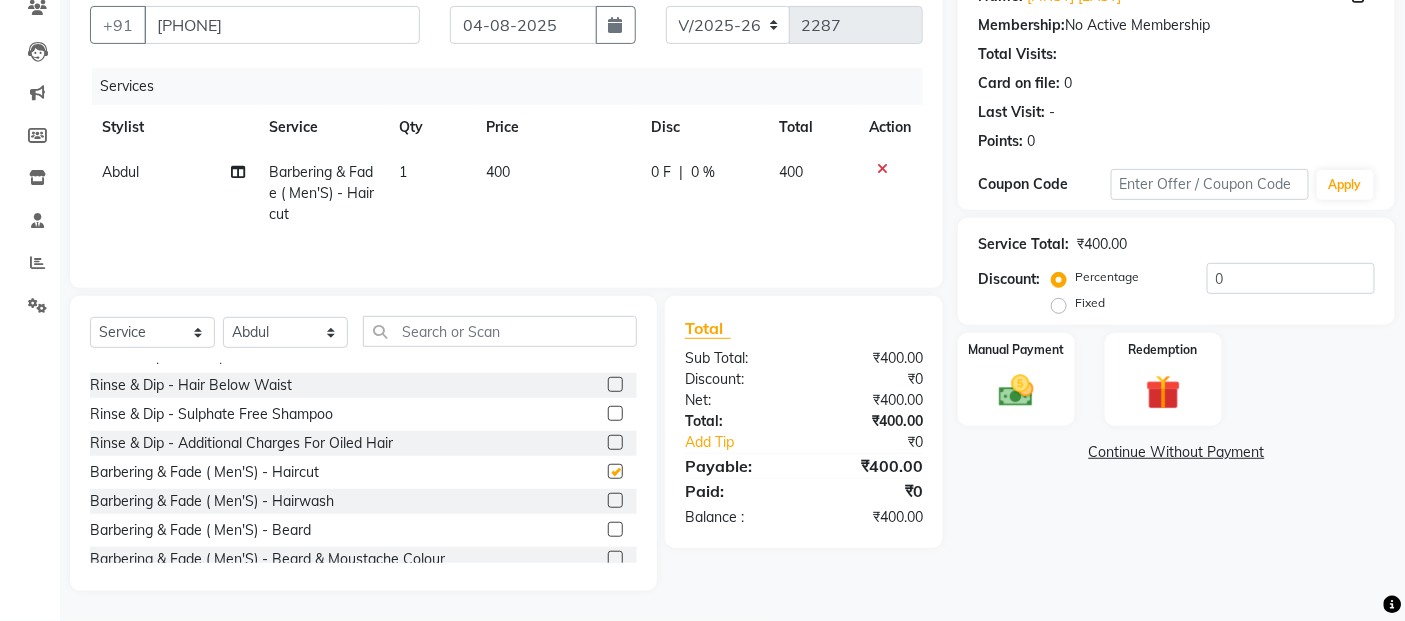 checkbox on "false" 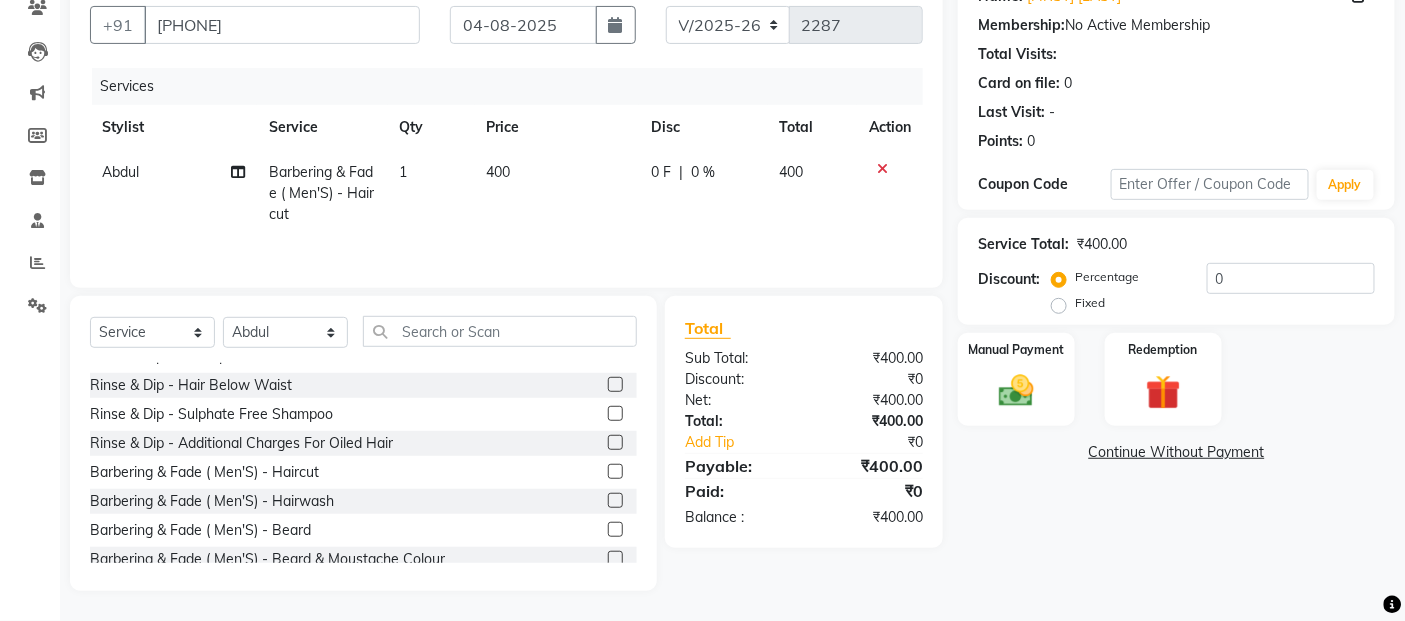 click on "400" 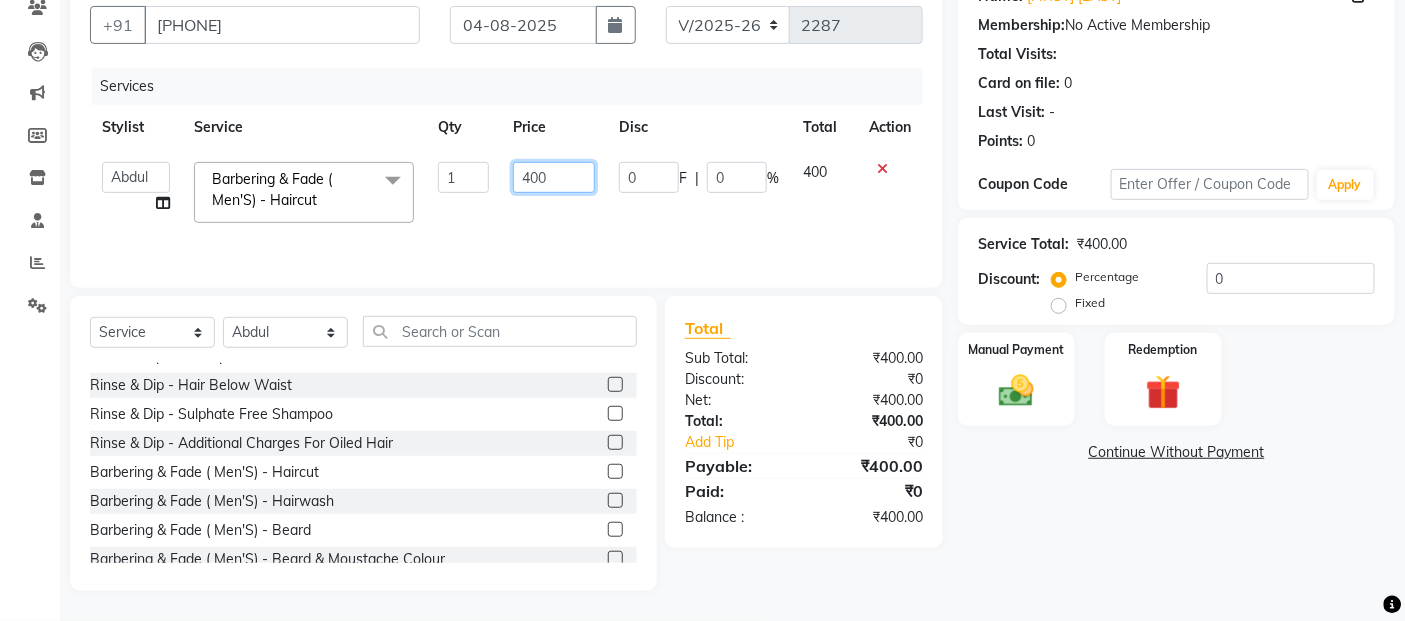 click on "400" 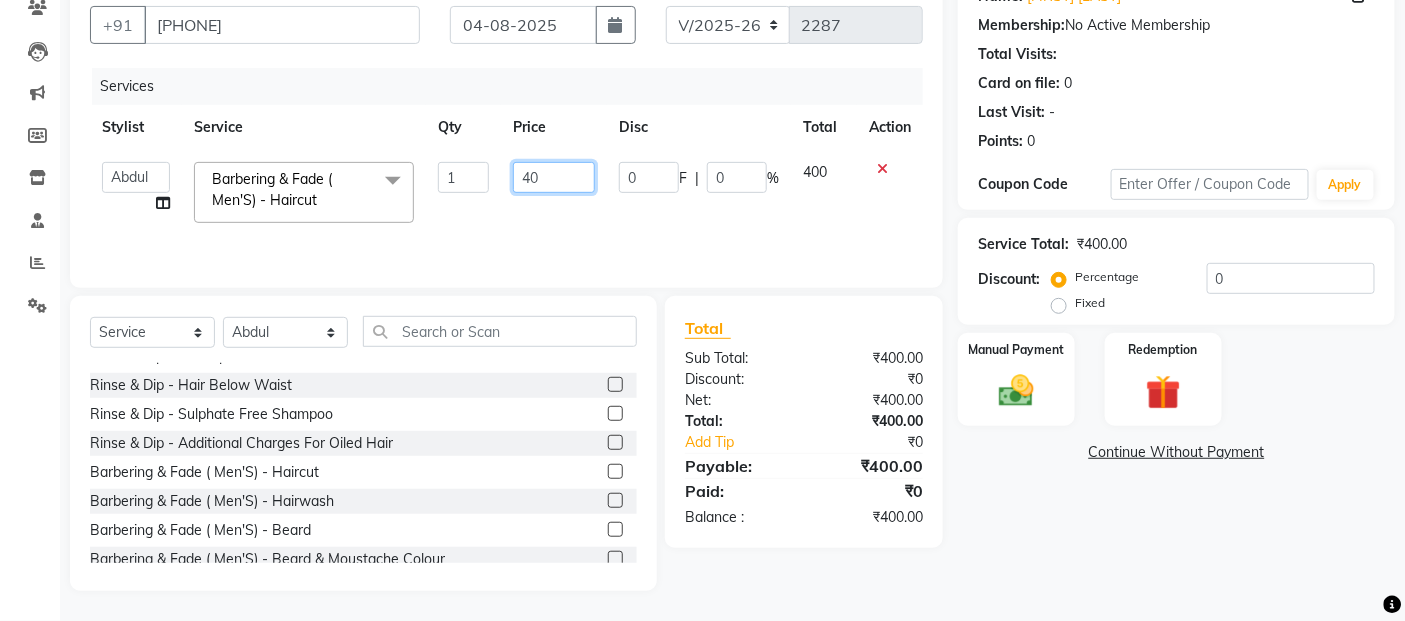 type on "4" 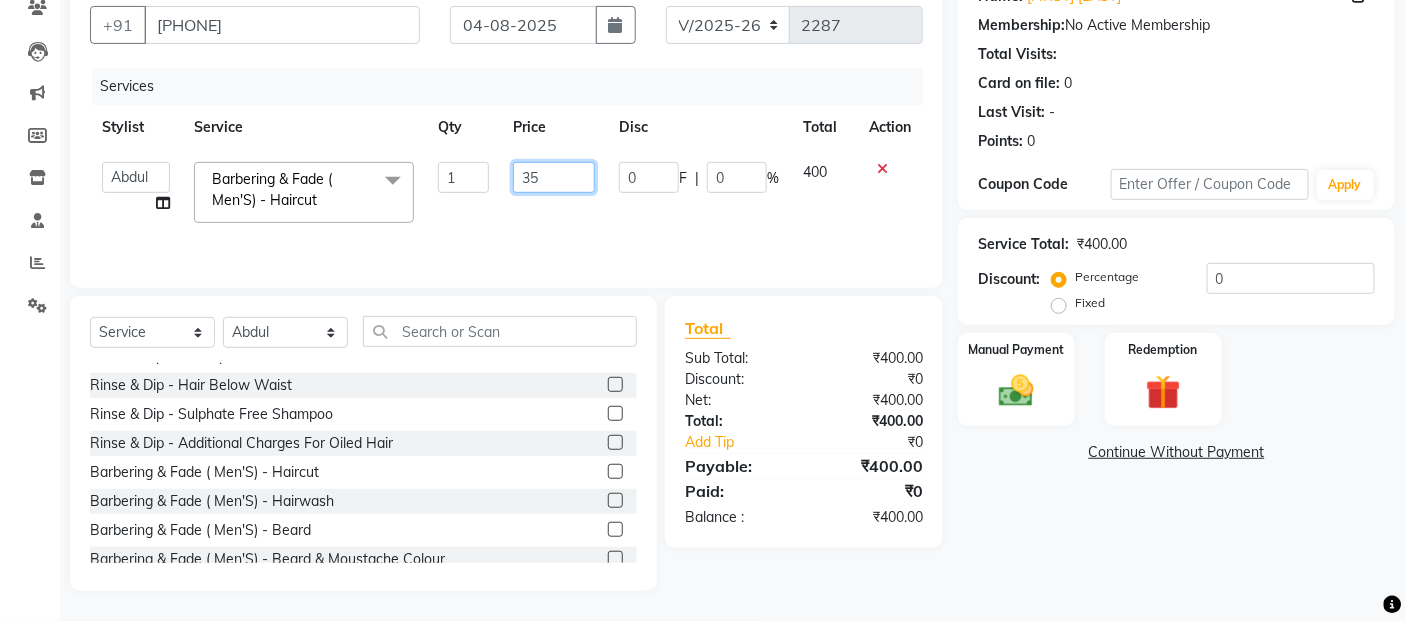type on "350" 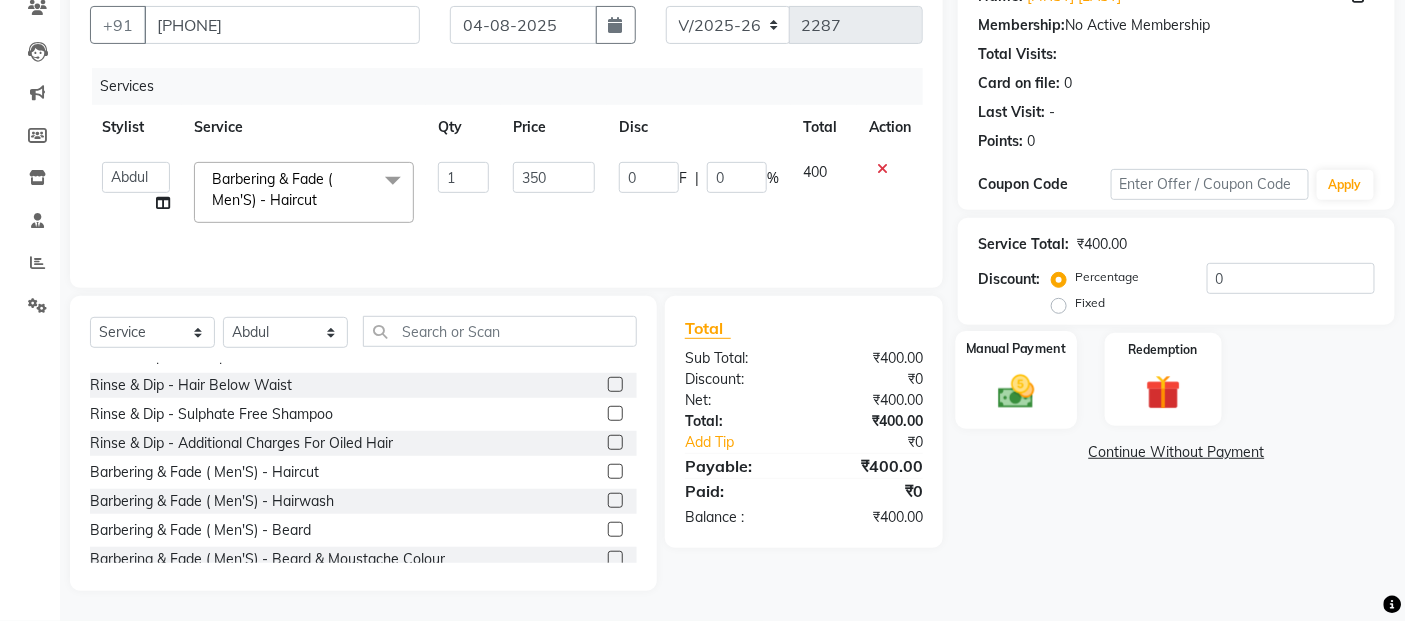click on "Manual Payment" 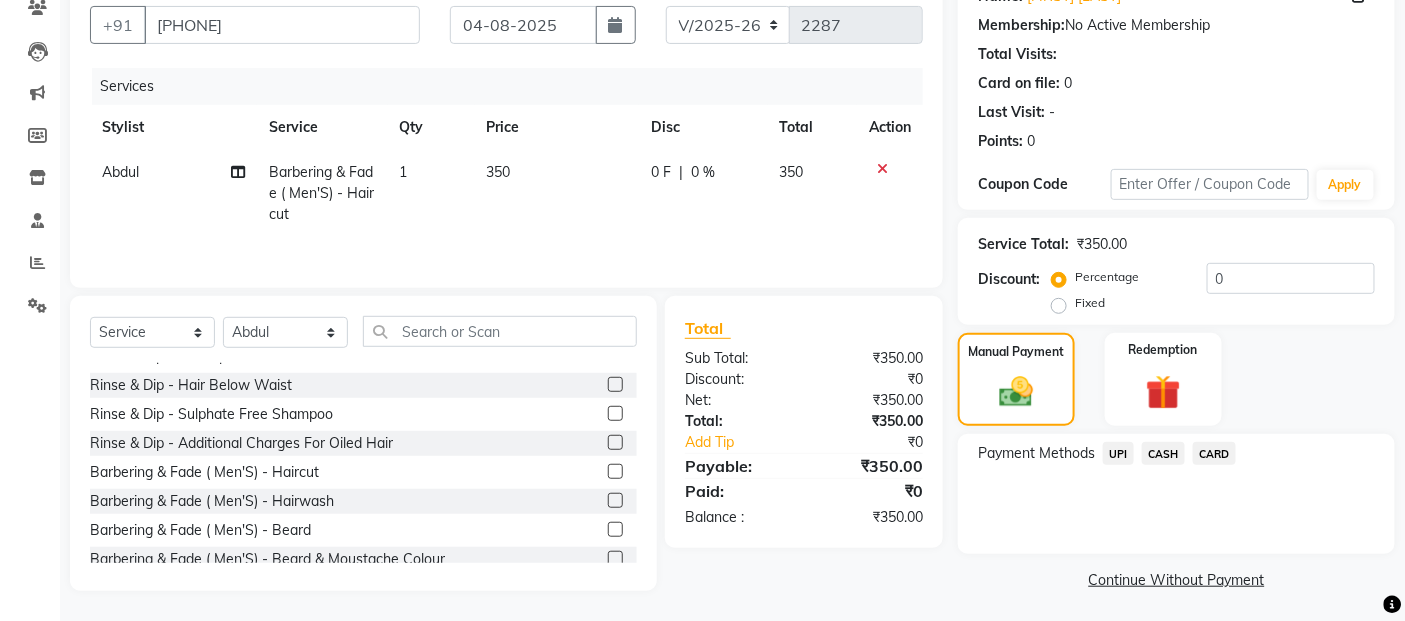 click on "CASH" 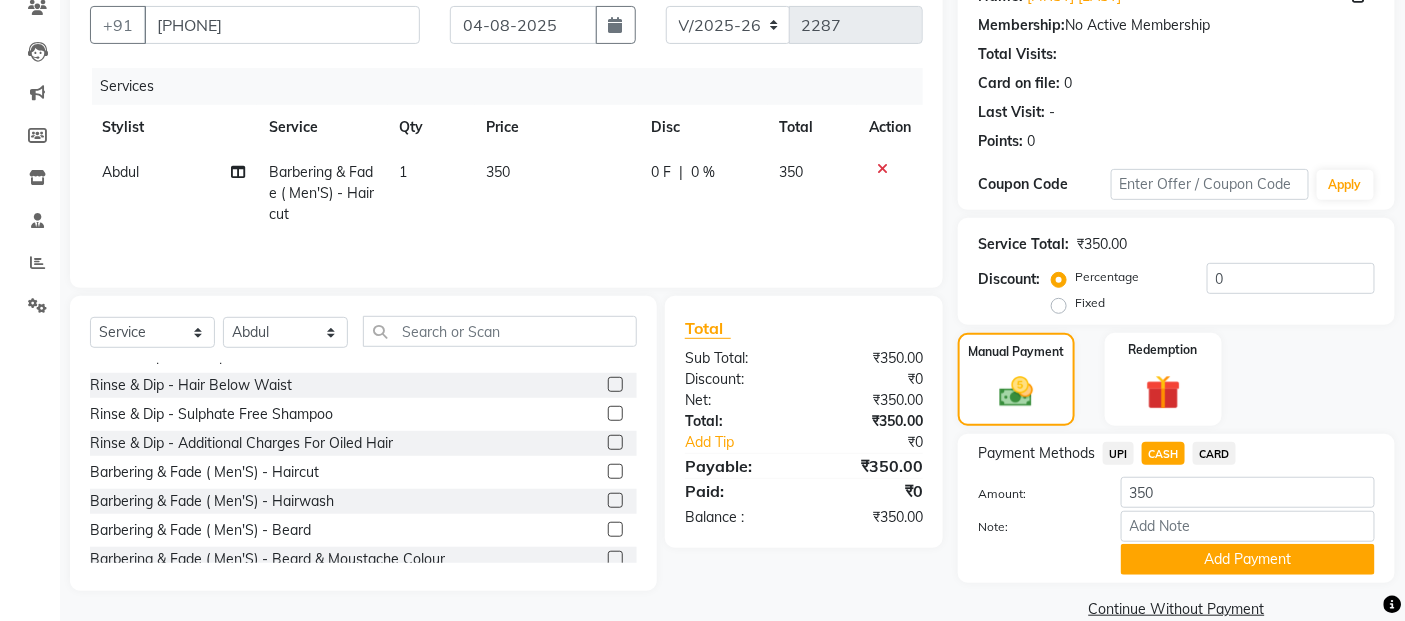 scroll, scrollTop: 214, scrollLeft: 0, axis: vertical 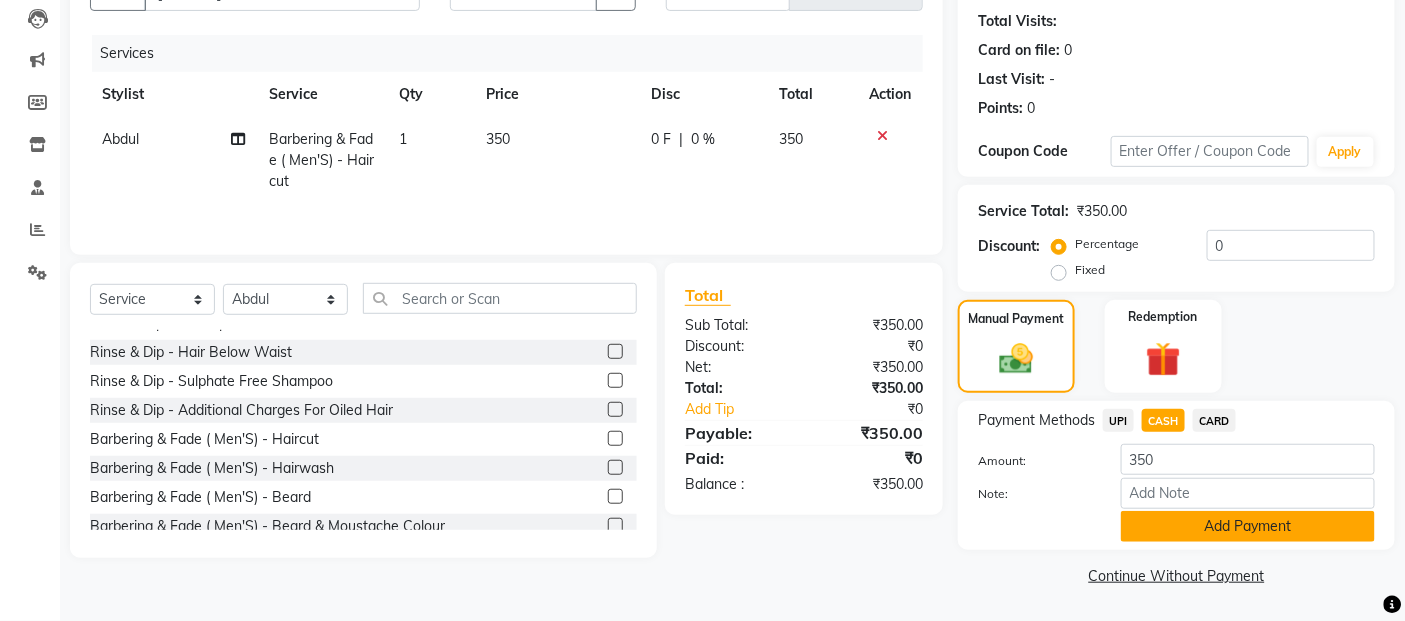 click on "Add Payment" 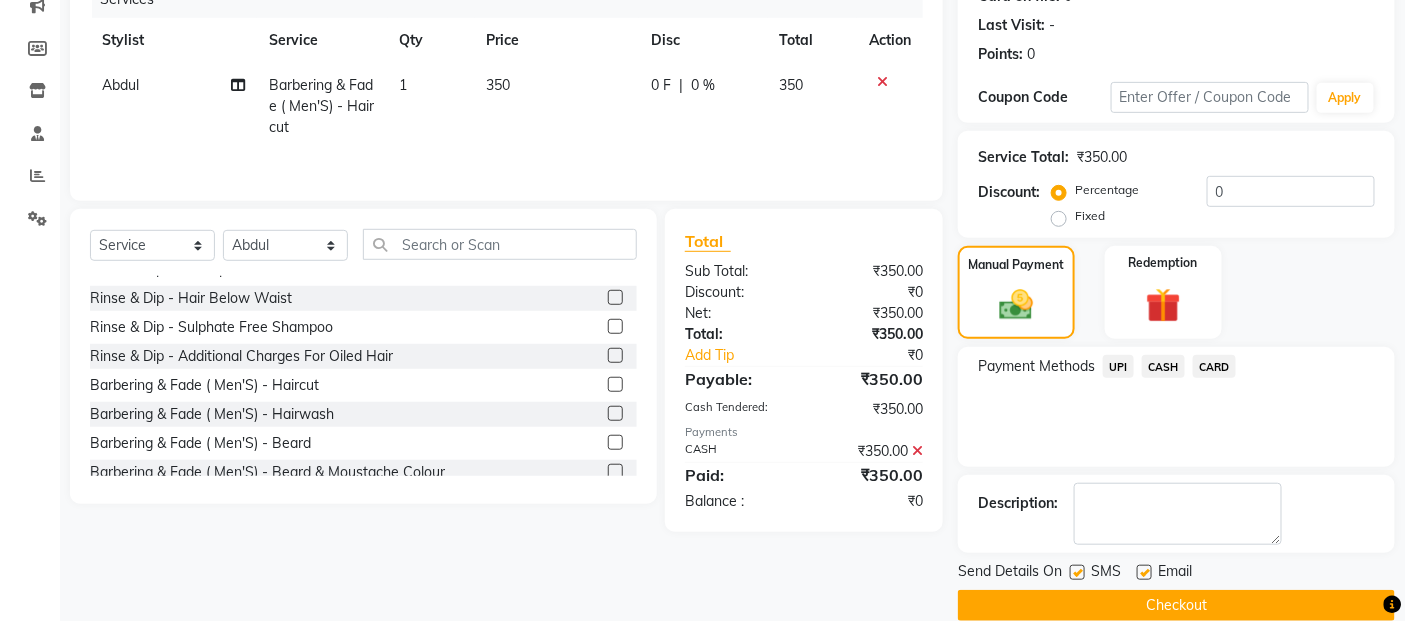 scroll, scrollTop: 297, scrollLeft: 0, axis: vertical 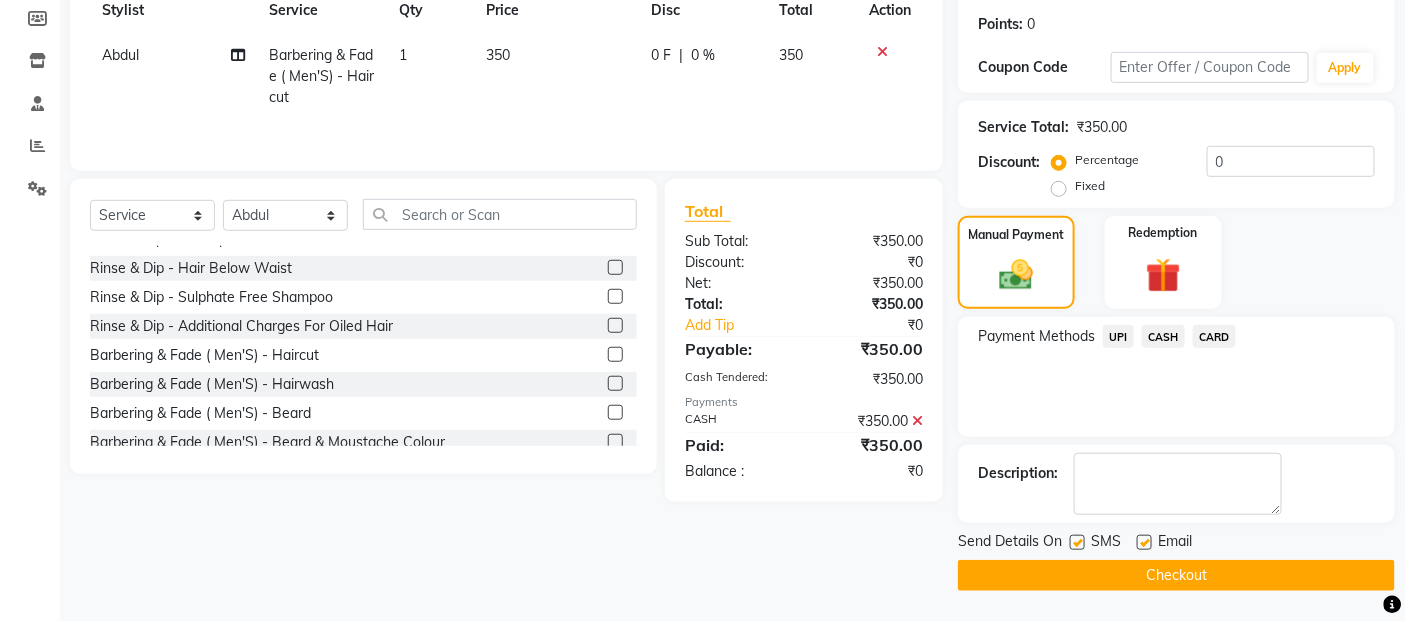 click on "Checkout" 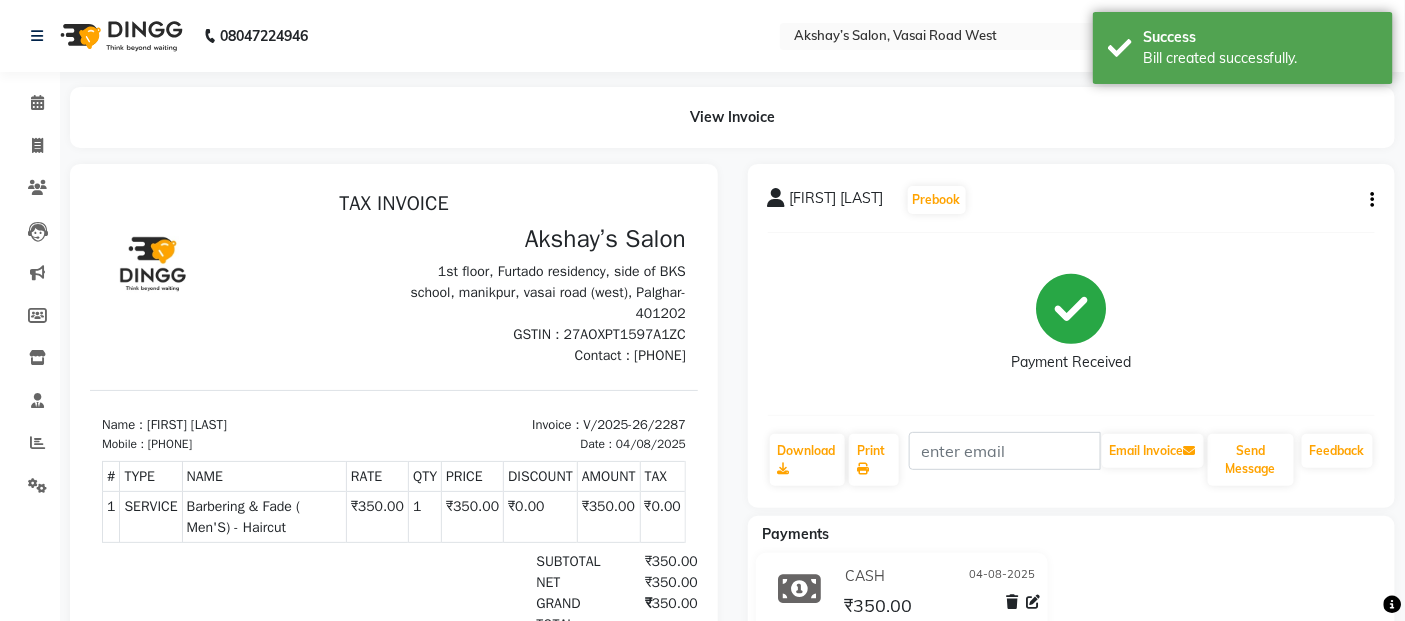 scroll, scrollTop: 0, scrollLeft: 0, axis: both 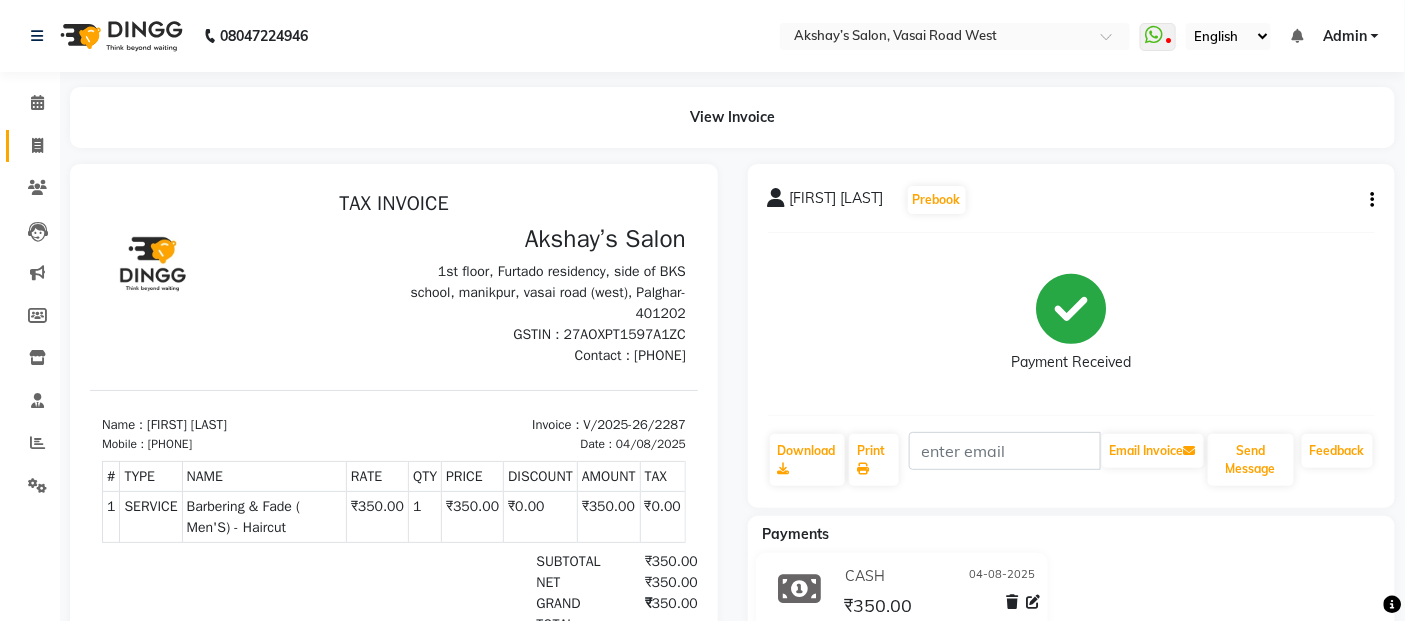 click on "Invoice" 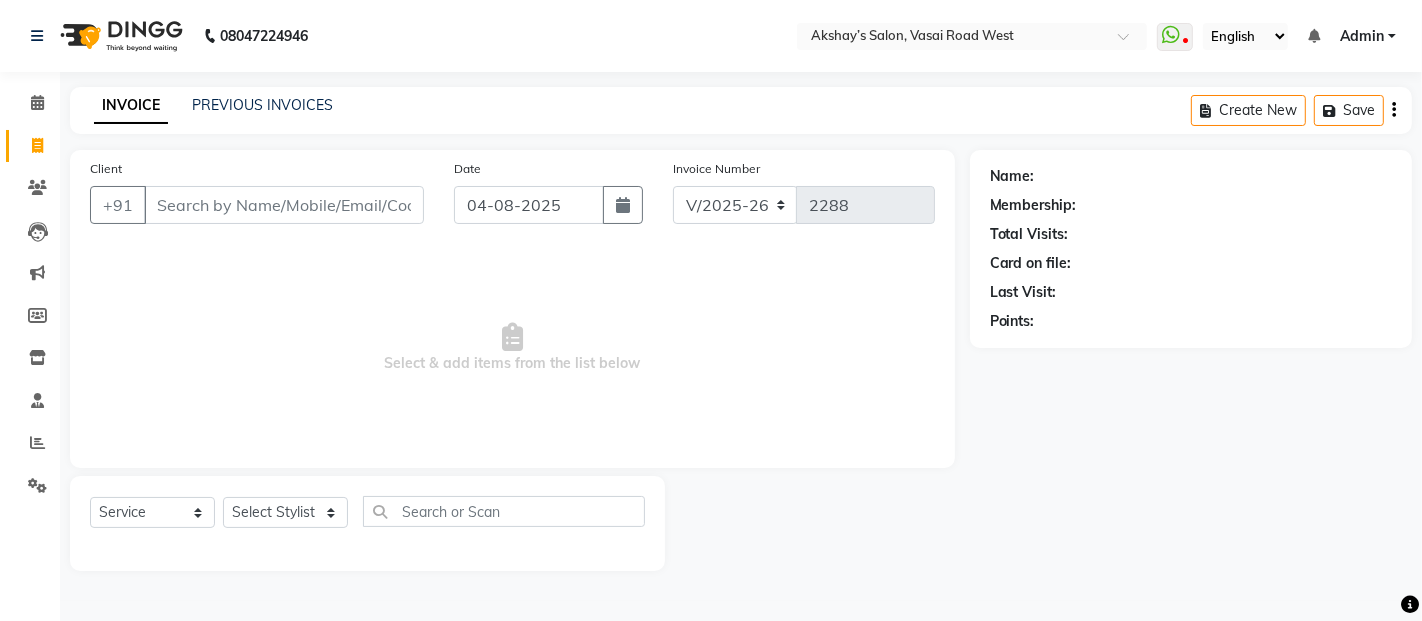 click on "INVOICE PREVIOUS INVOICES Create New   Save" 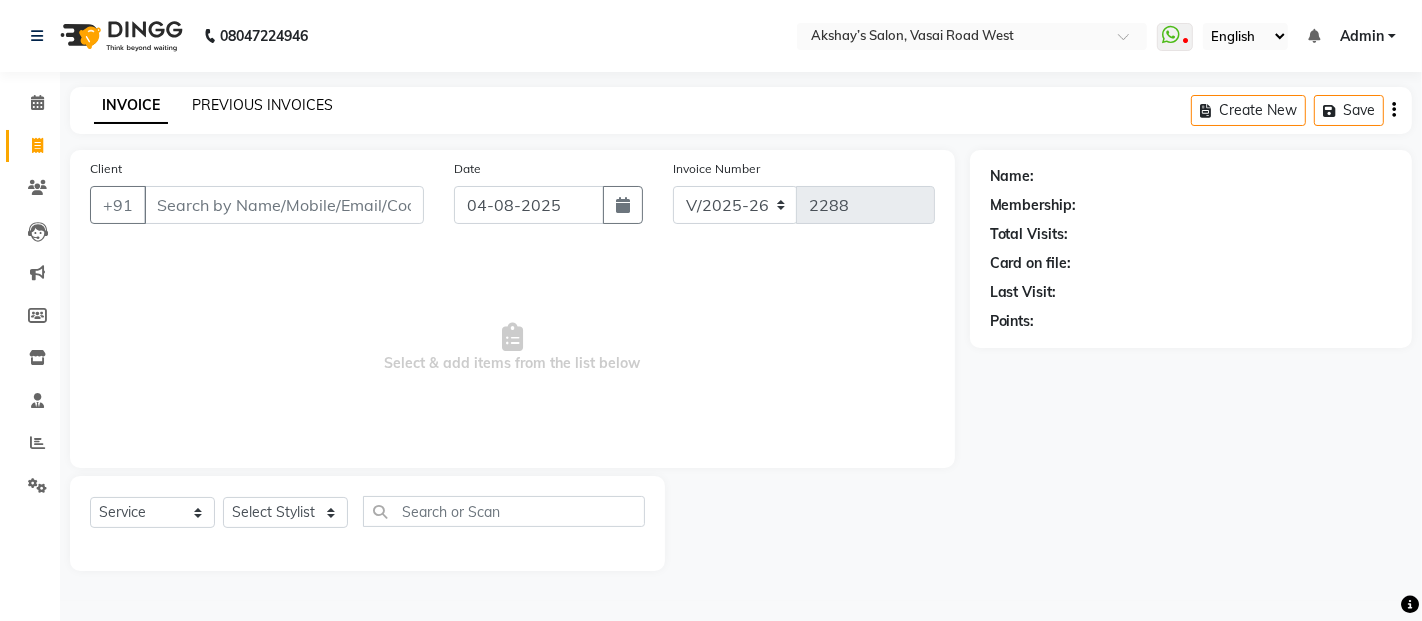 click on "PREVIOUS INVOICES" 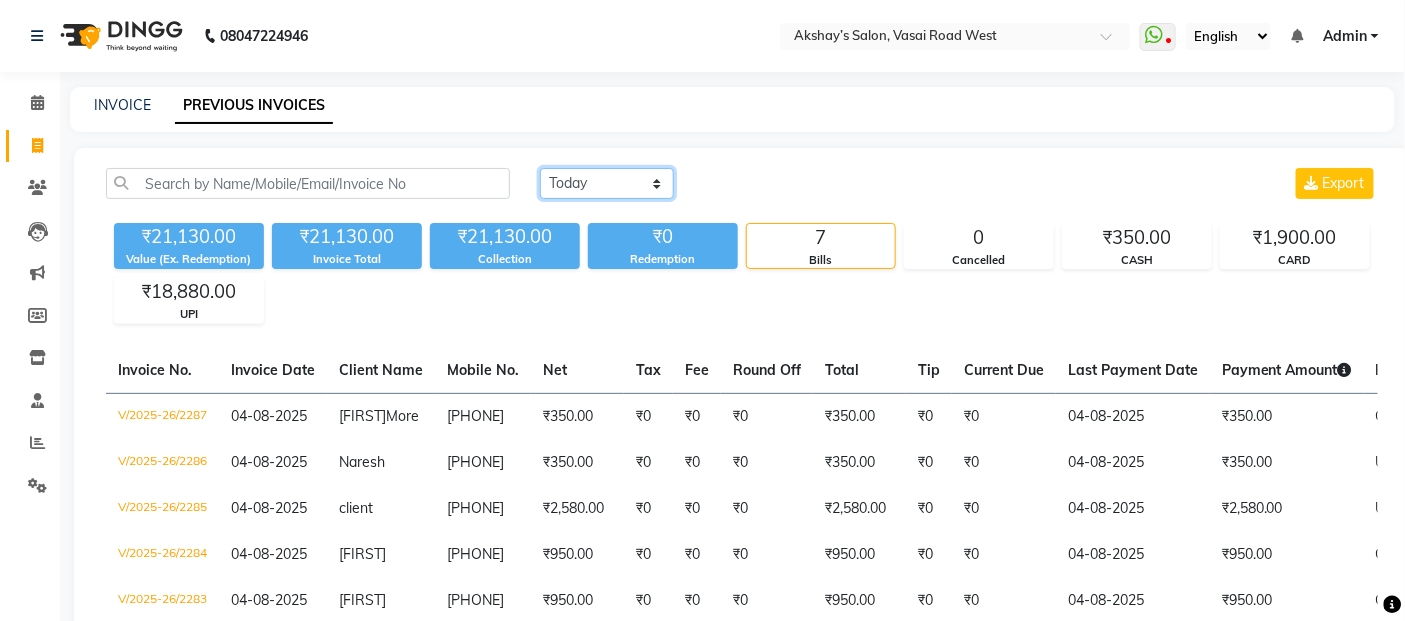 click on "Today Yesterday Custom Range" 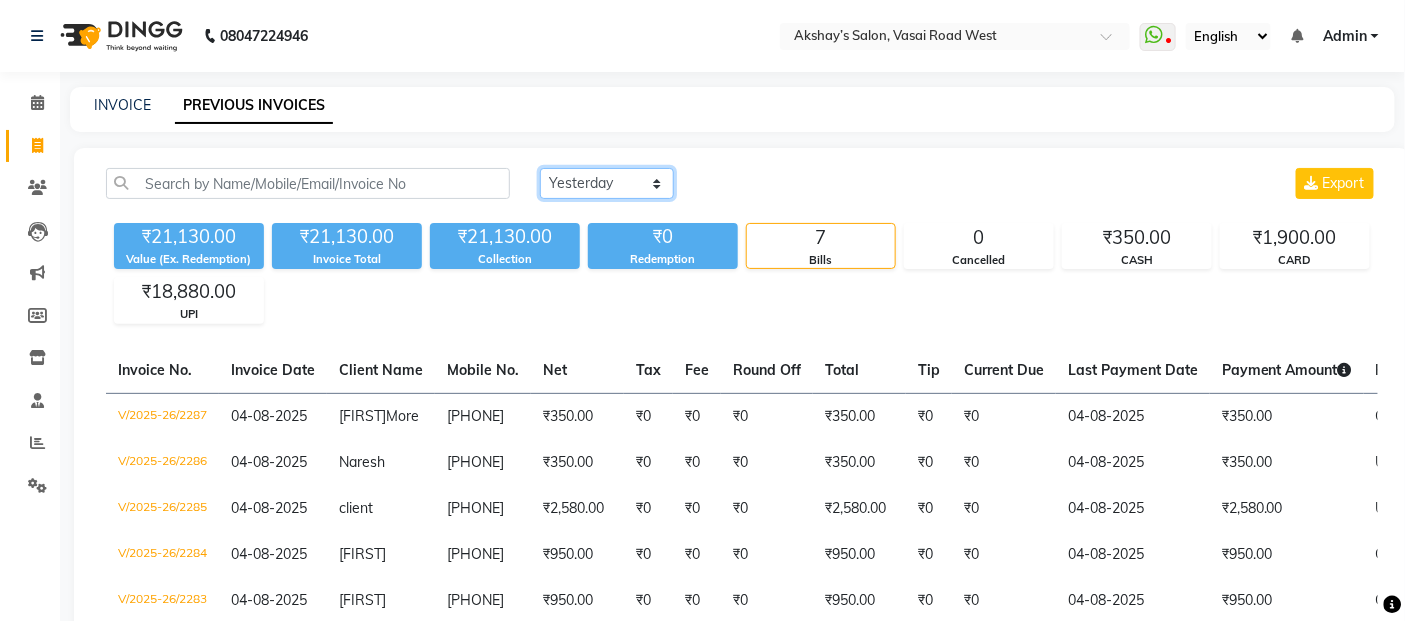 click on "Today Yesterday Custom Range" 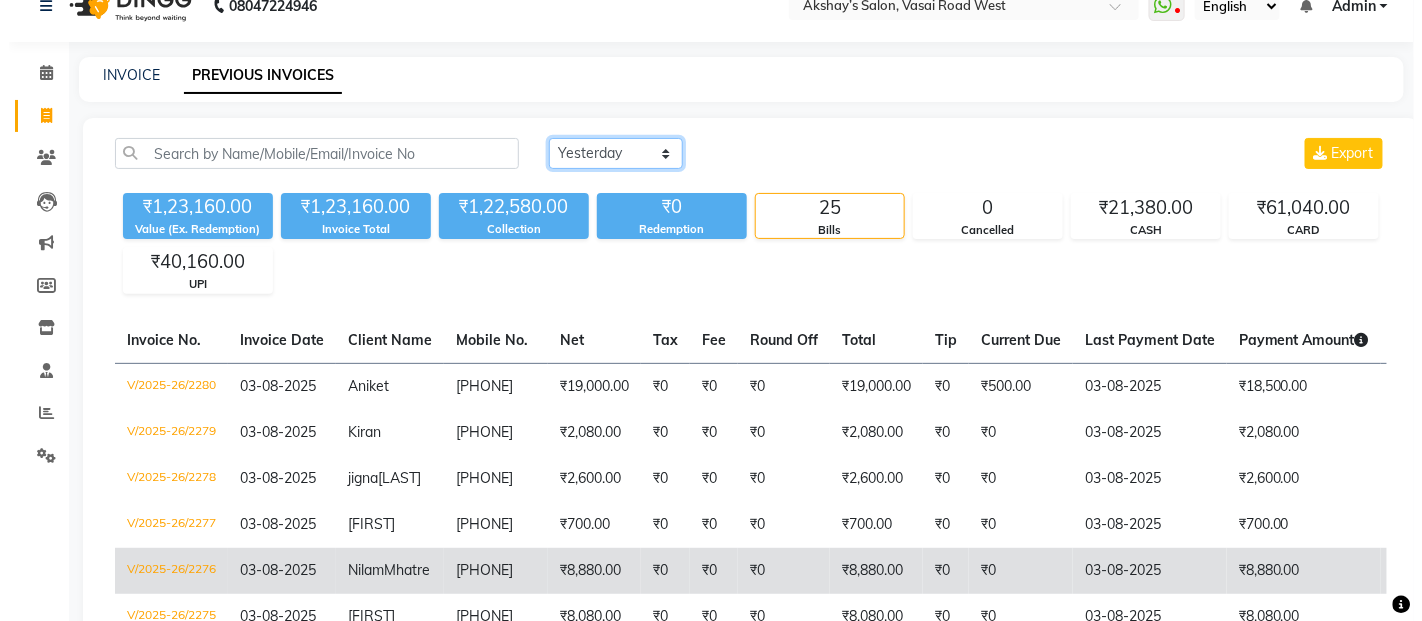 scroll, scrollTop: 0, scrollLeft: 0, axis: both 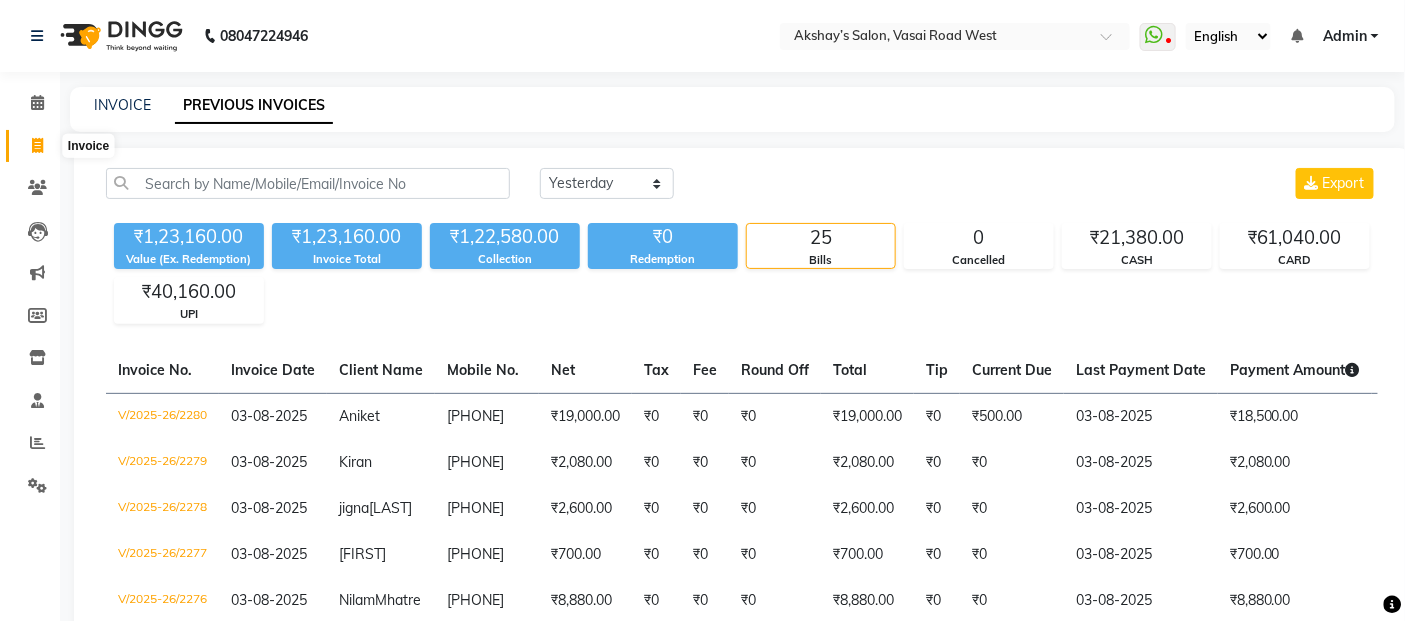 click 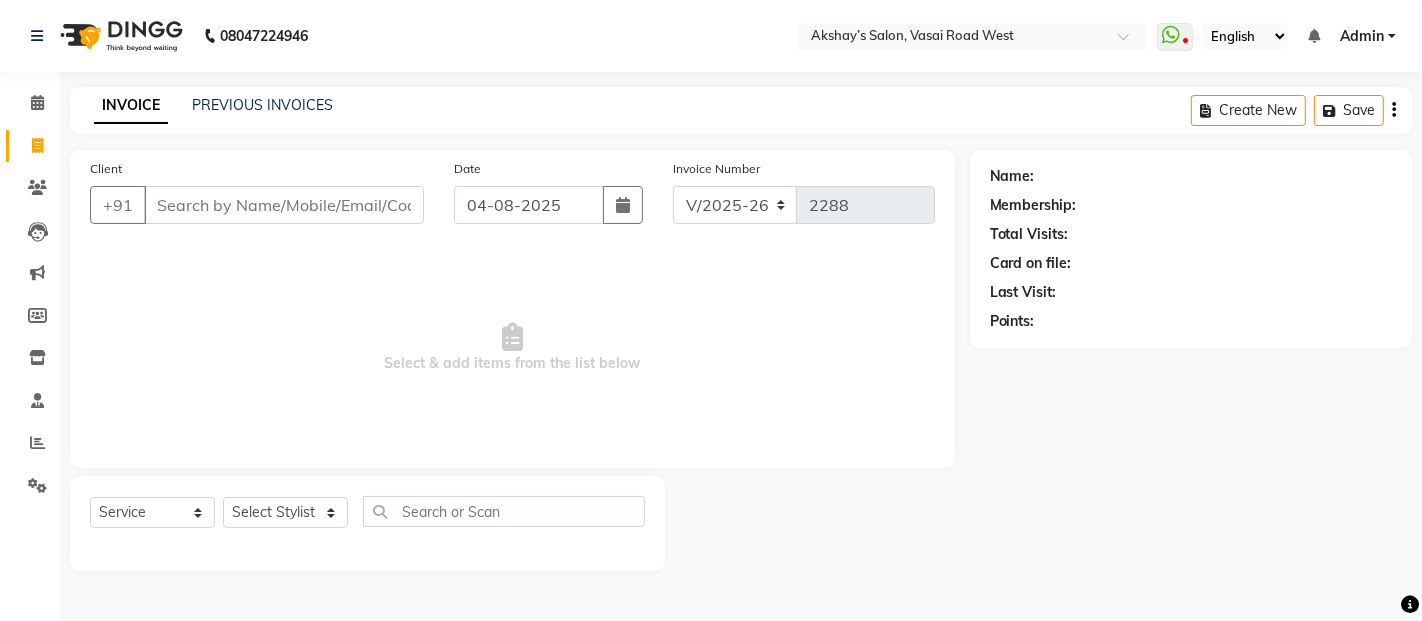 click on "Client" at bounding box center [284, 205] 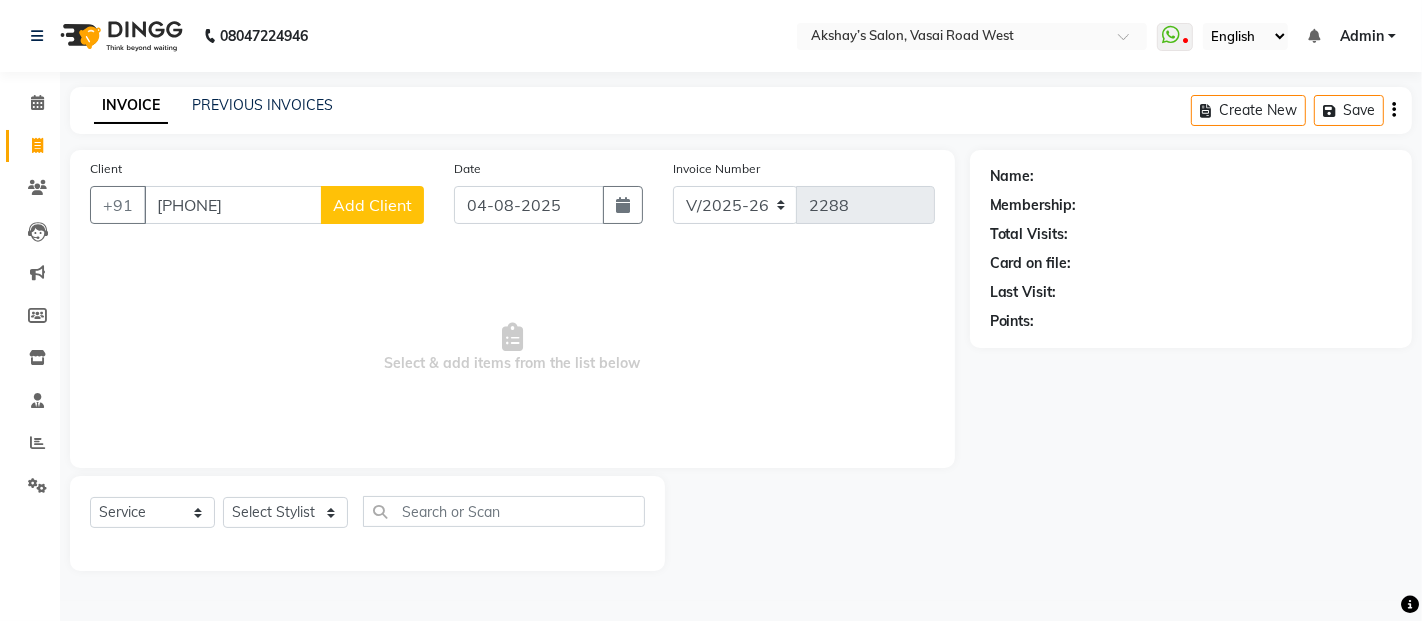 type on "[PHONE]" 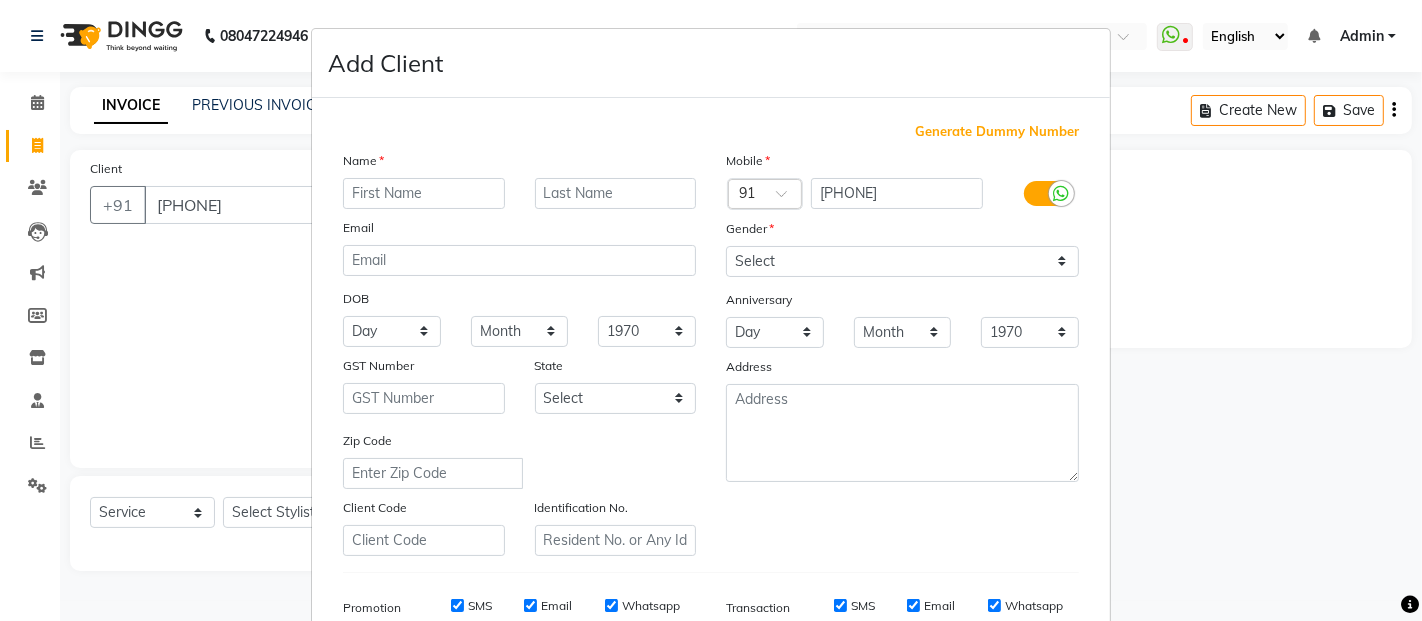 click at bounding box center [424, 193] 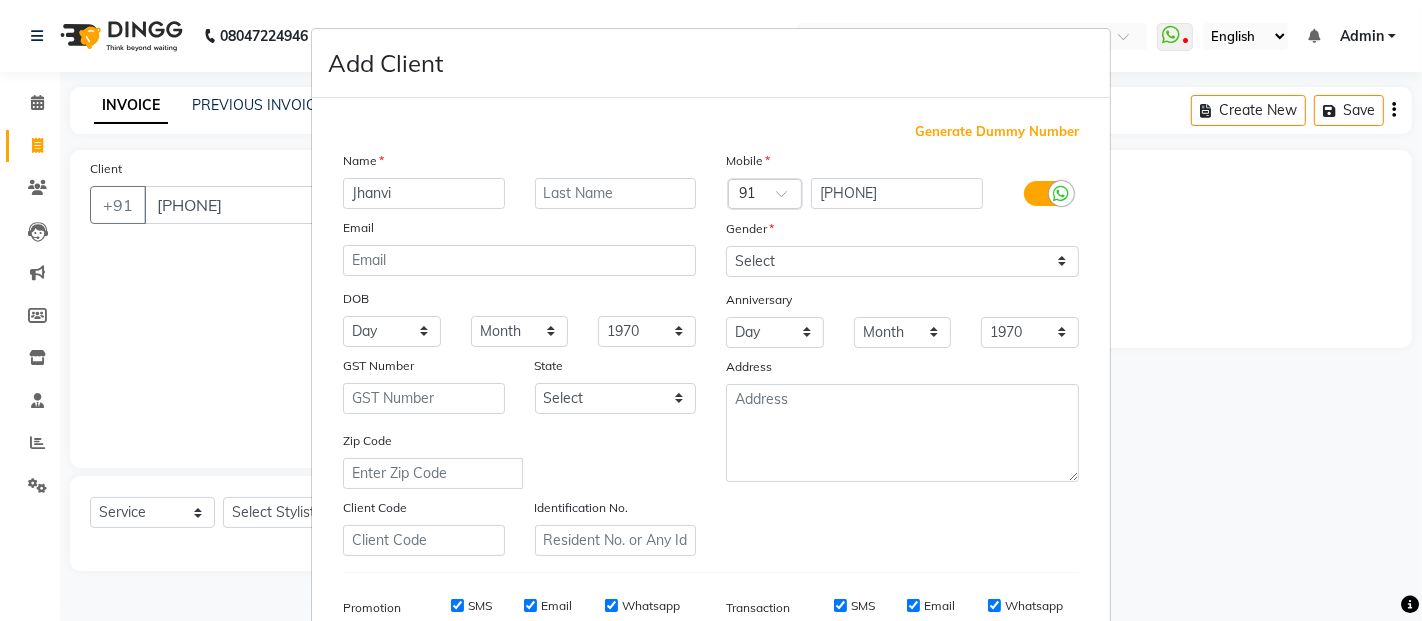 type on "Jhanvi" 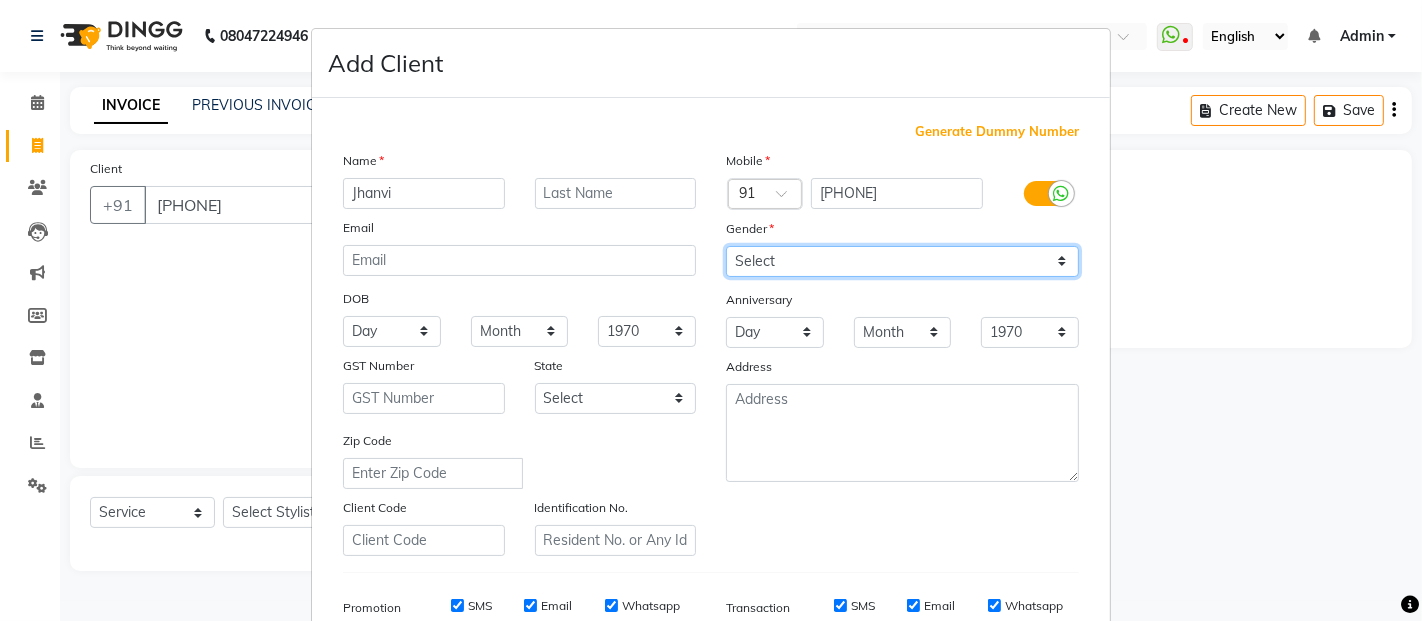 click on "Select Male Female Other Prefer Not To Say" at bounding box center (902, 261) 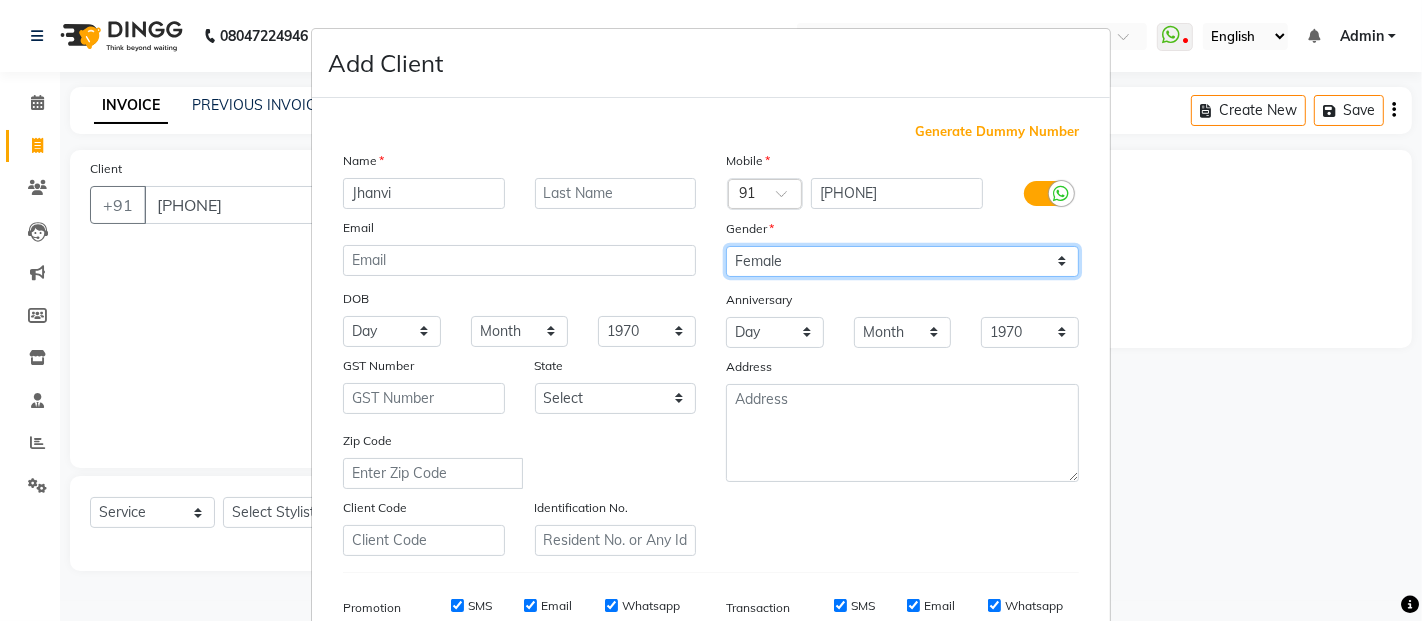 click on "Select Male Female Other Prefer Not To Say" at bounding box center [902, 261] 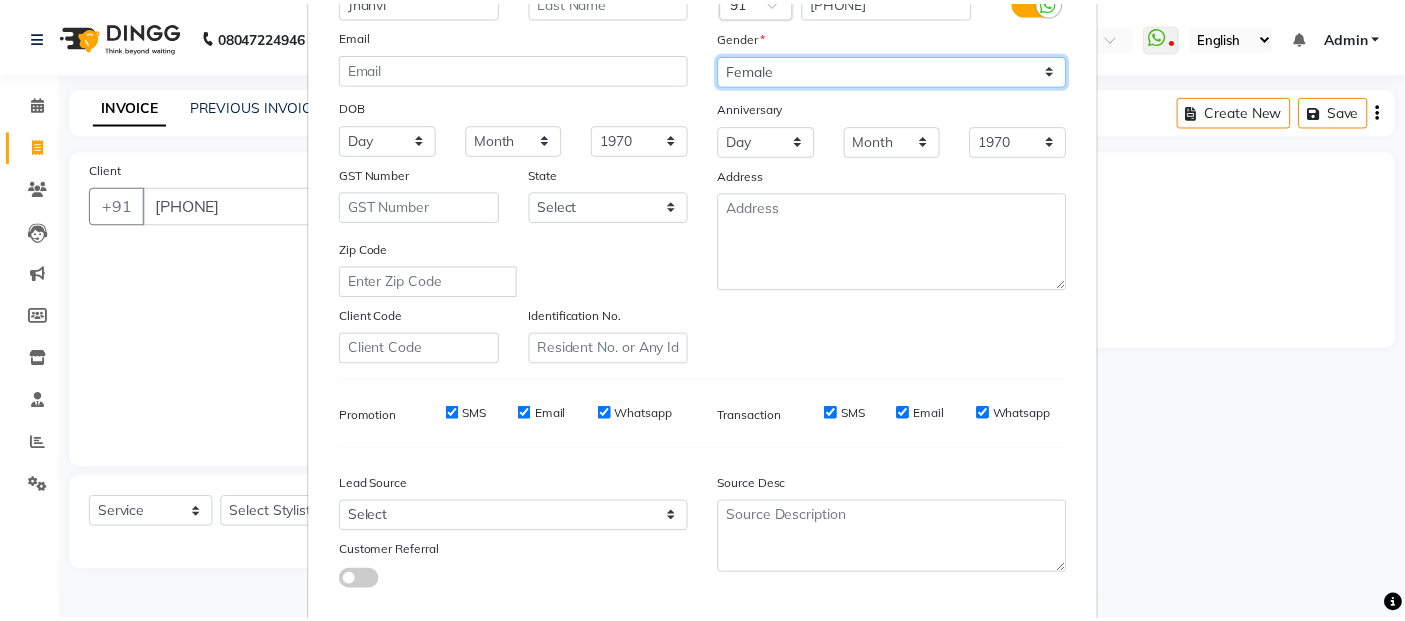 scroll, scrollTop: 303, scrollLeft: 0, axis: vertical 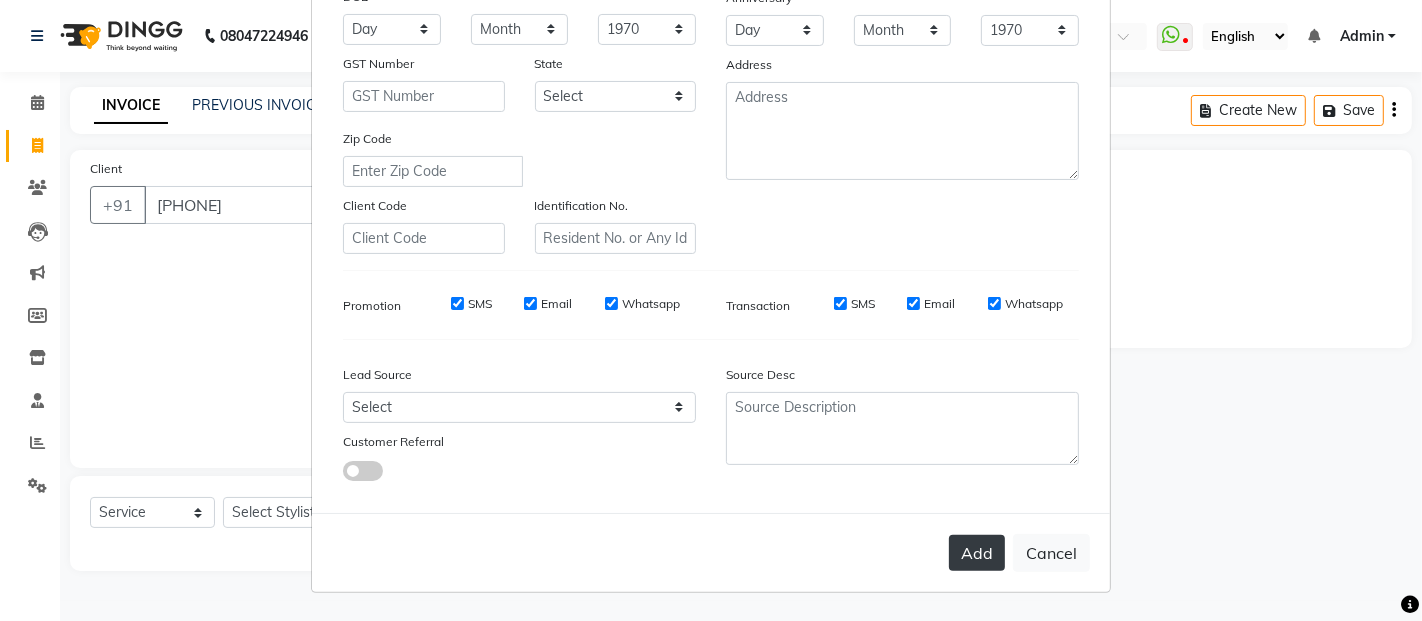 click on "Add" at bounding box center (977, 553) 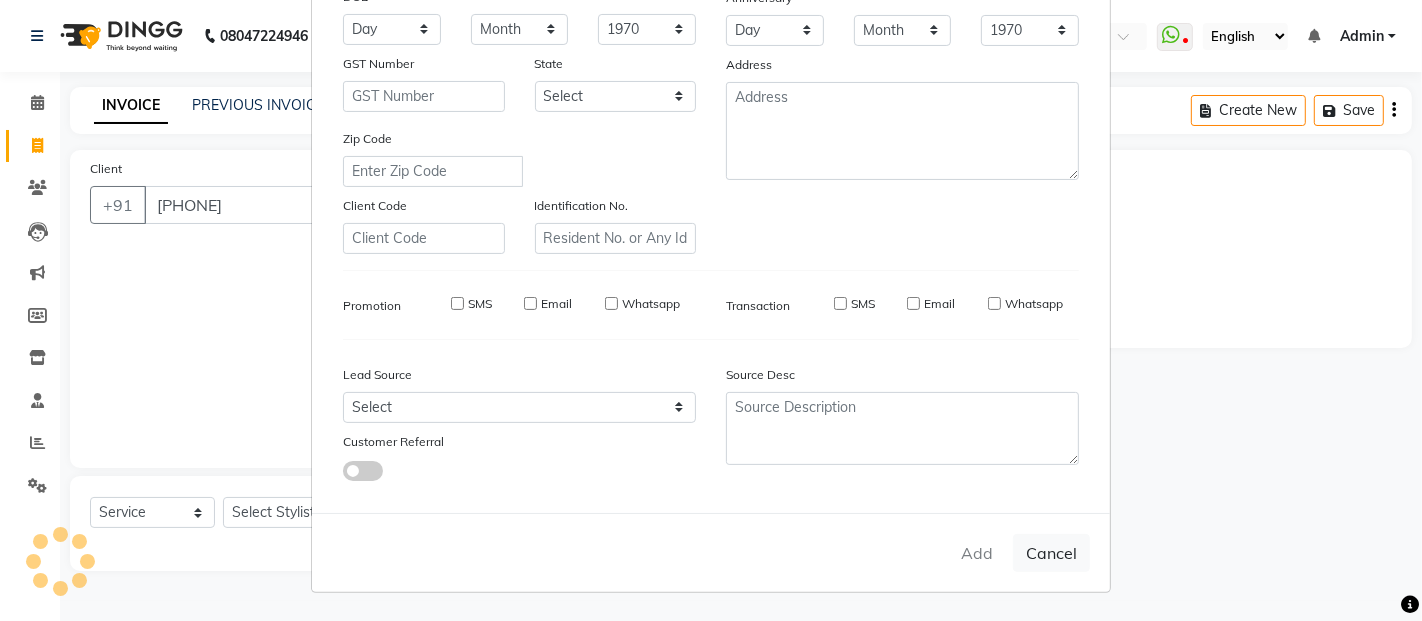 type 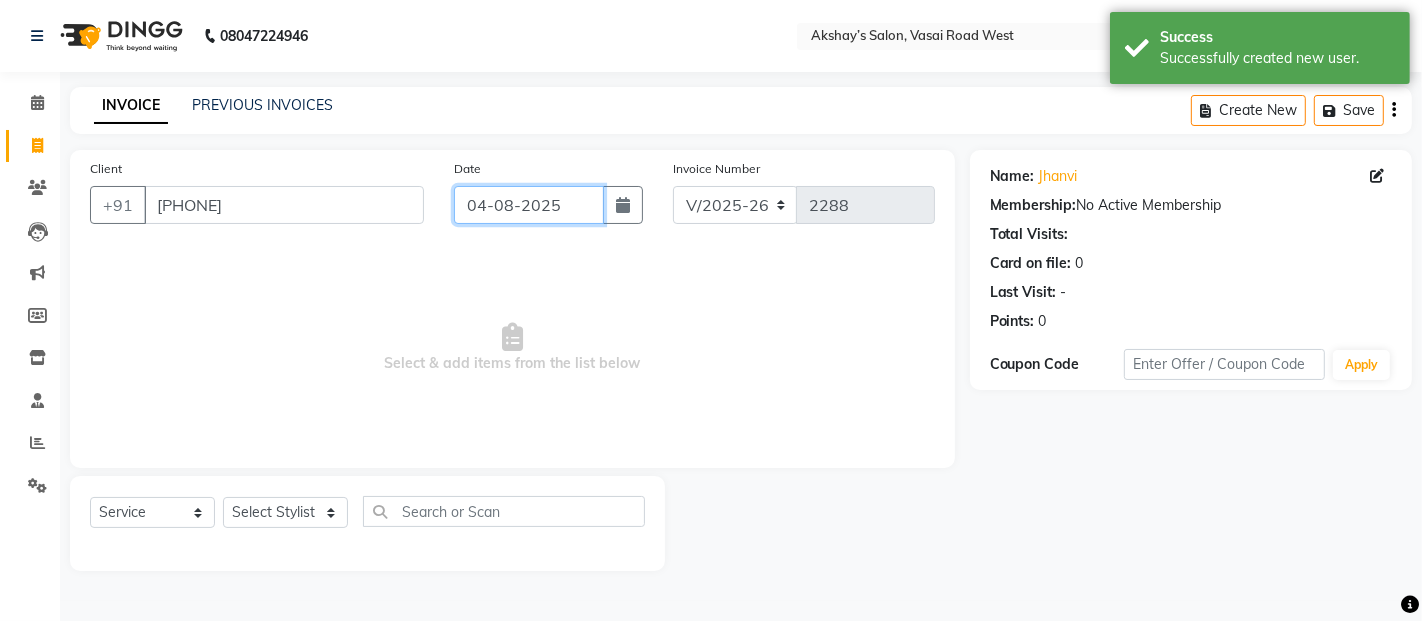 click on "04-08-2025" 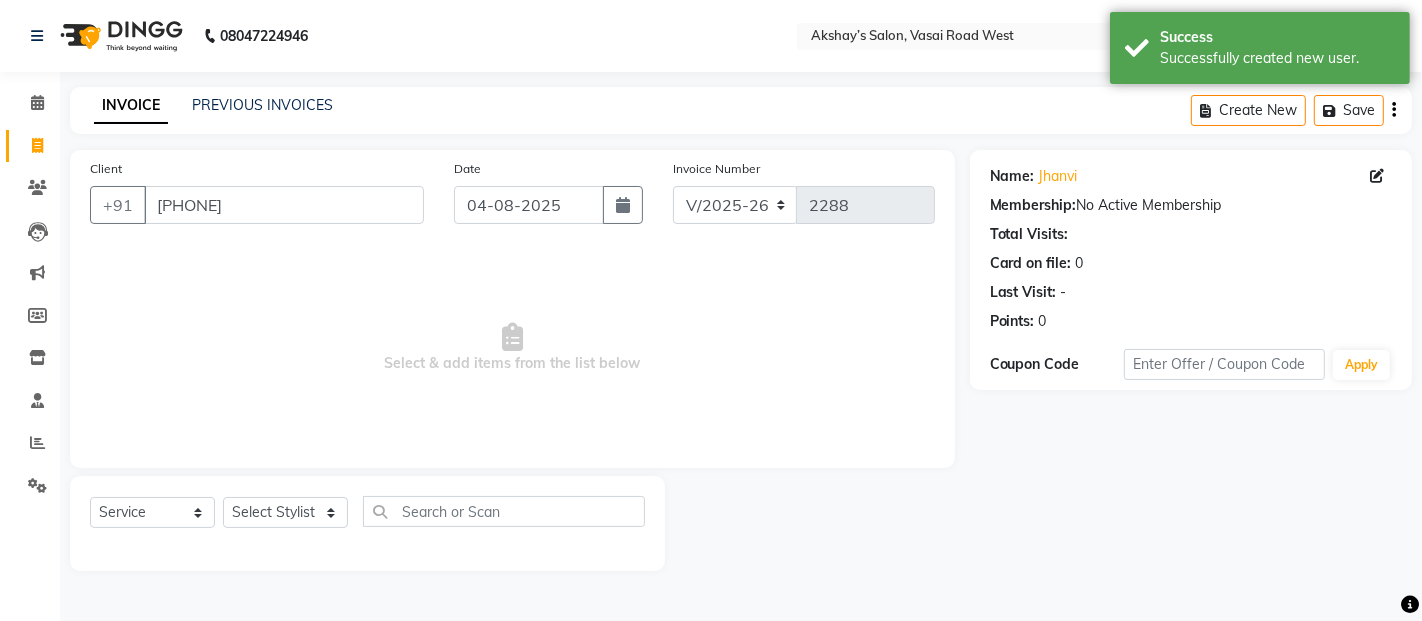 select on "8" 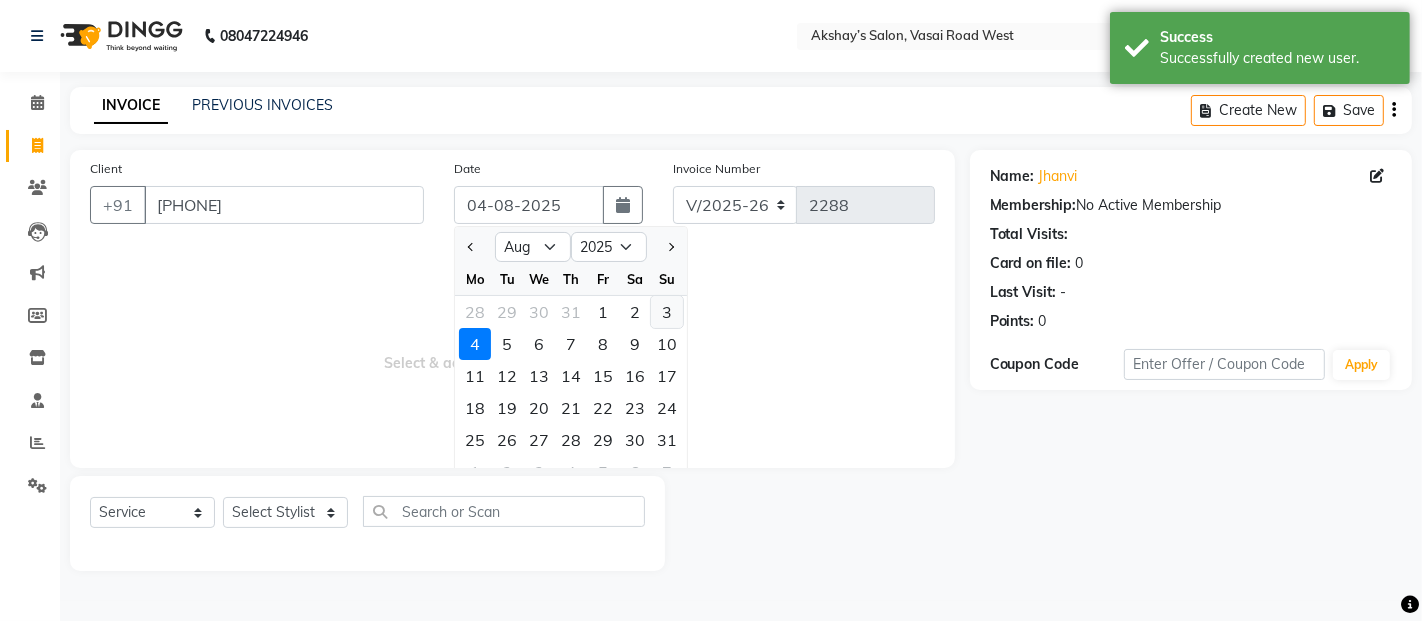 click on "3" 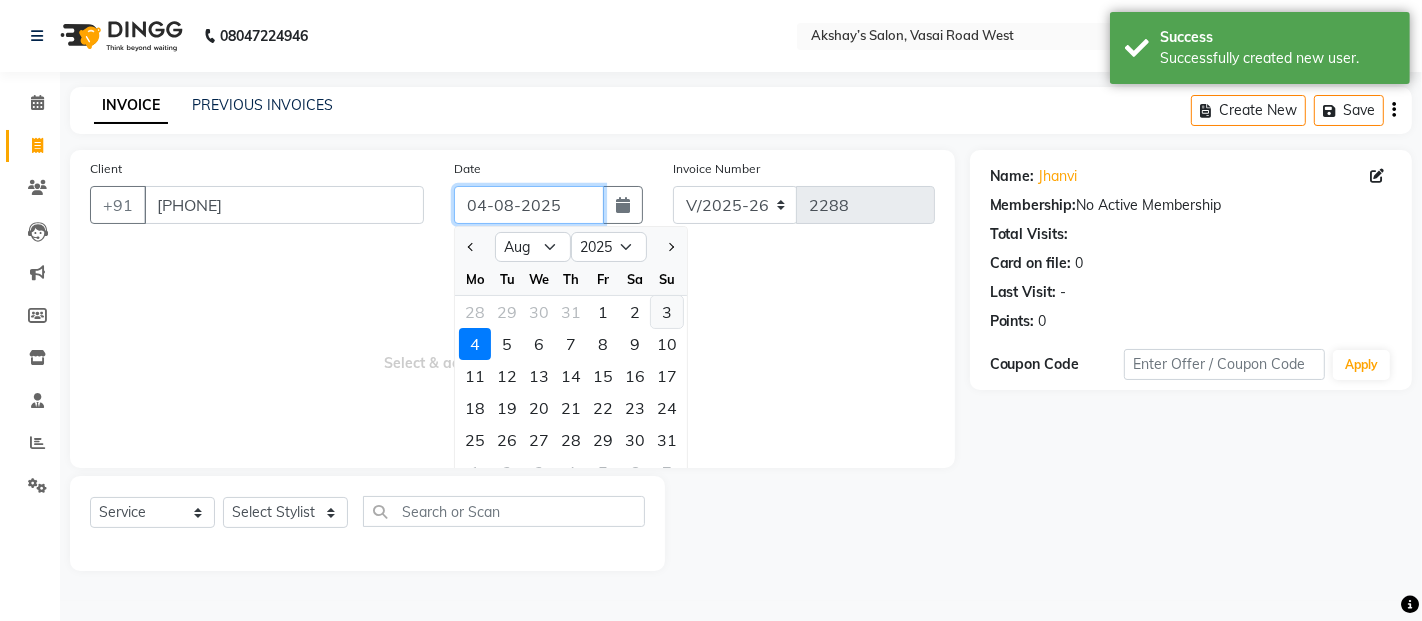type on "03-08-2025" 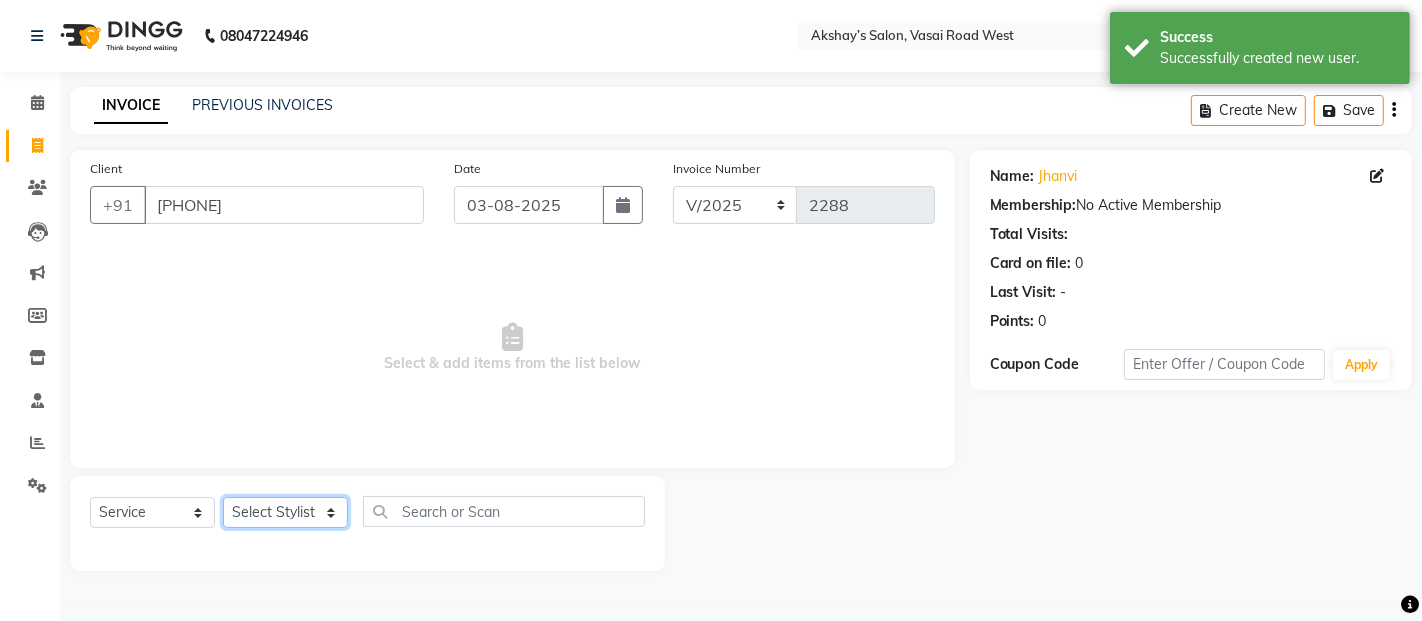 click on "Select Stylist Abdul Adil salmani Akshay thombare ali ANAS Ayaan Bhavika Gauri Kunal Manager Naaz Payal sahil Shlok Shruti Soni Srushti Swara Angre" 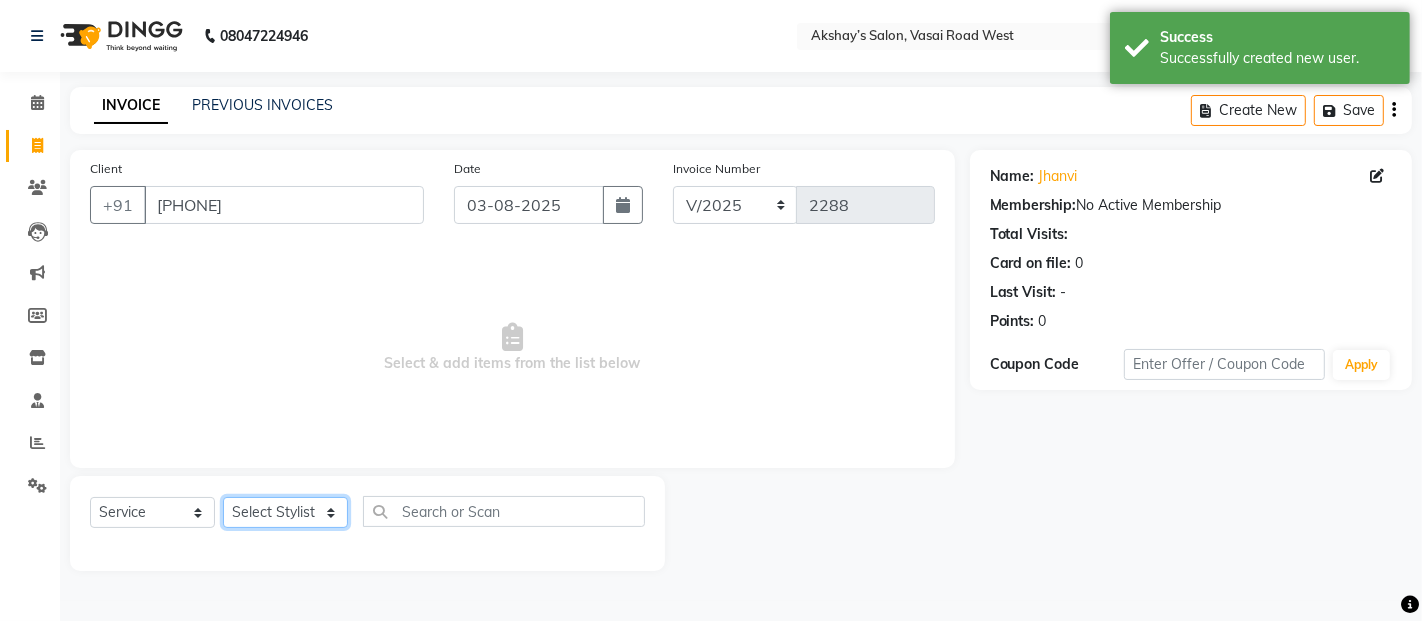 select on "32734" 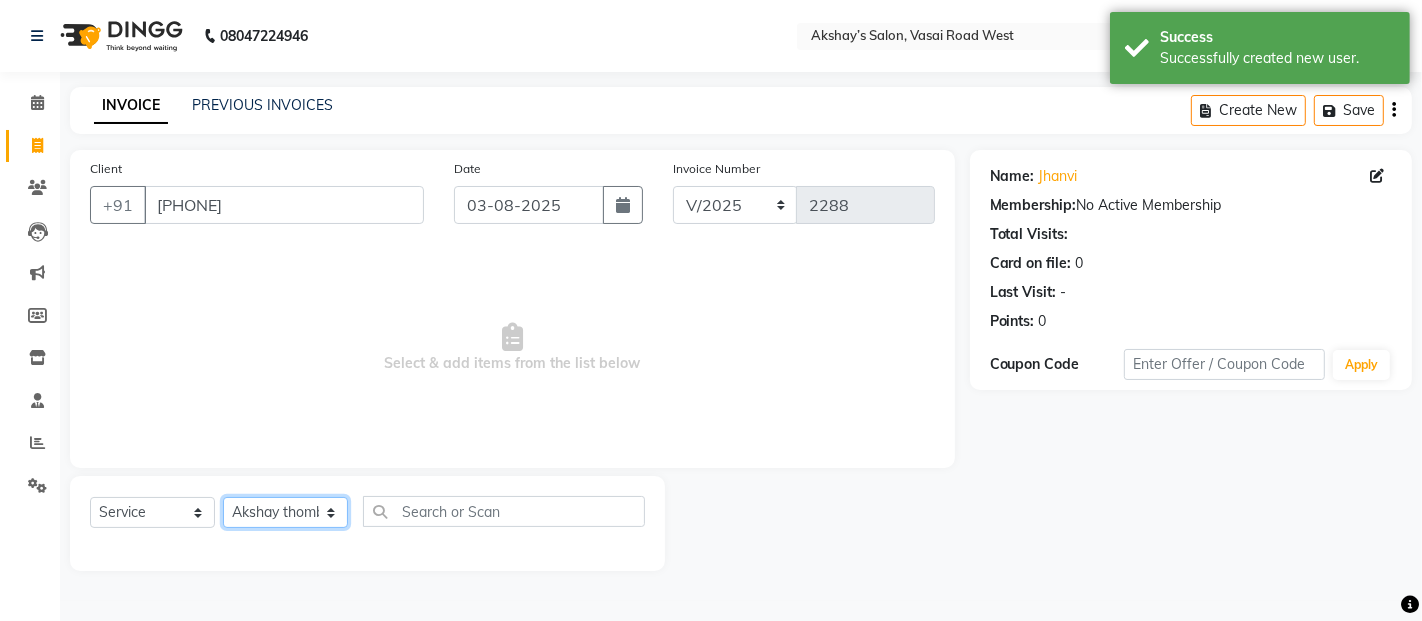 click on "Select Stylist Abdul Adil salmani Akshay thombare ali ANAS Ayaan Bhavika Gauri Kunal Manager Naaz Payal sahil Shlok Shruti Soni Srushti Swara Angre" 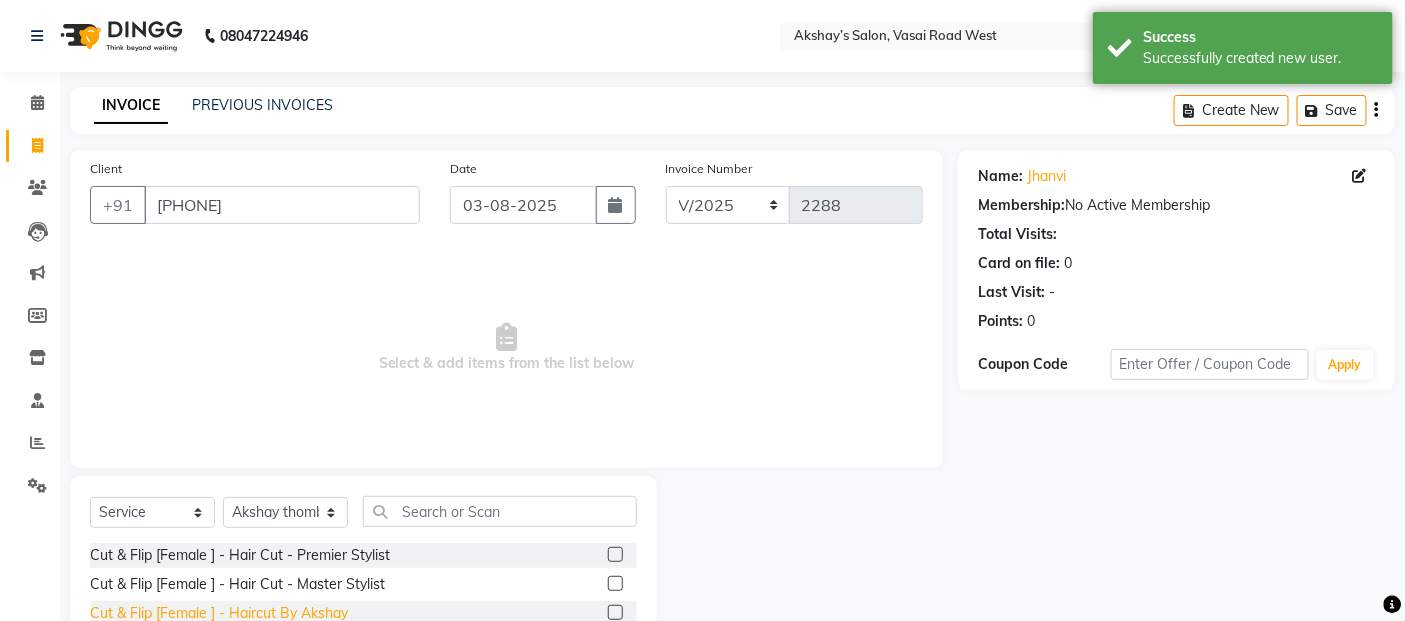click on "Cut & Flip [Female ] - Haircut By Akshay" 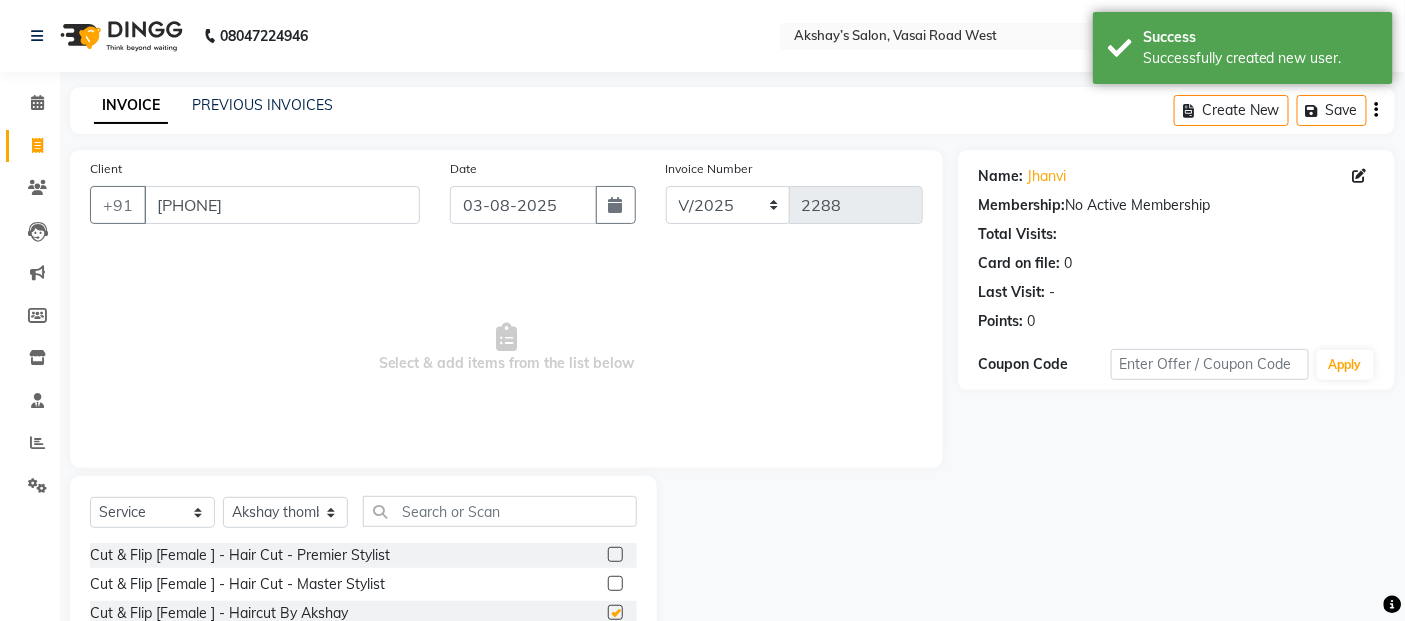 checkbox on "false" 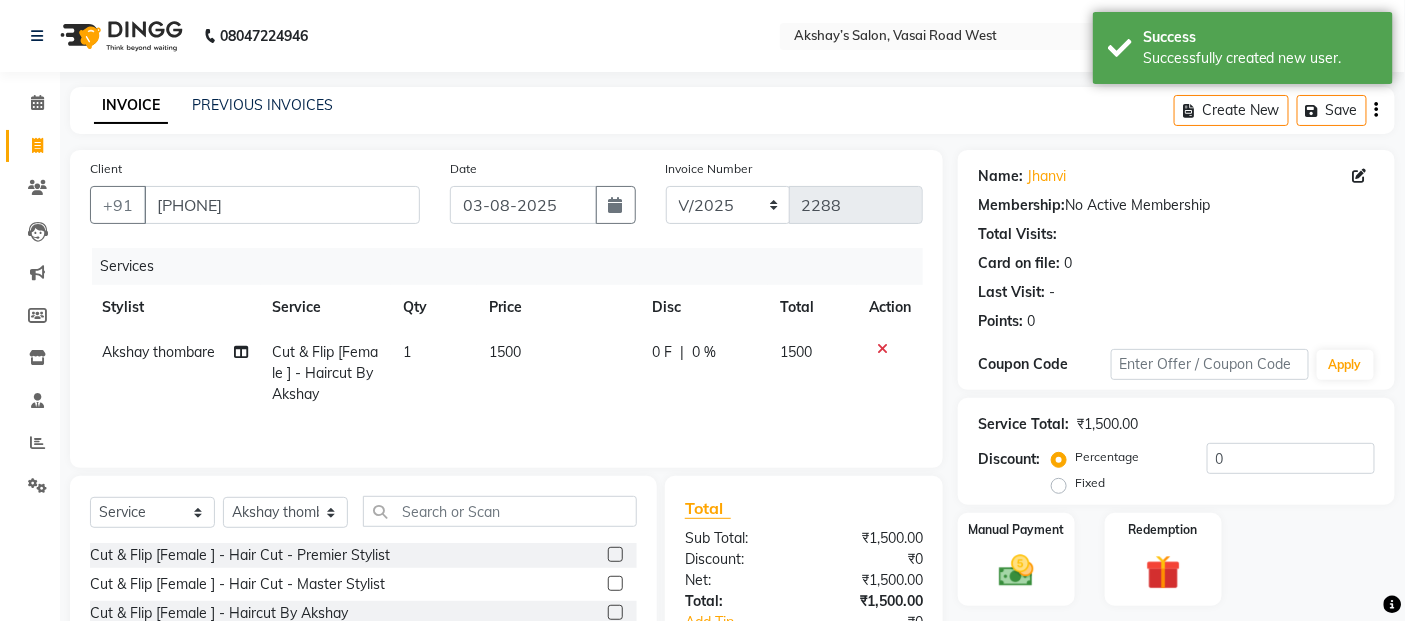 click on "1500" 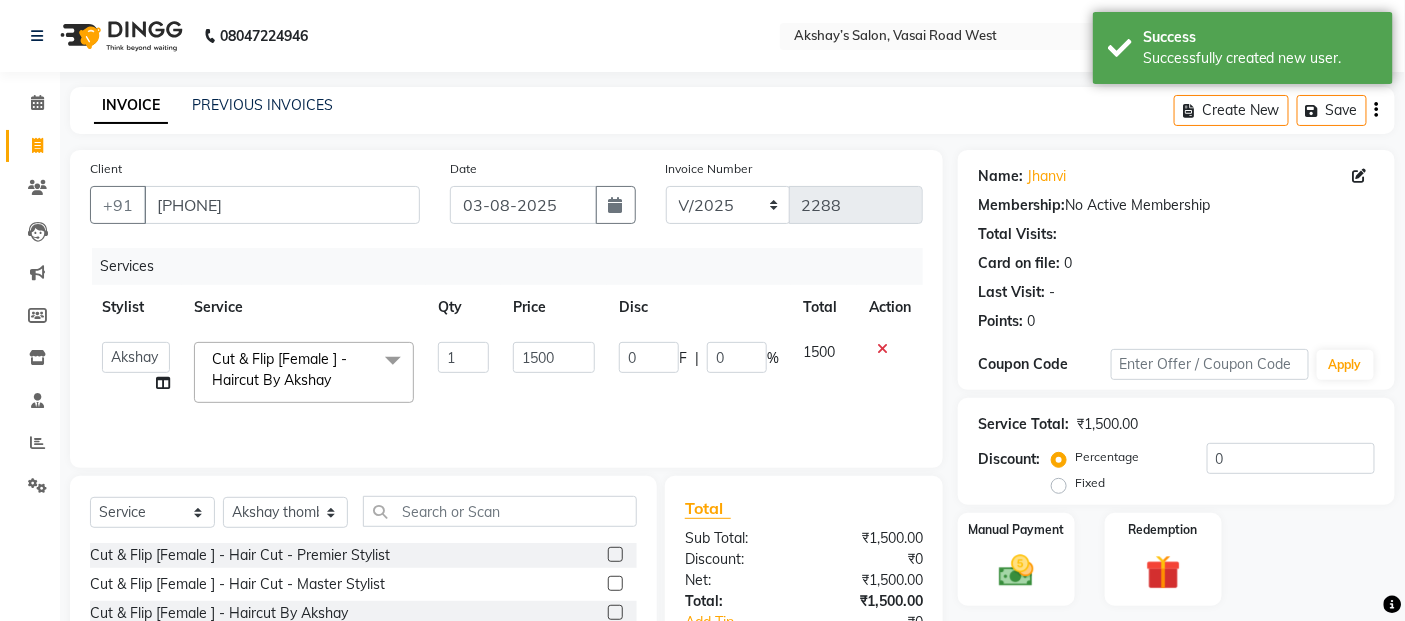 click on "1500" 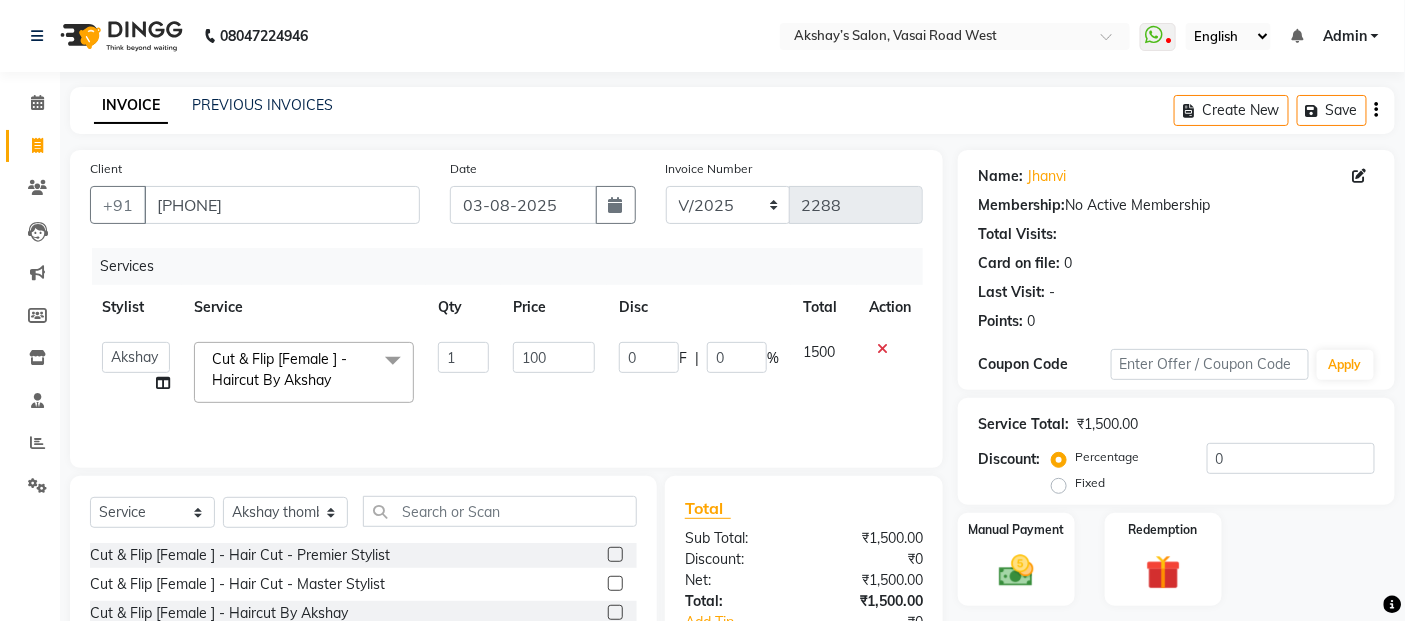 type on "1000" 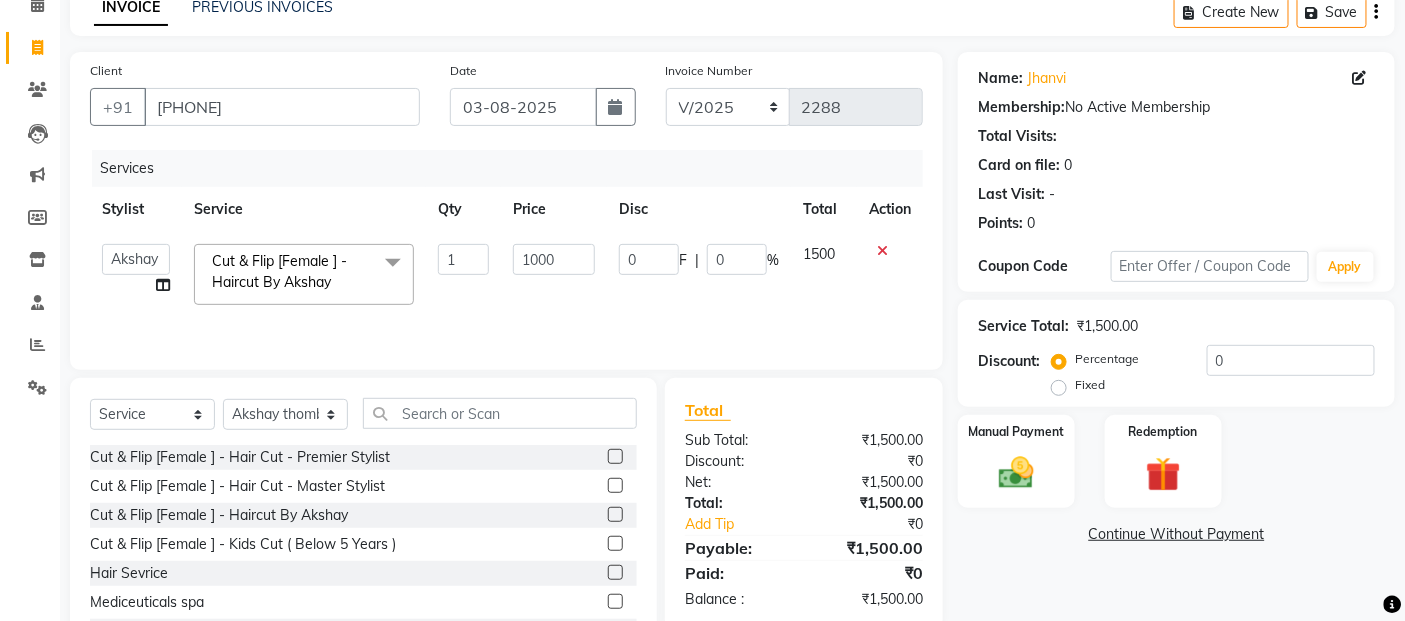 scroll, scrollTop: 180, scrollLeft: 0, axis: vertical 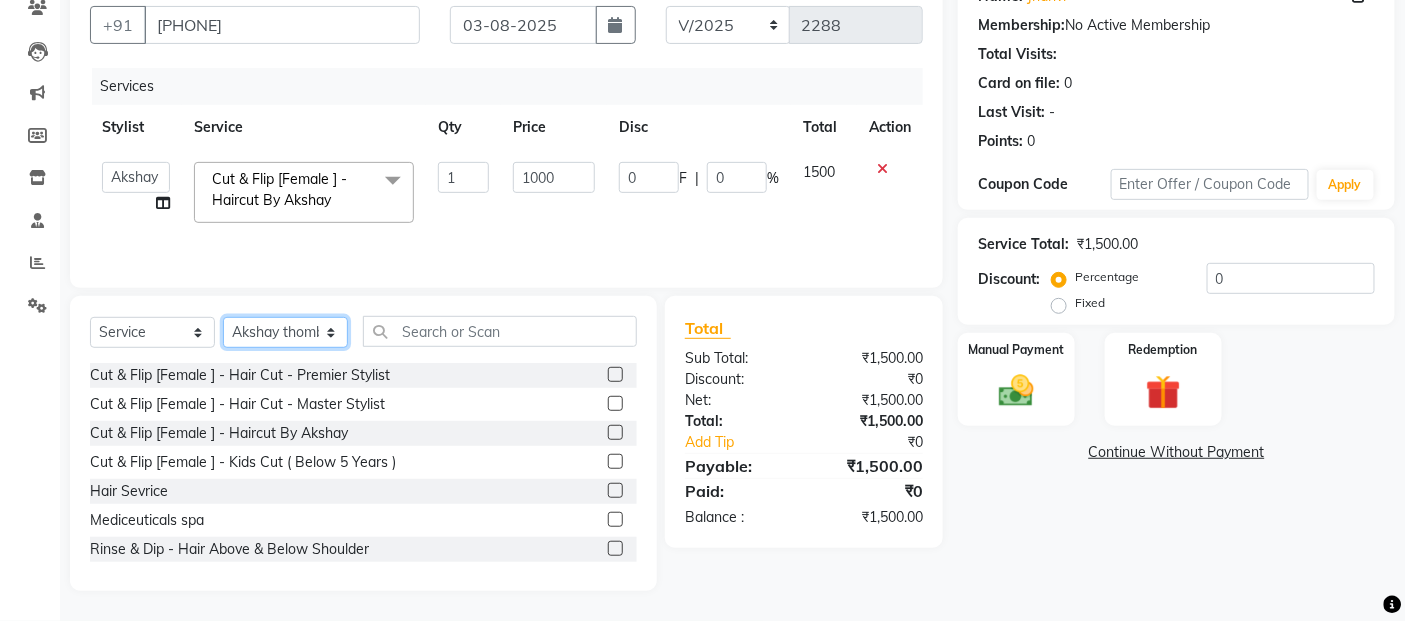 drag, startPoint x: 285, startPoint y: 332, endPoint x: 282, endPoint y: 321, distance: 11.401754 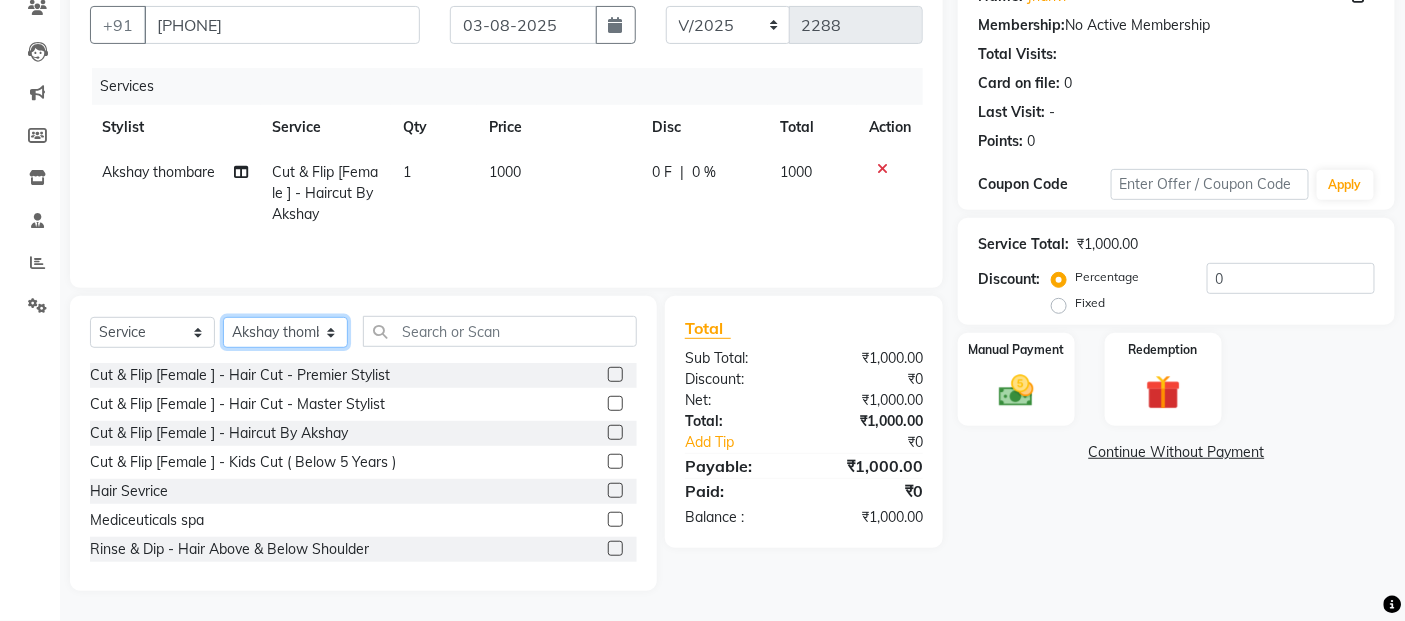 select on "68504" 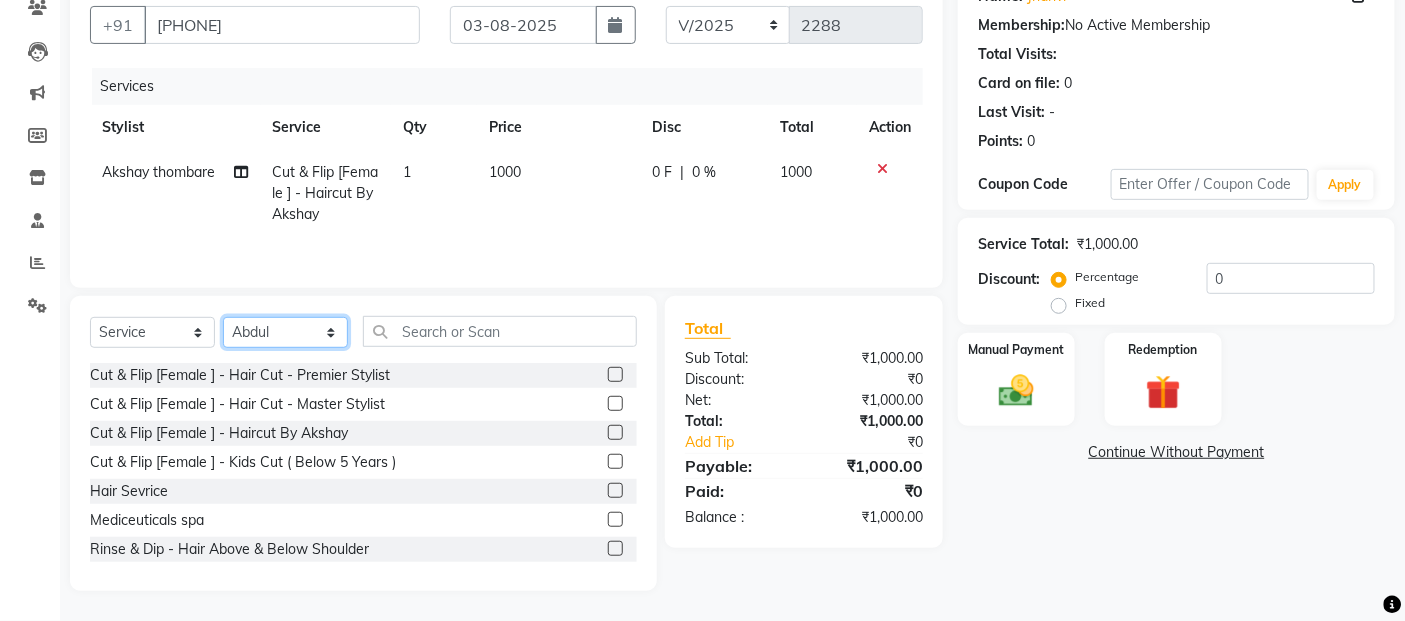 click on "Select Stylist Abdul Adil salmani Akshay thombare ali ANAS Ayaan Bhavika Gauri Kunal Manager Naaz Payal sahil Shlok Shruti Soni Srushti Swara Angre" 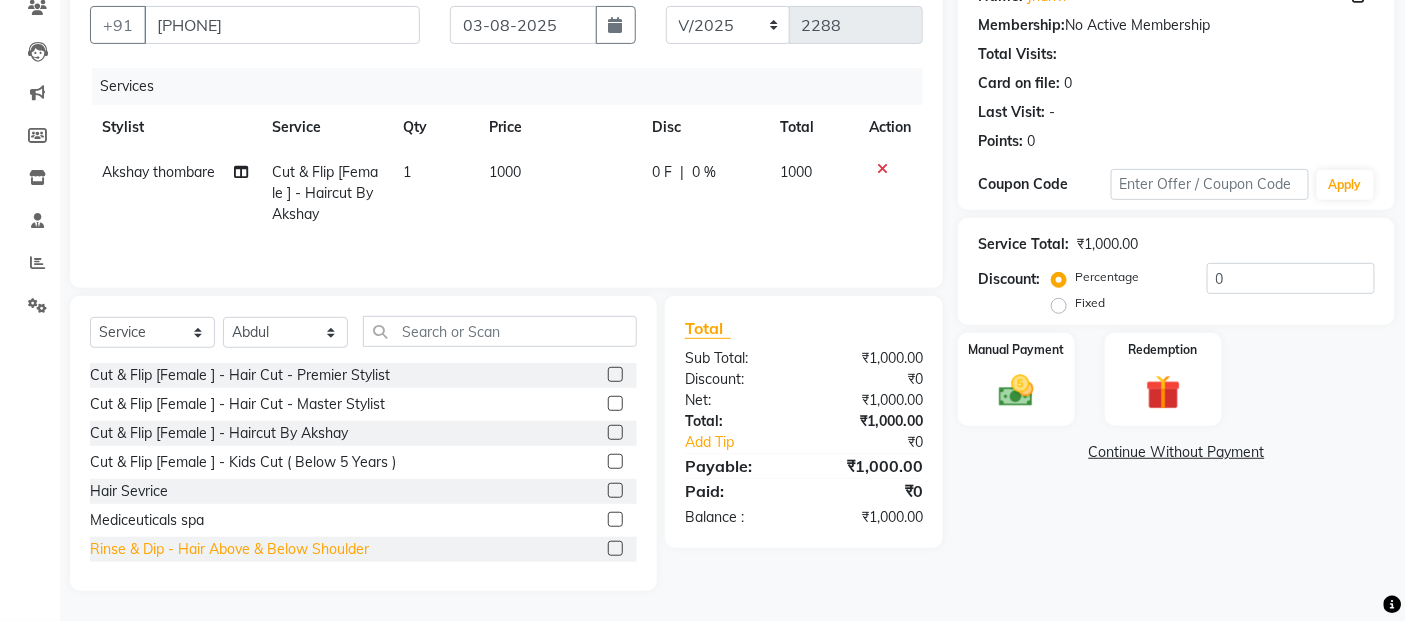 click on "Rinse & Dip - Hair Above & Below Shoulder" 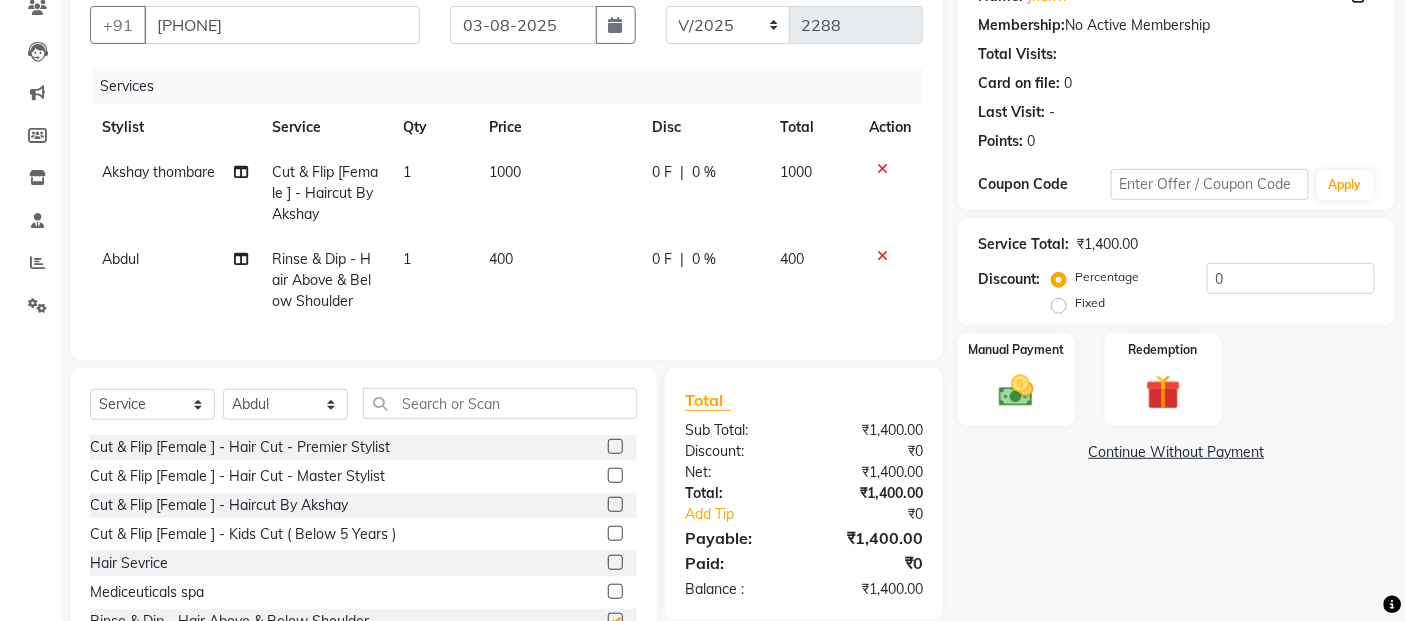 checkbox on "false" 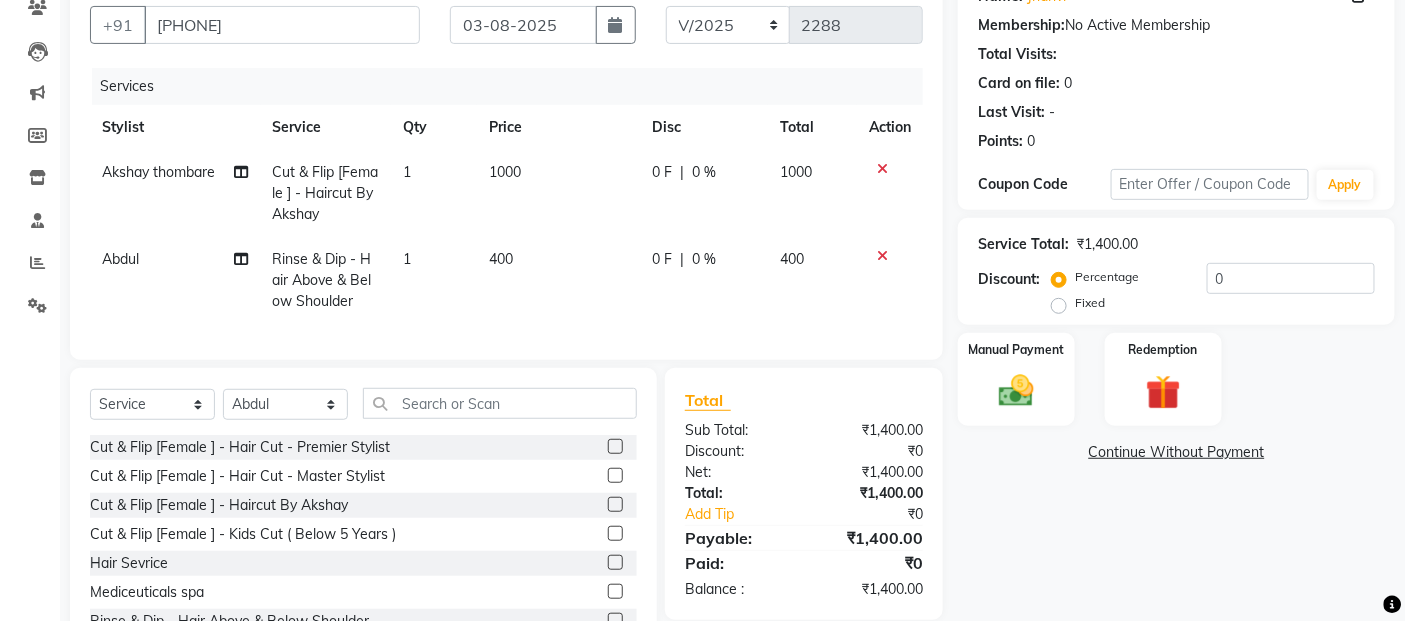click on "400" 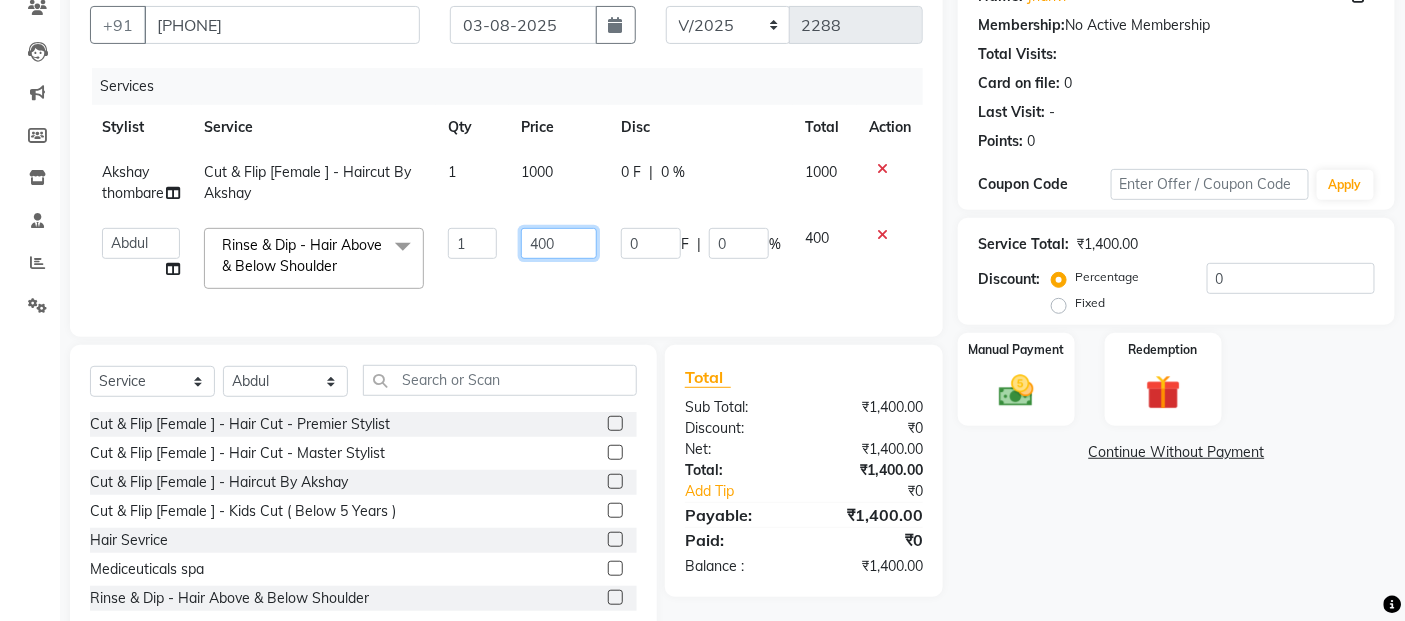 click on "400" 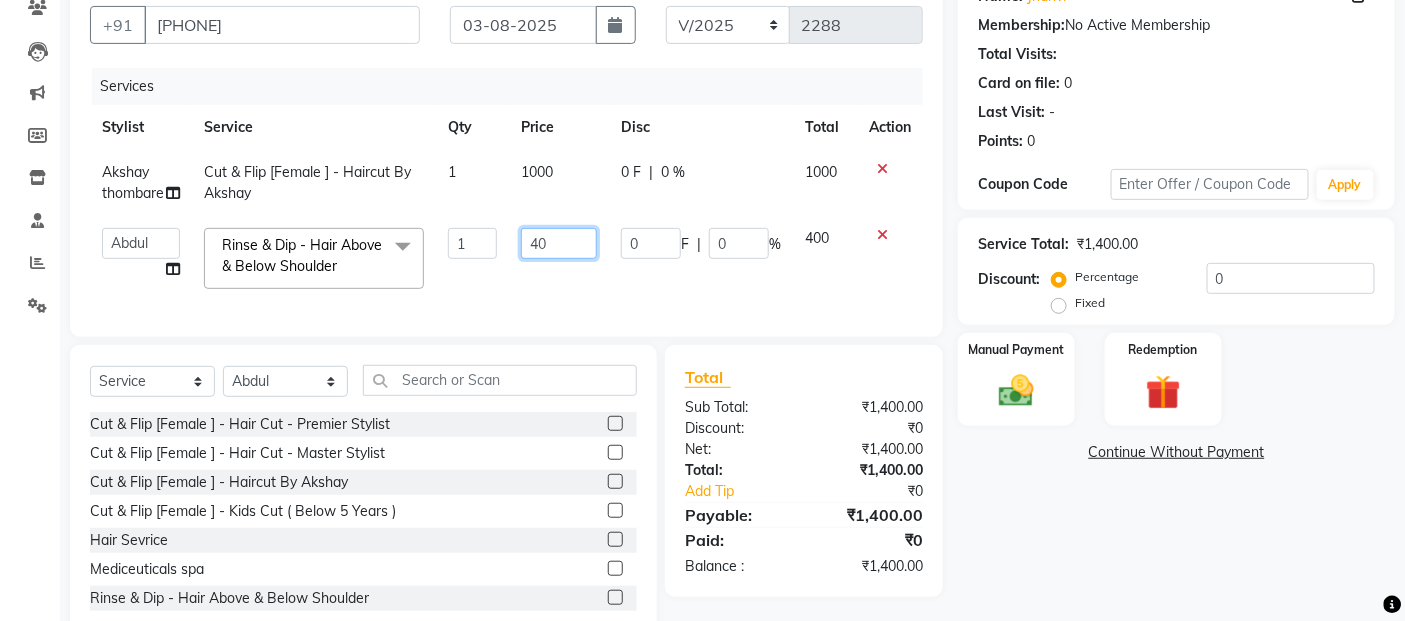 type on "4" 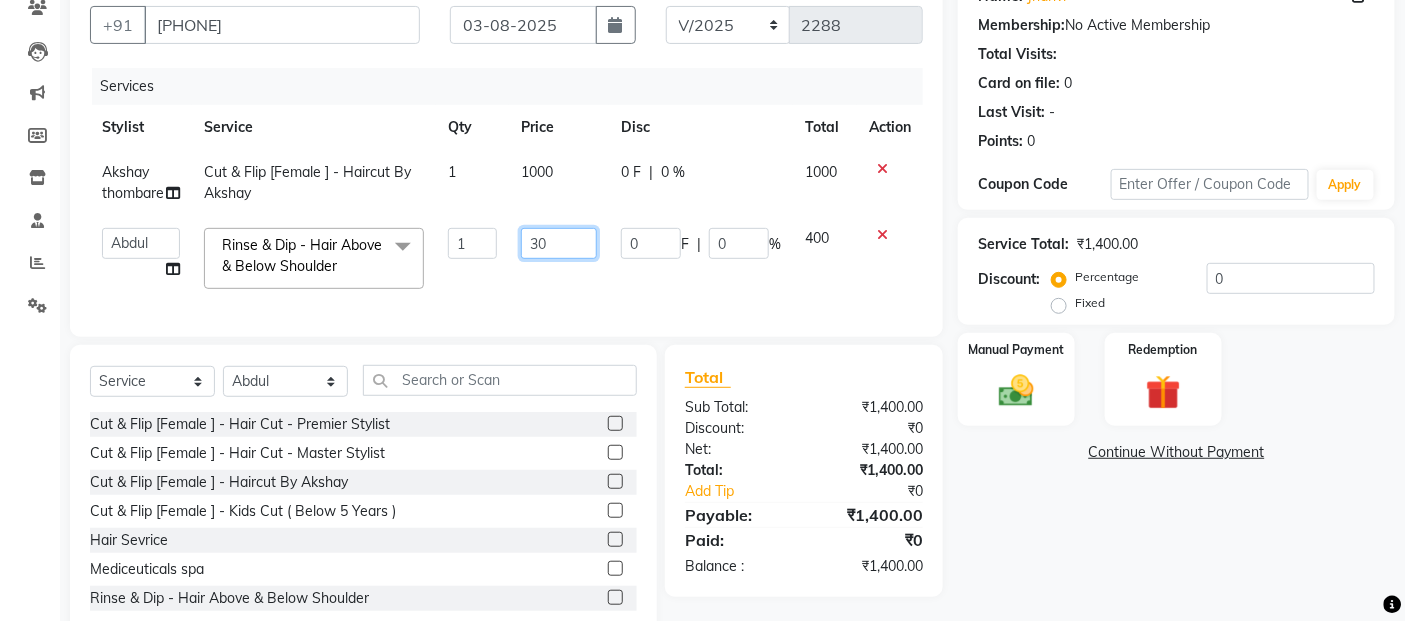 type on "300" 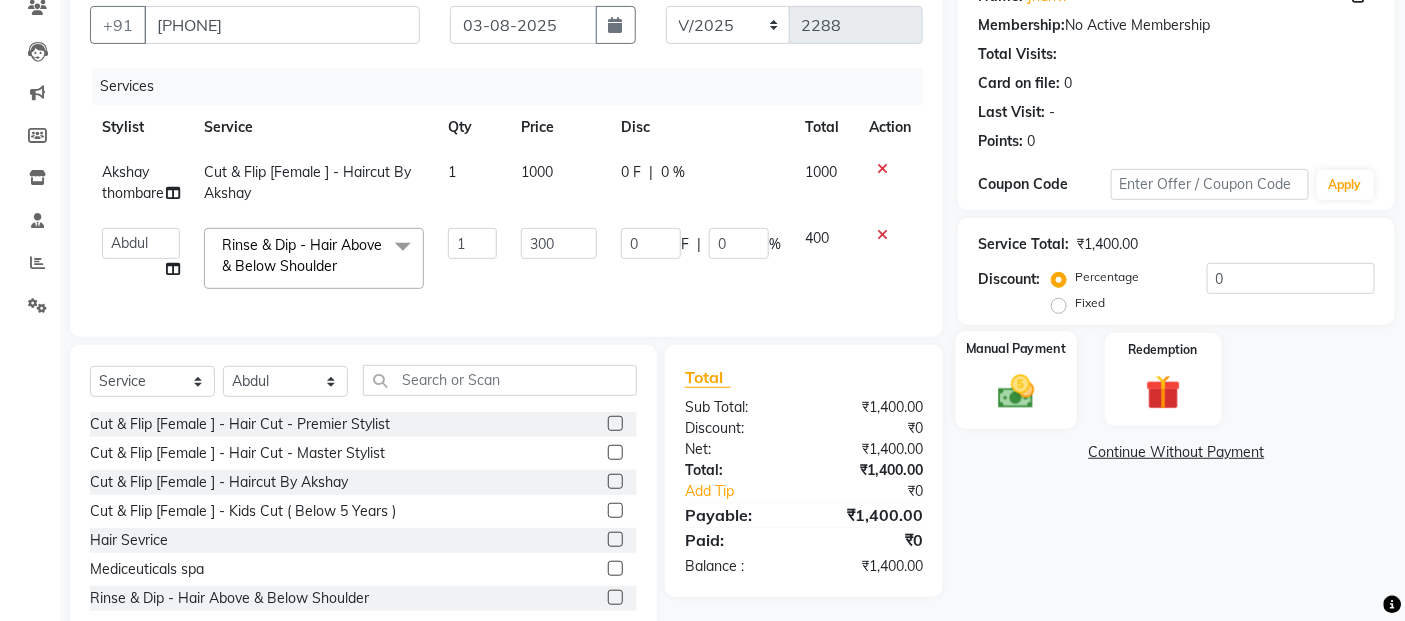click 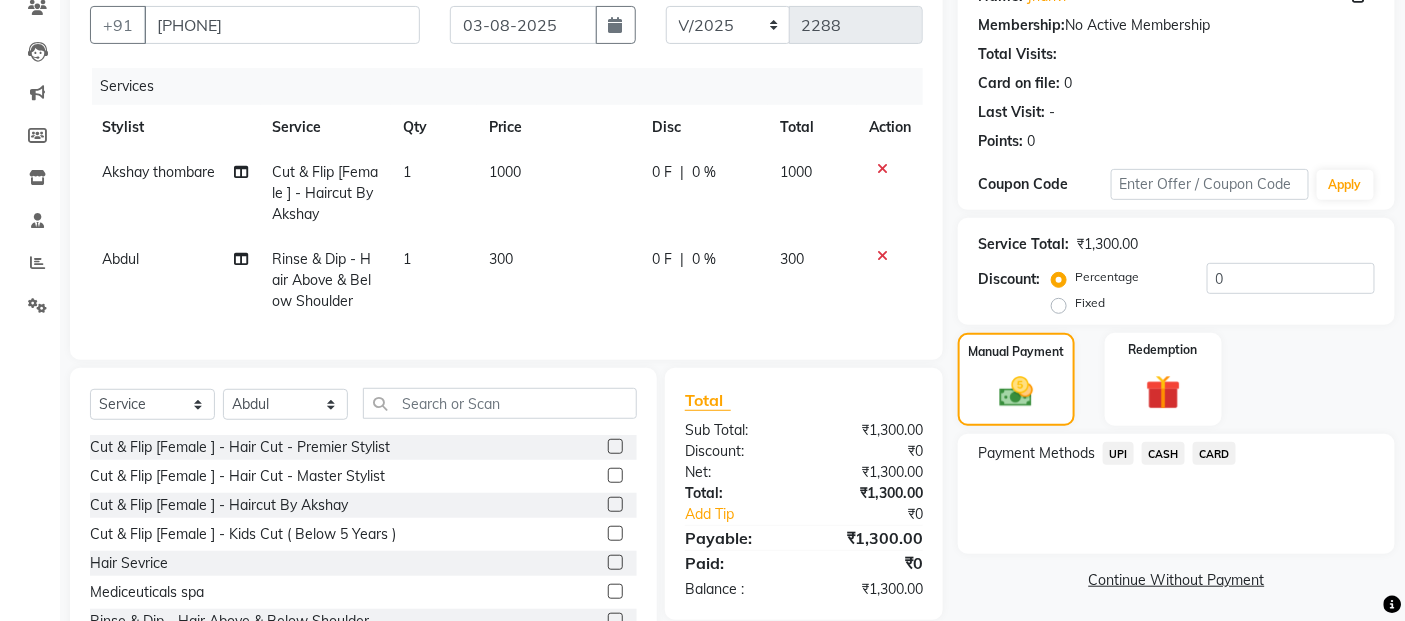 click on "CARD" 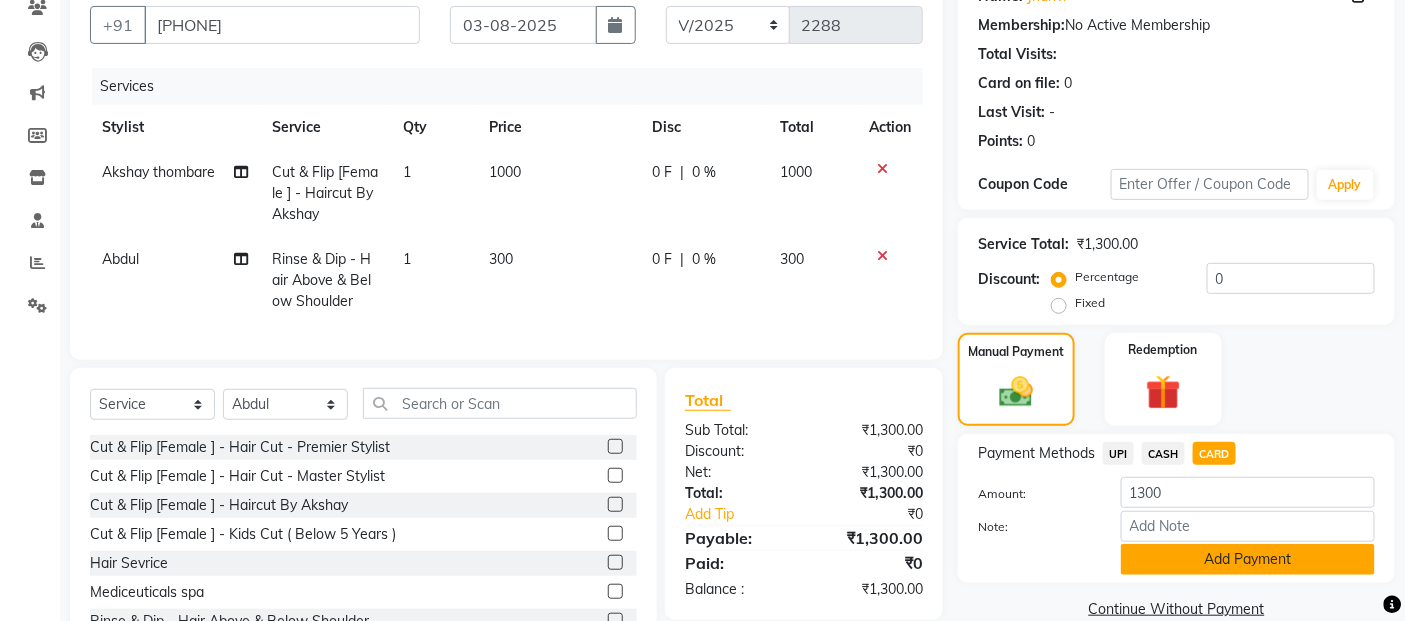 click on "Add Payment" 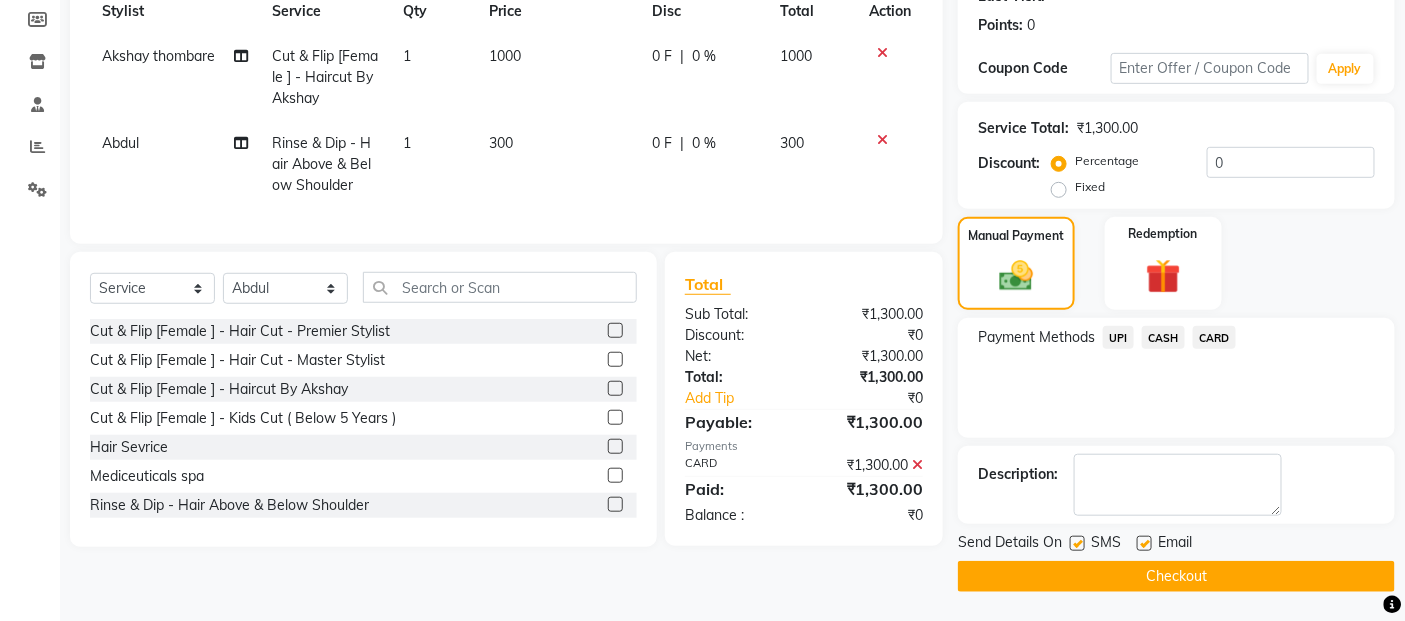 scroll, scrollTop: 297, scrollLeft: 0, axis: vertical 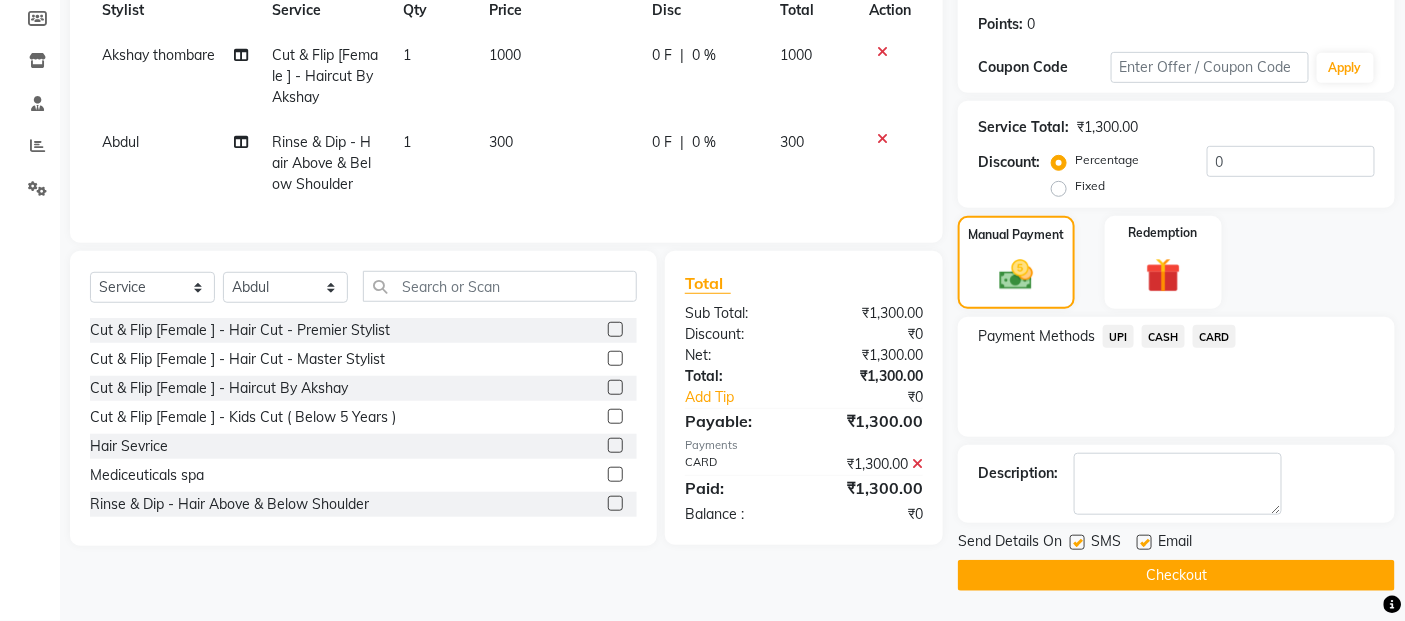 click on "Checkout" 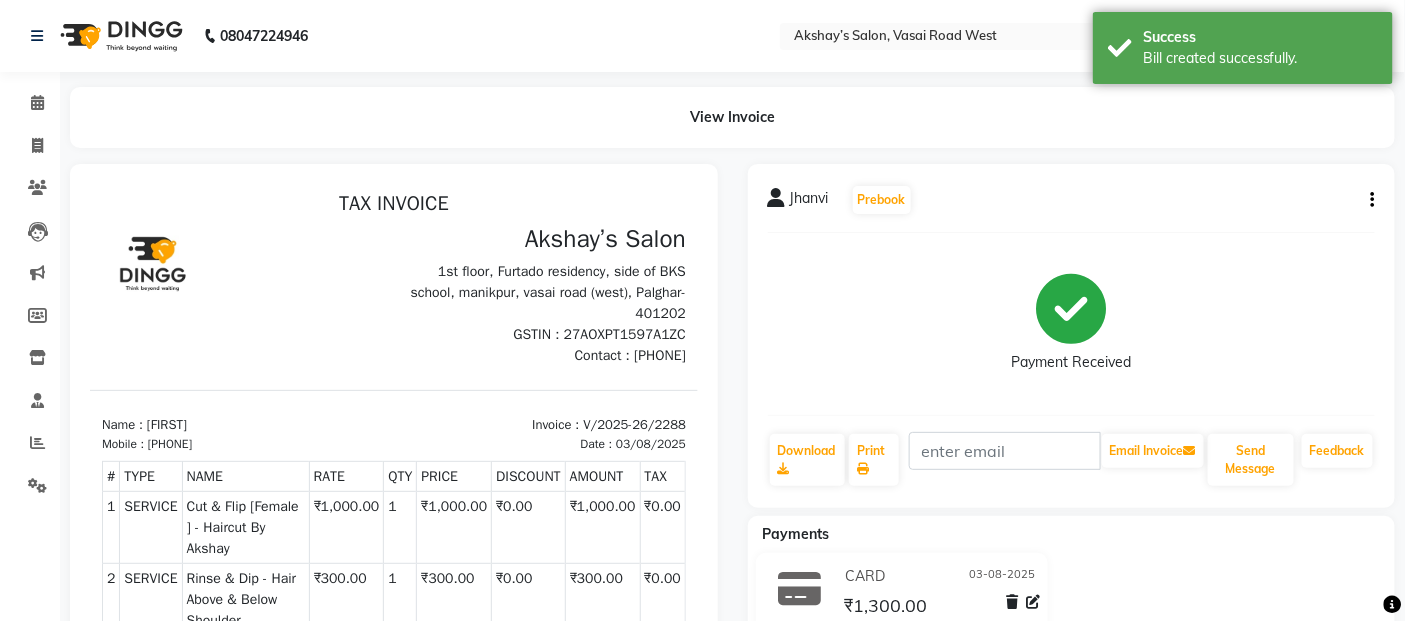 scroll, scrollTop: 0, scrollLeft: 0, axis: both 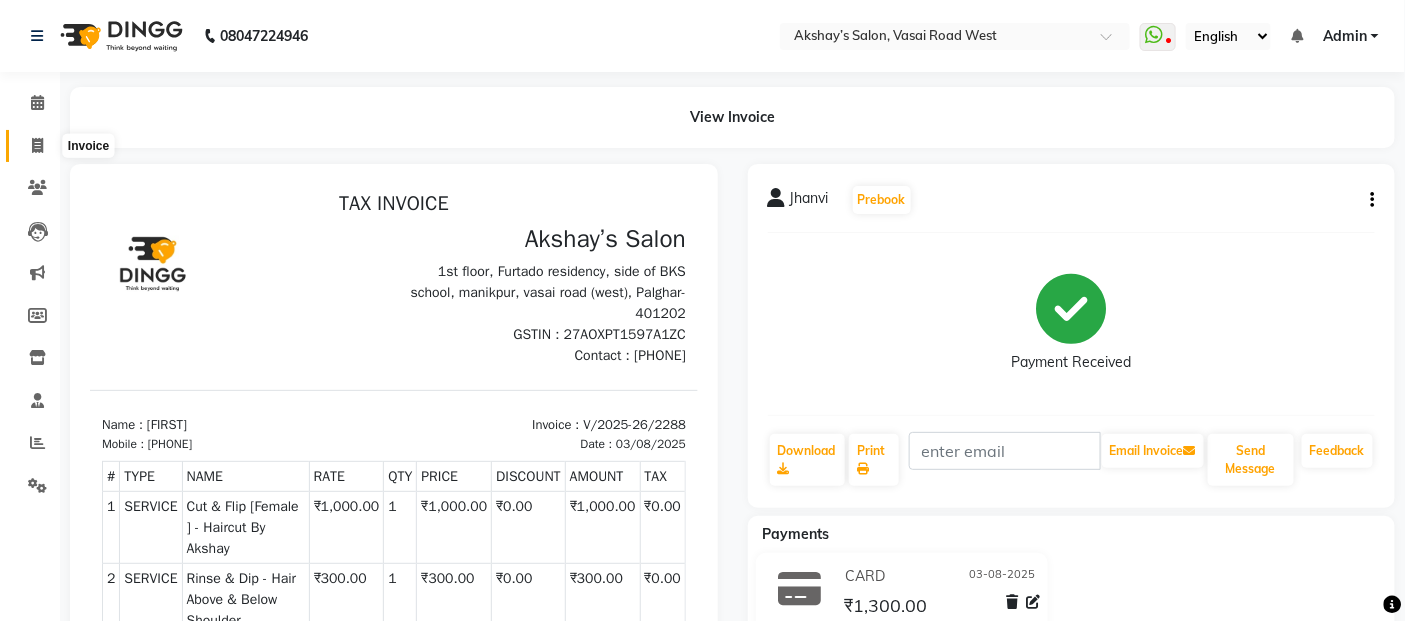 click 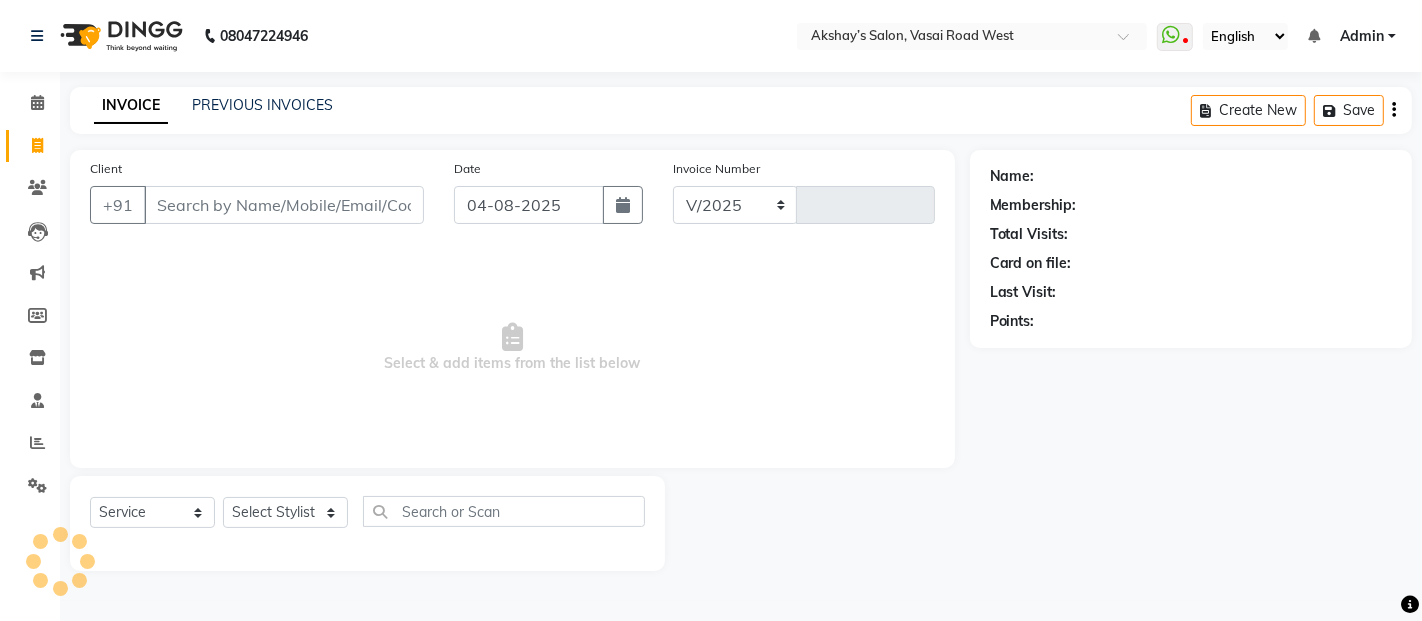 select on "5150" 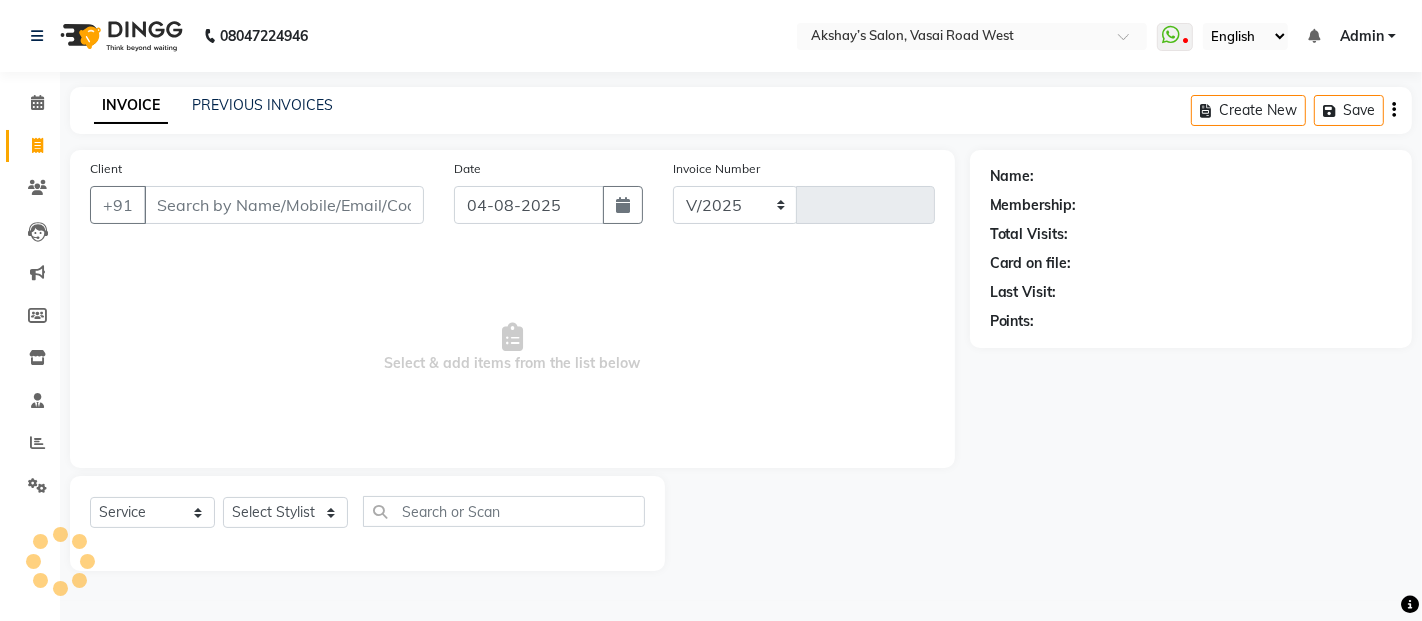 type on "2289" 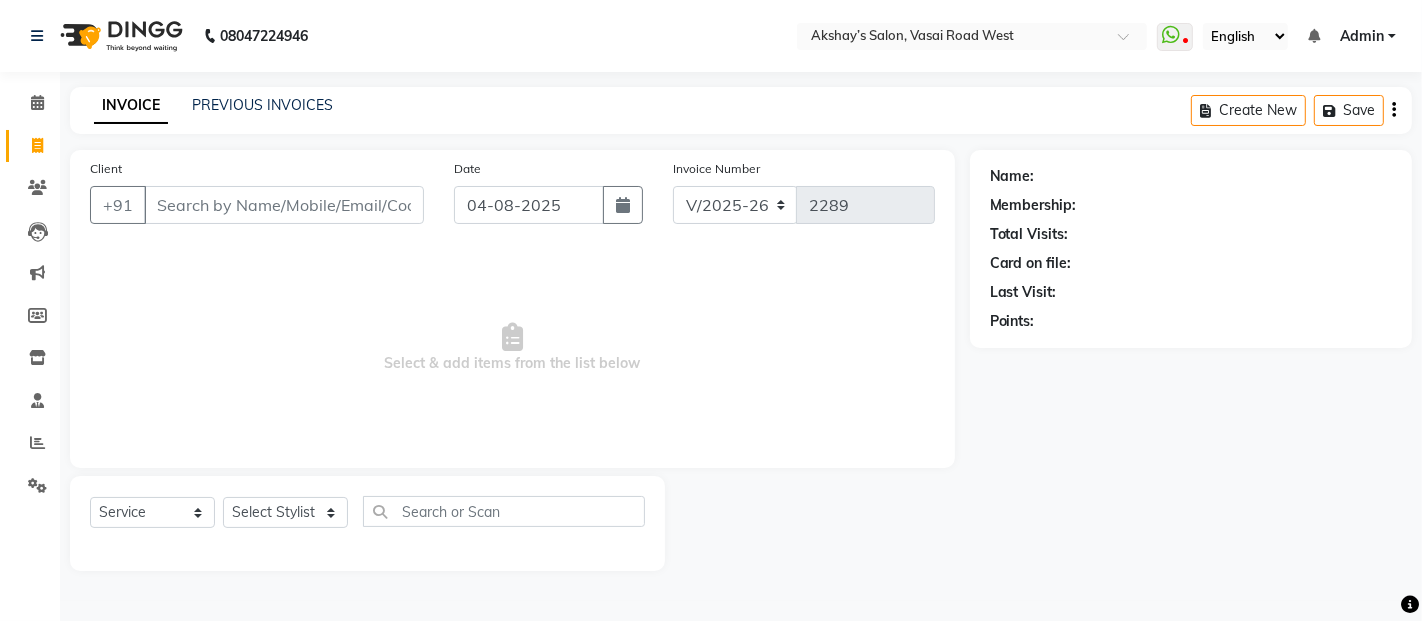 click on "INVOICE PREVIOUS INVOICES Create New   Save" 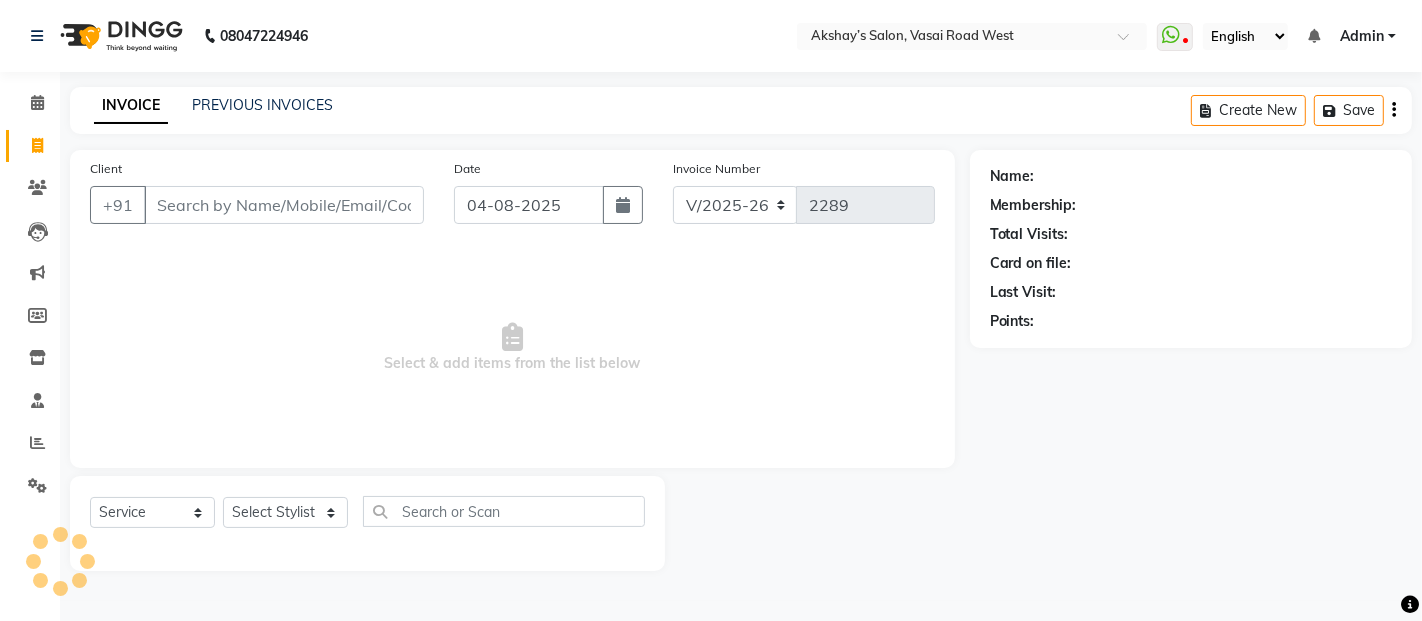 click on "PREVIOUS INVOICES" 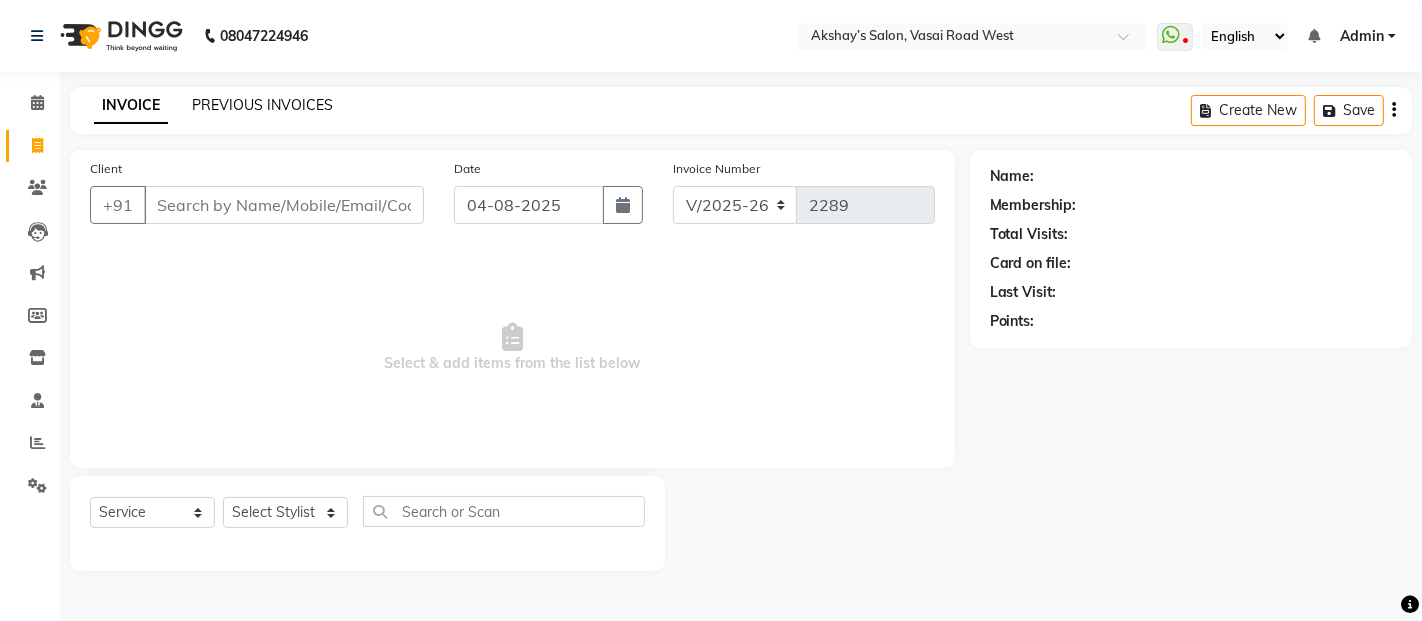 click on "PREVIOUS INVOICES" 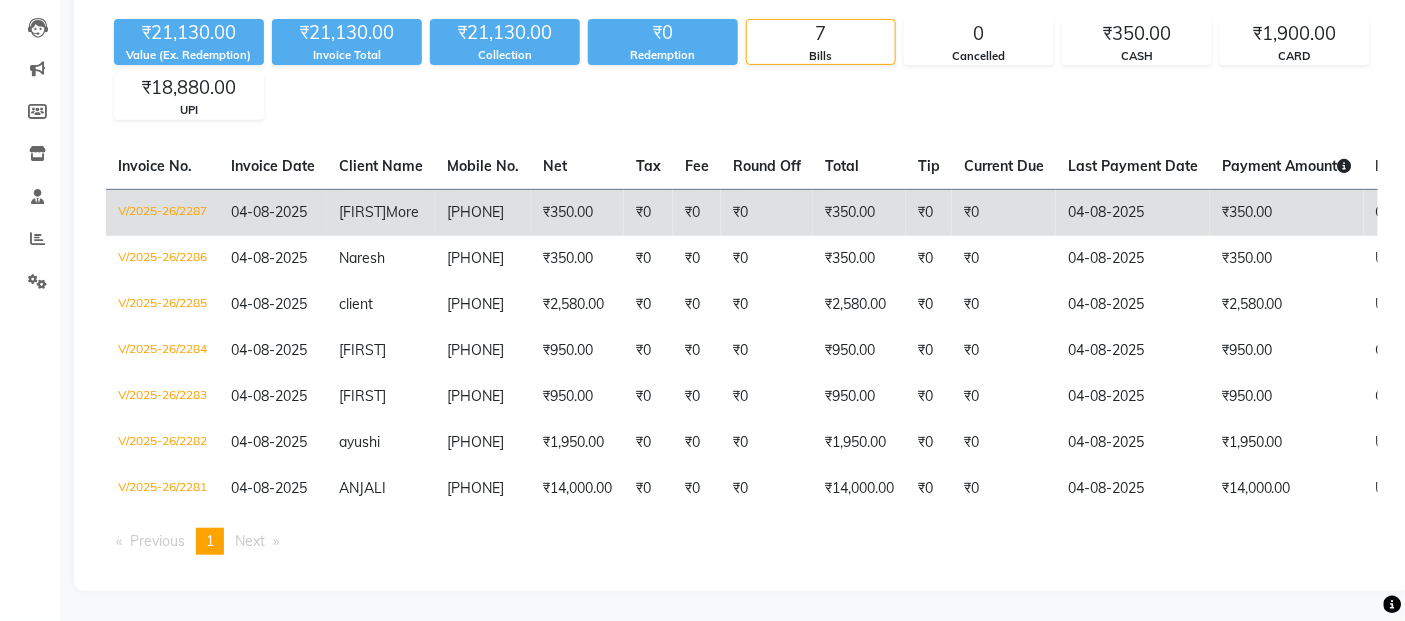 scroll, scrollTop: 0, scrollLeft: 0, axis: both 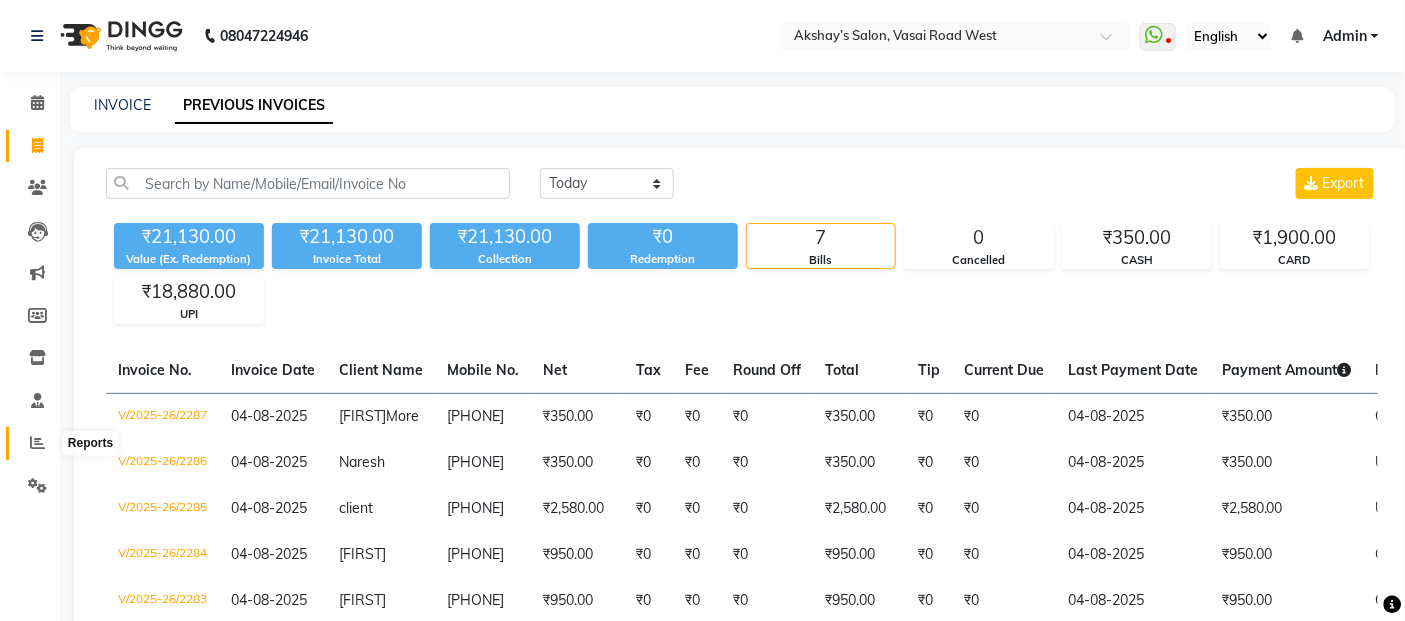 click 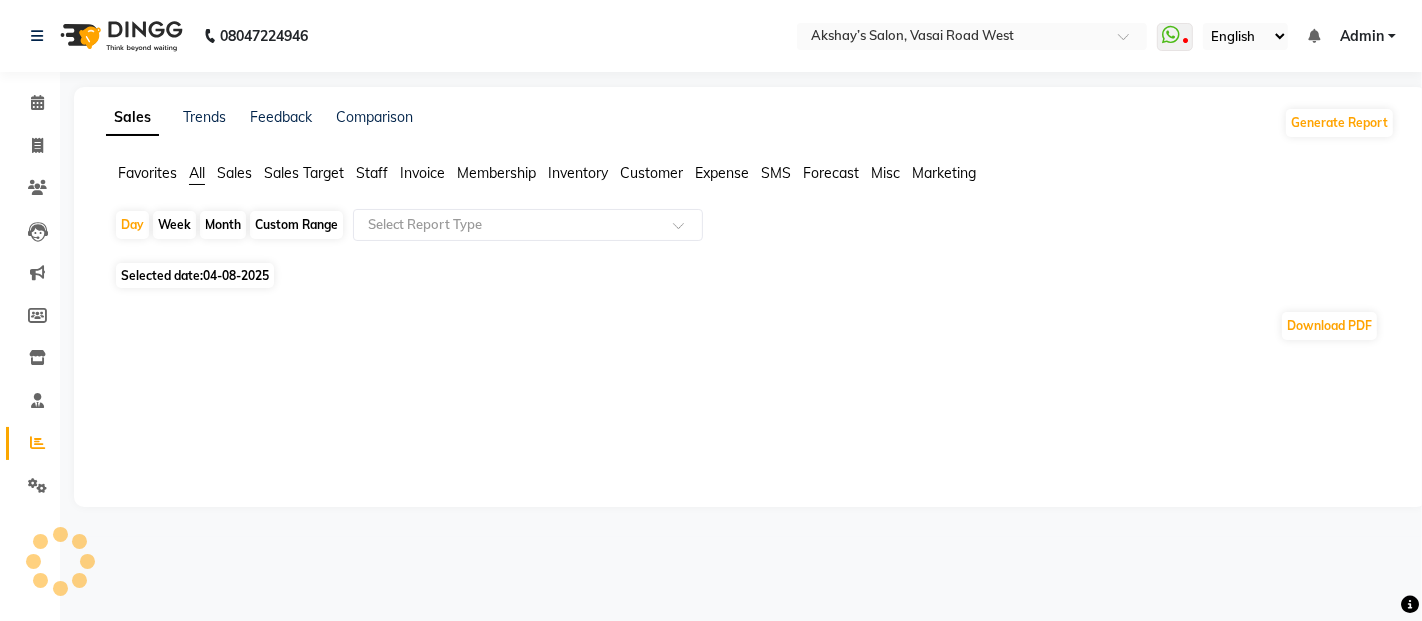 click on "Staff" 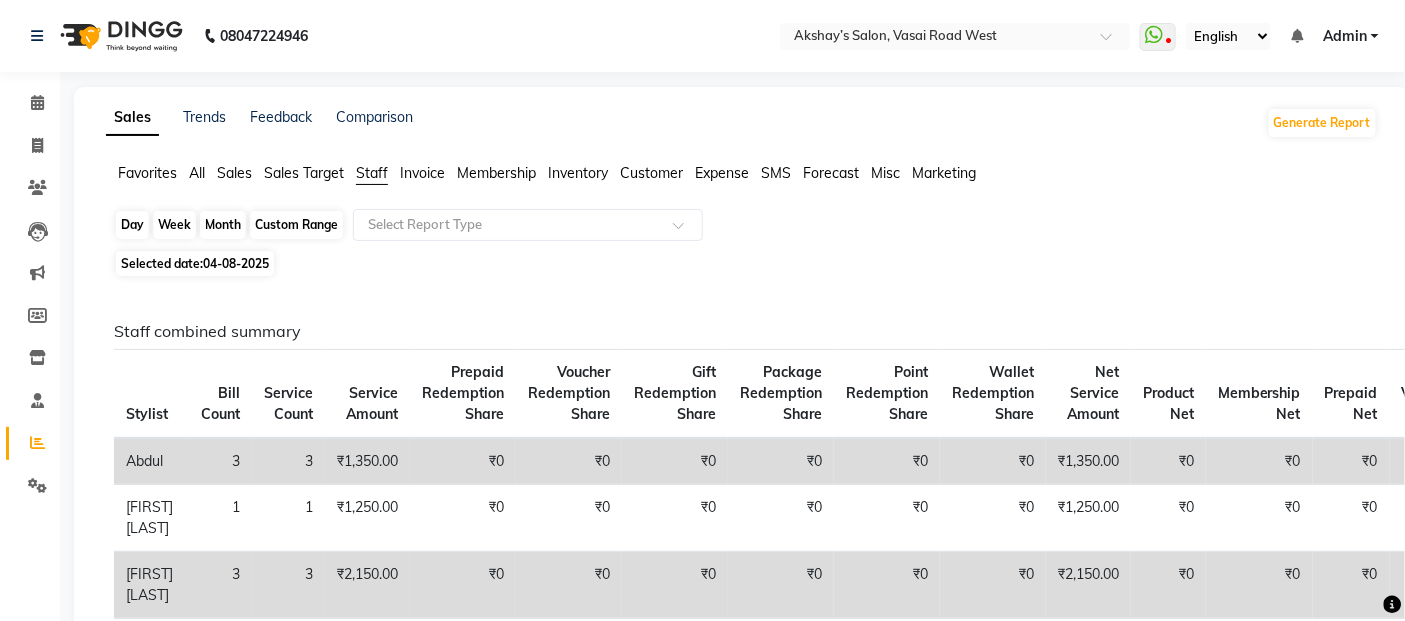 click on "Day" 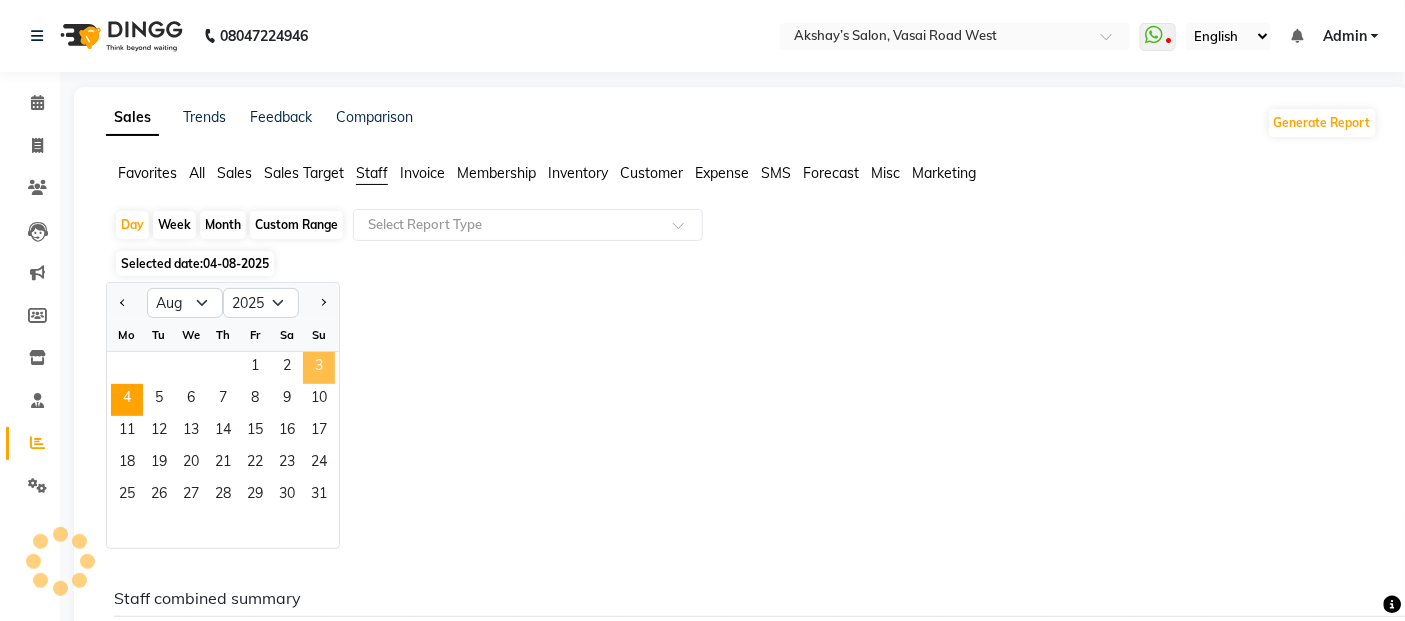 click on "3" 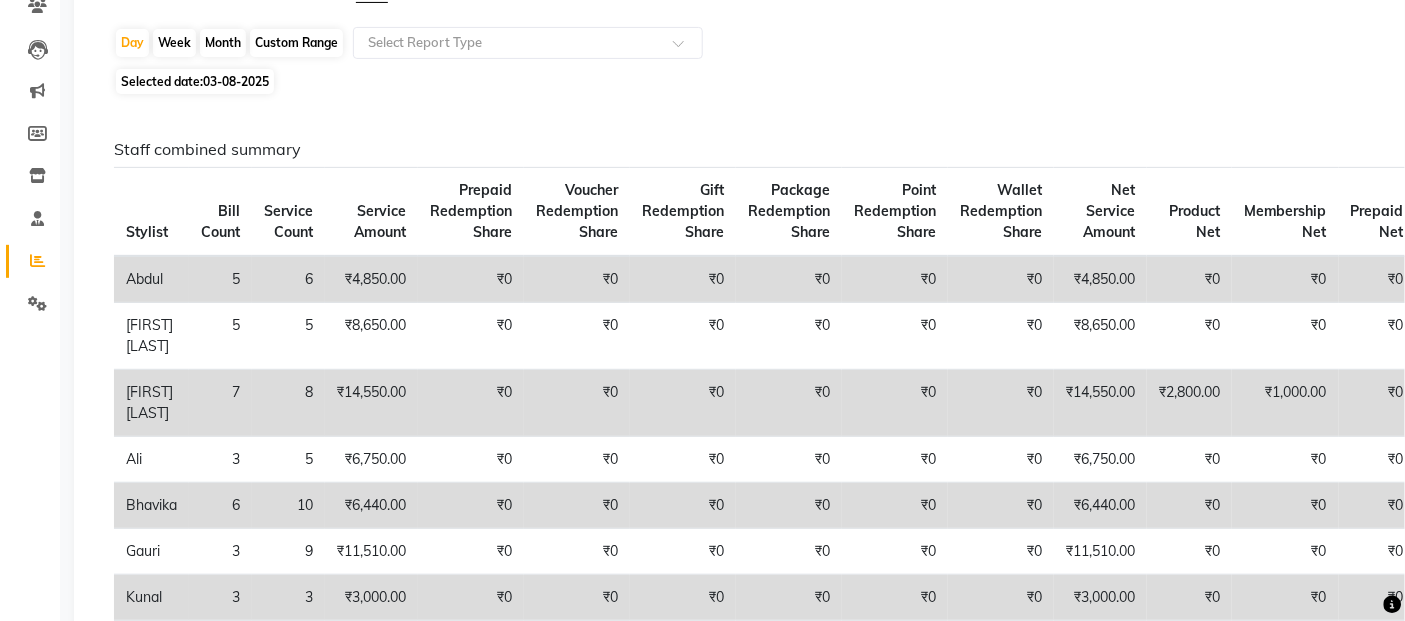 scroll, scrollTop: 0, scrollLeft: 0, axis: both 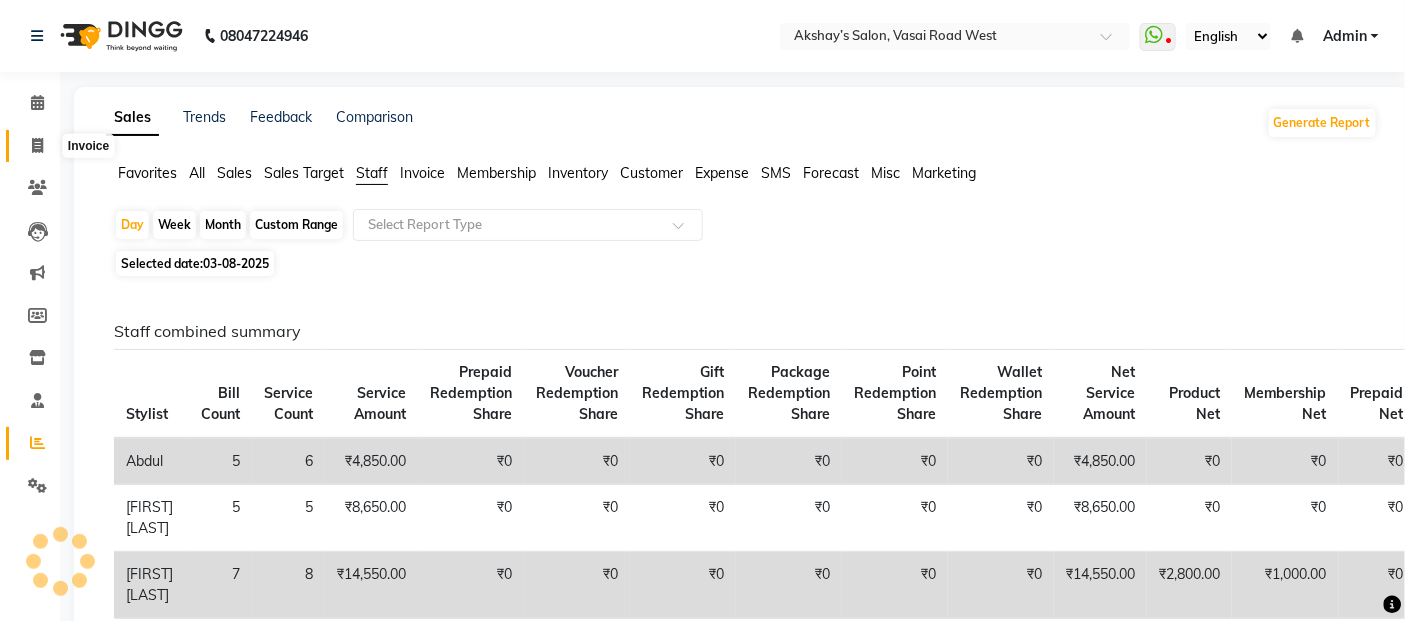 click 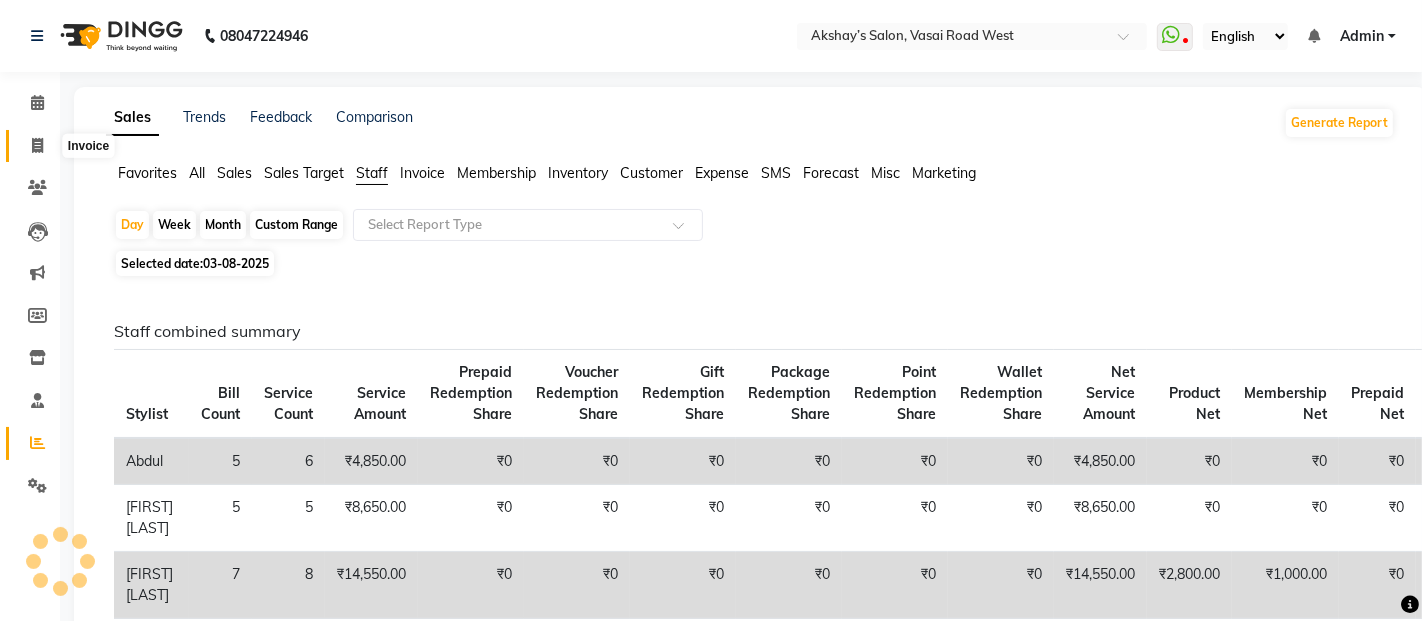 select on "service" 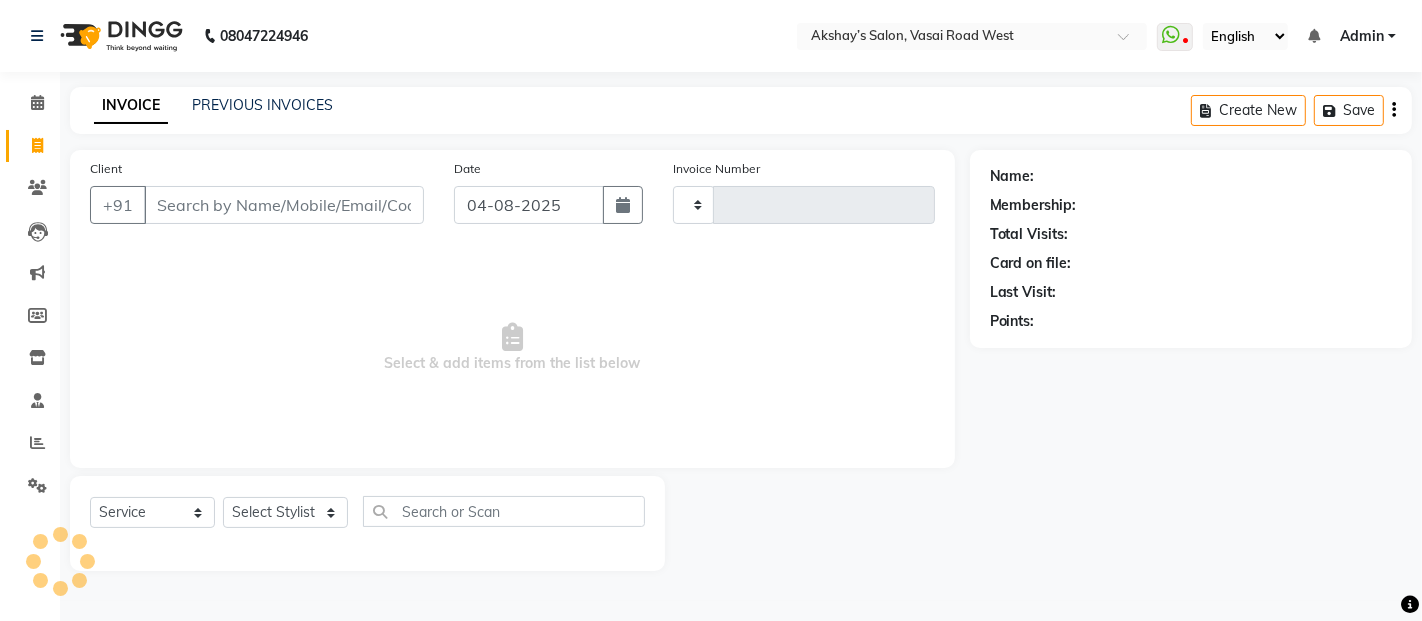 type on "2289" 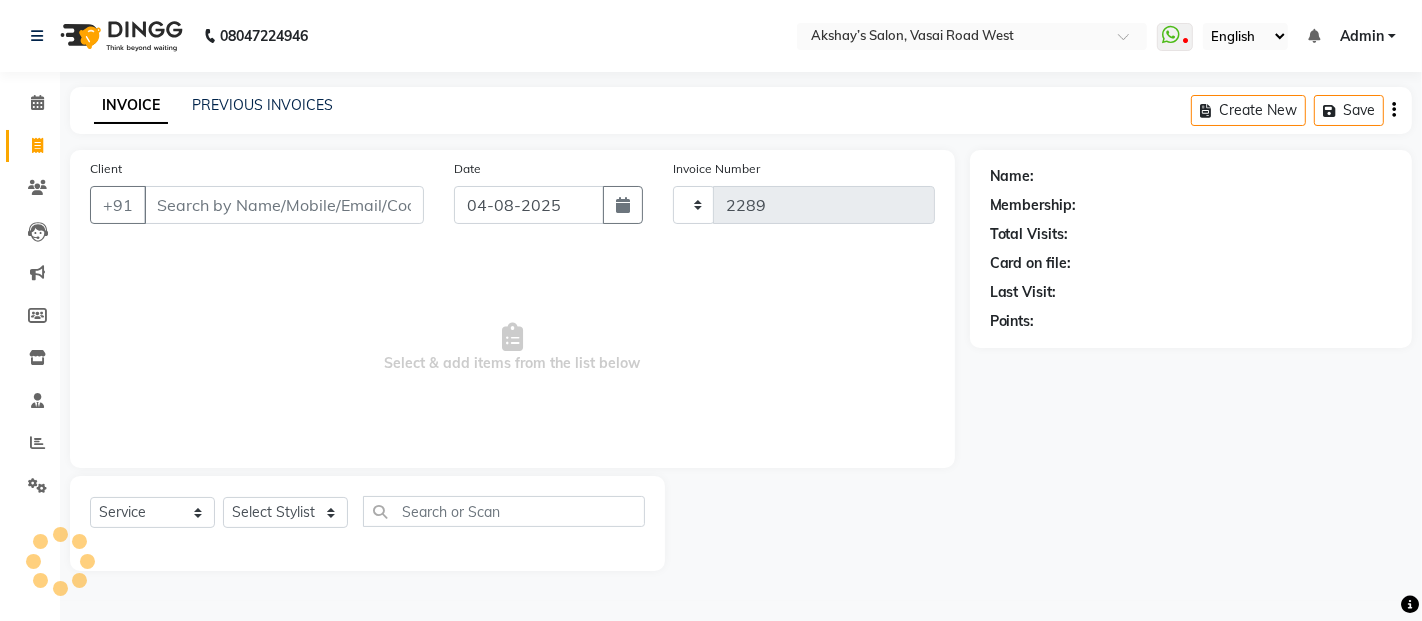 select on "5150" 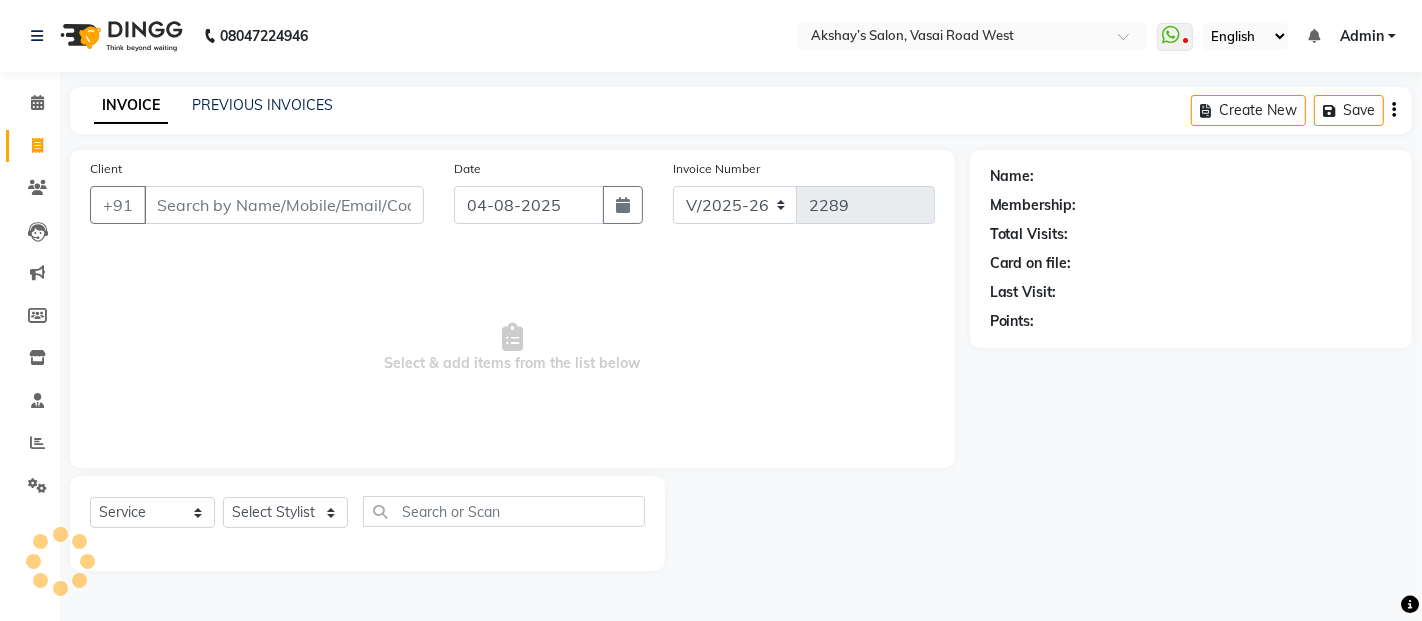 click on "PREVIOUS INVOICES" 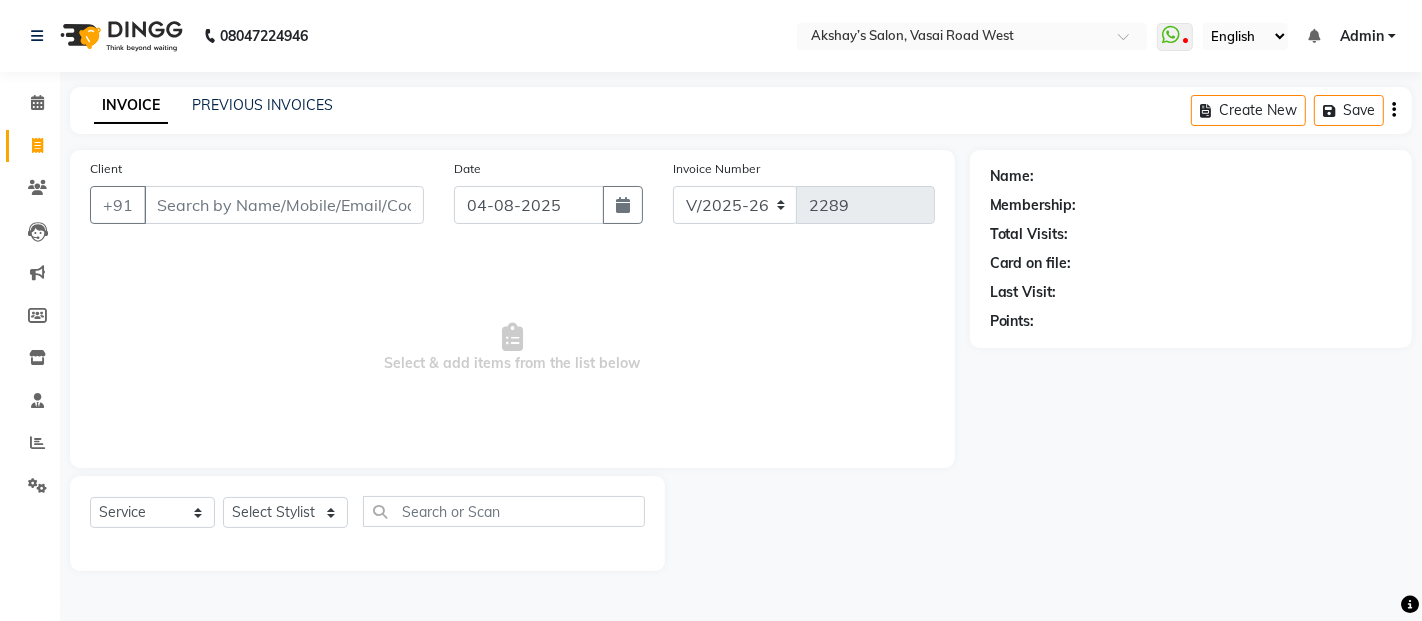 click on "INVOICE PREVIOUS INVOICES Create New   Save" 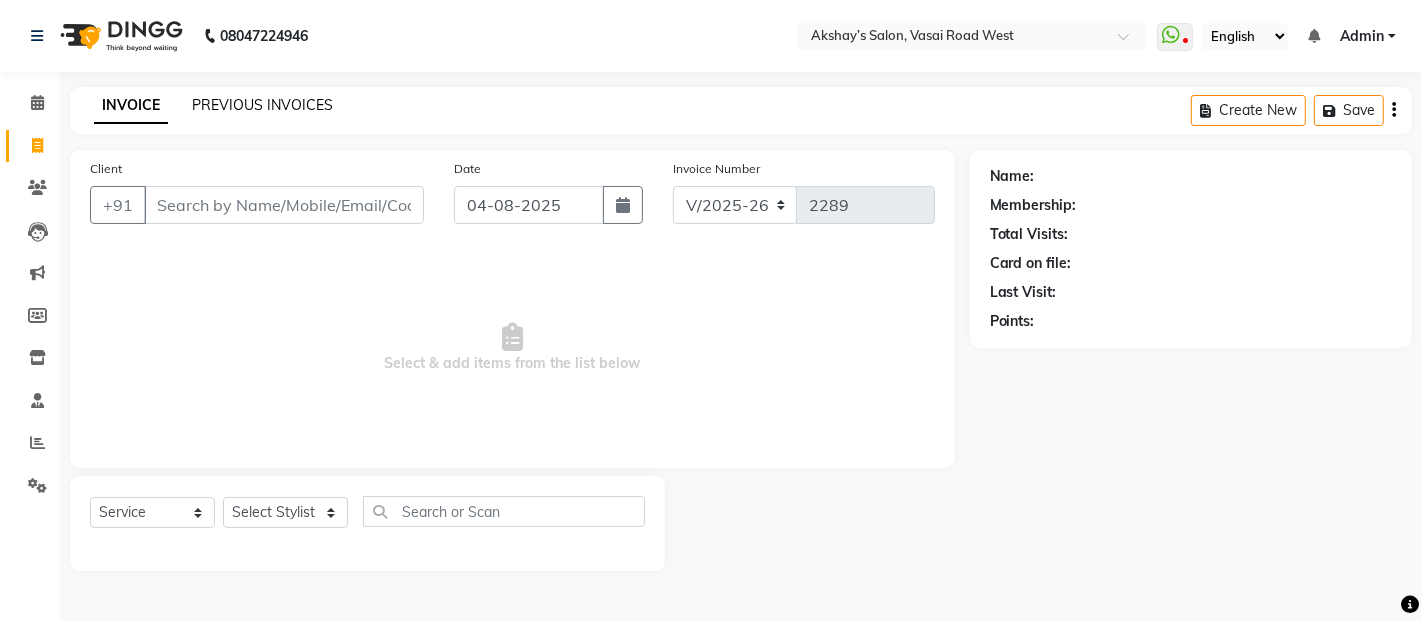 click on "PREVIOUS INVOICES" 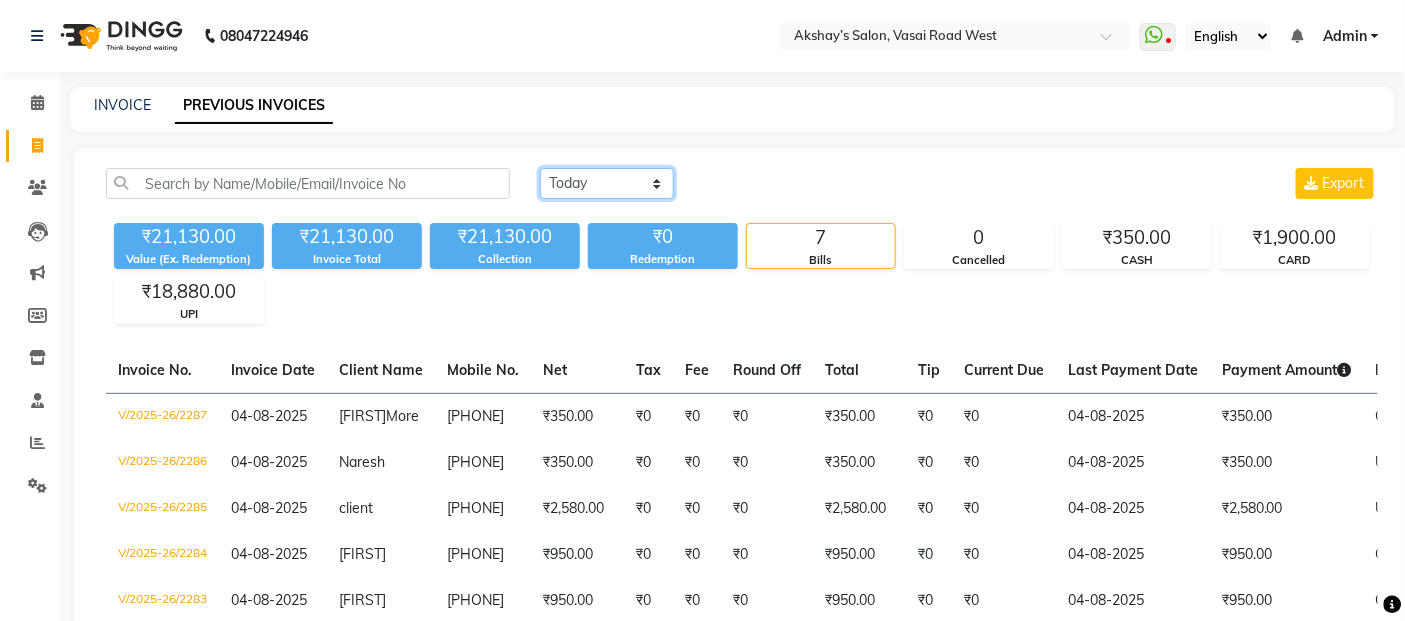 click on "Today Yesterday Custom Range" 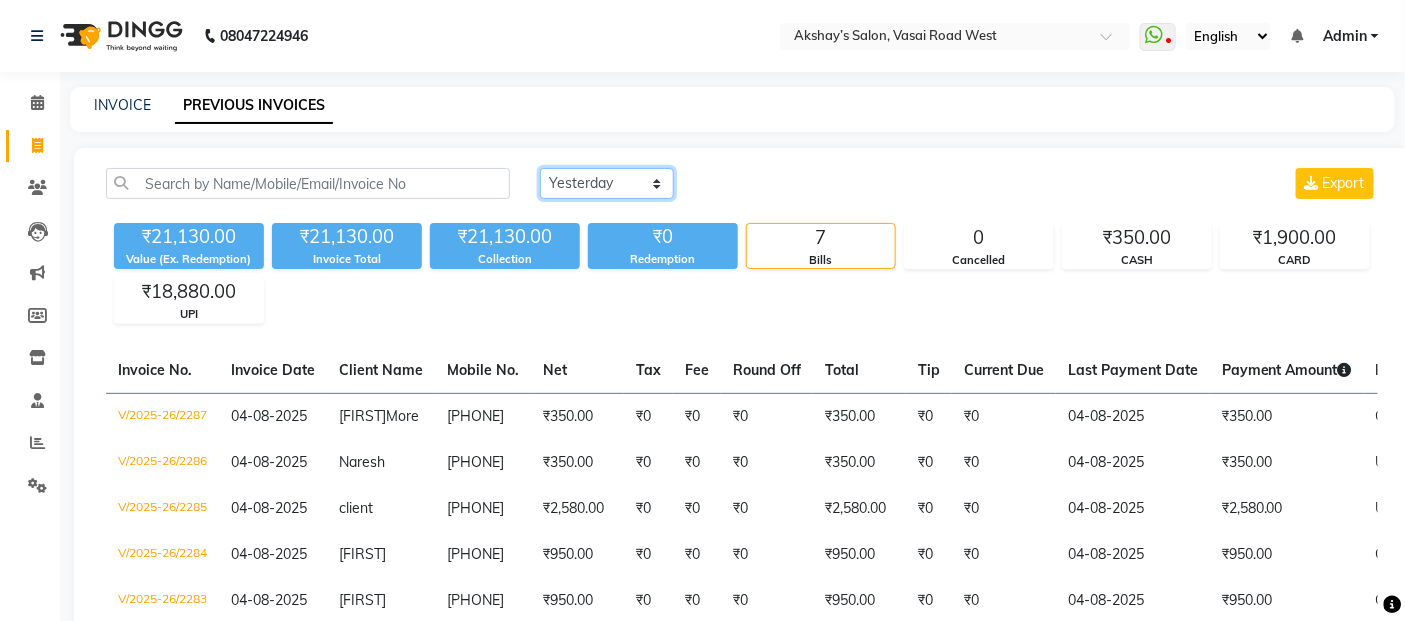 click on "Today Yesterday Custom Range" 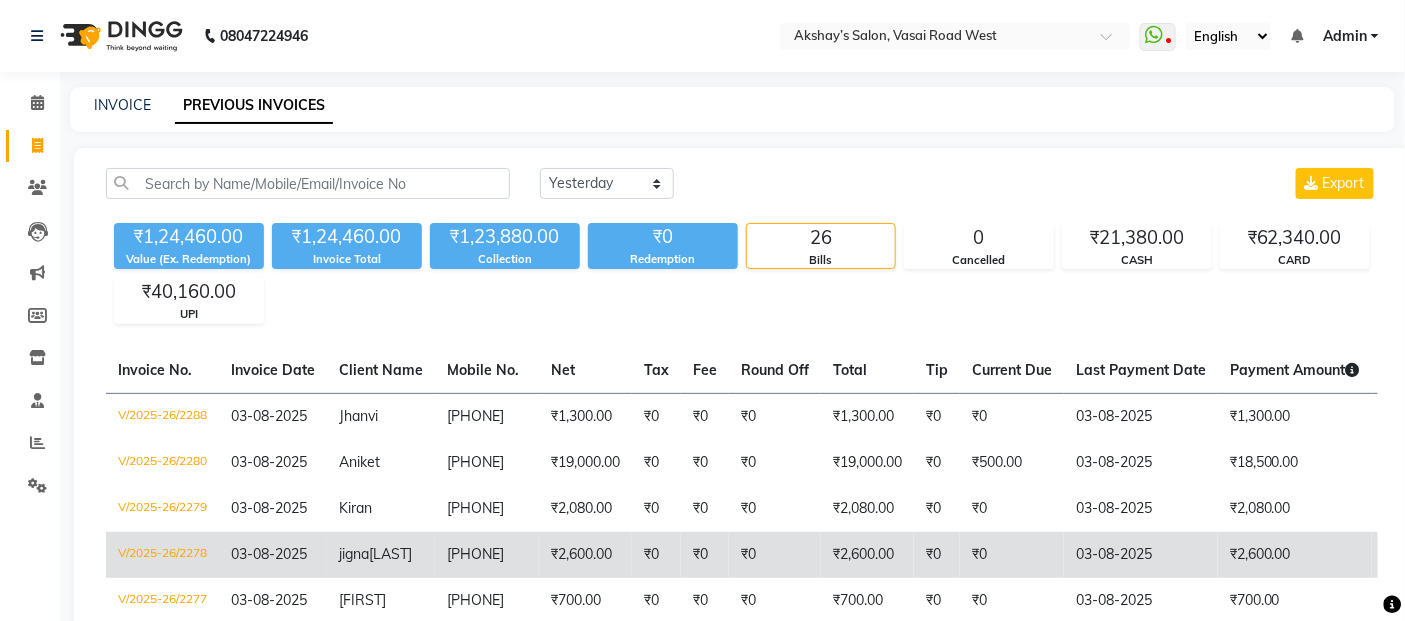 click on "[PHONE]" 